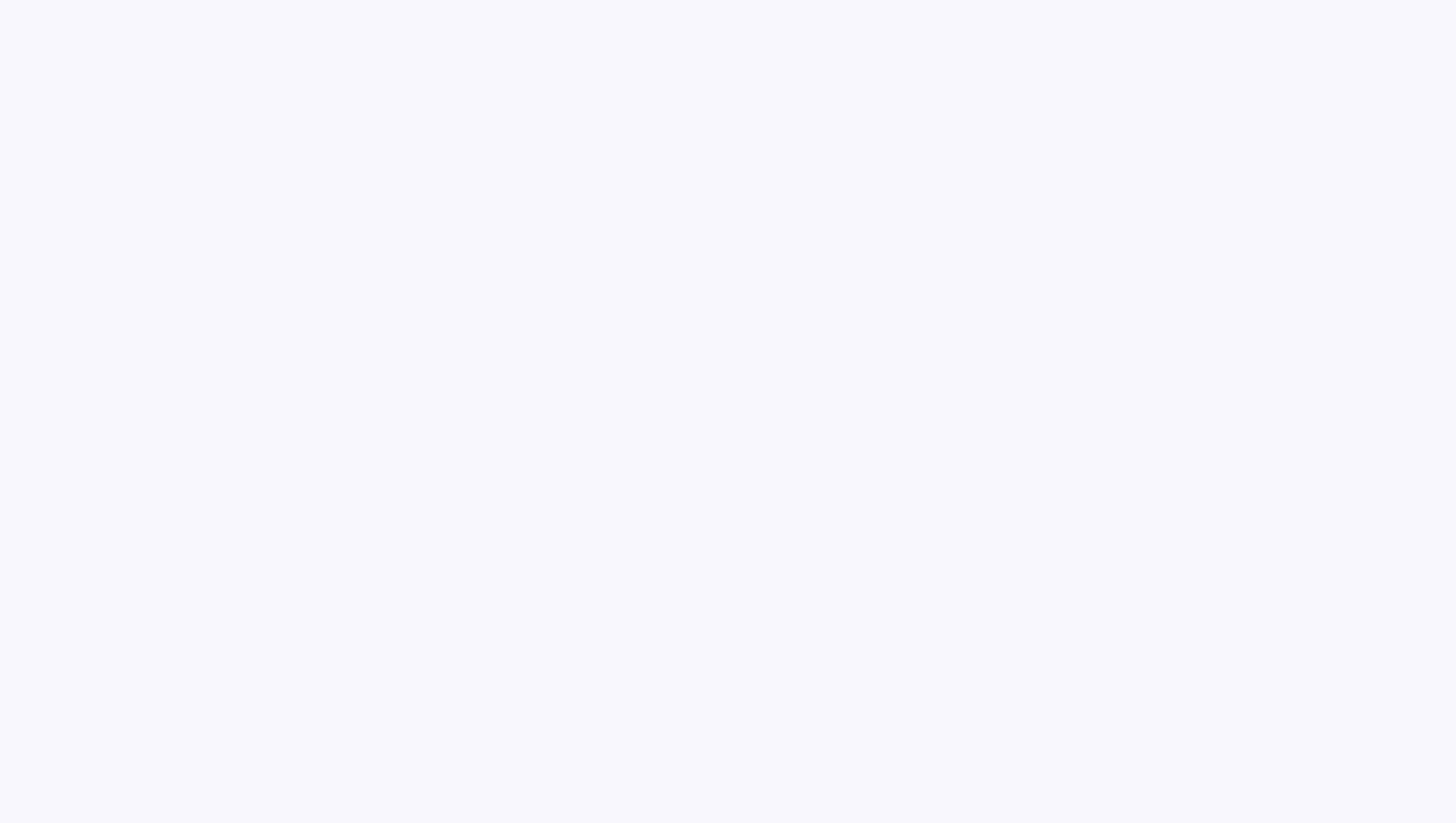 scroll, scrollTop: 0, scrollLeft: 0, axis: both 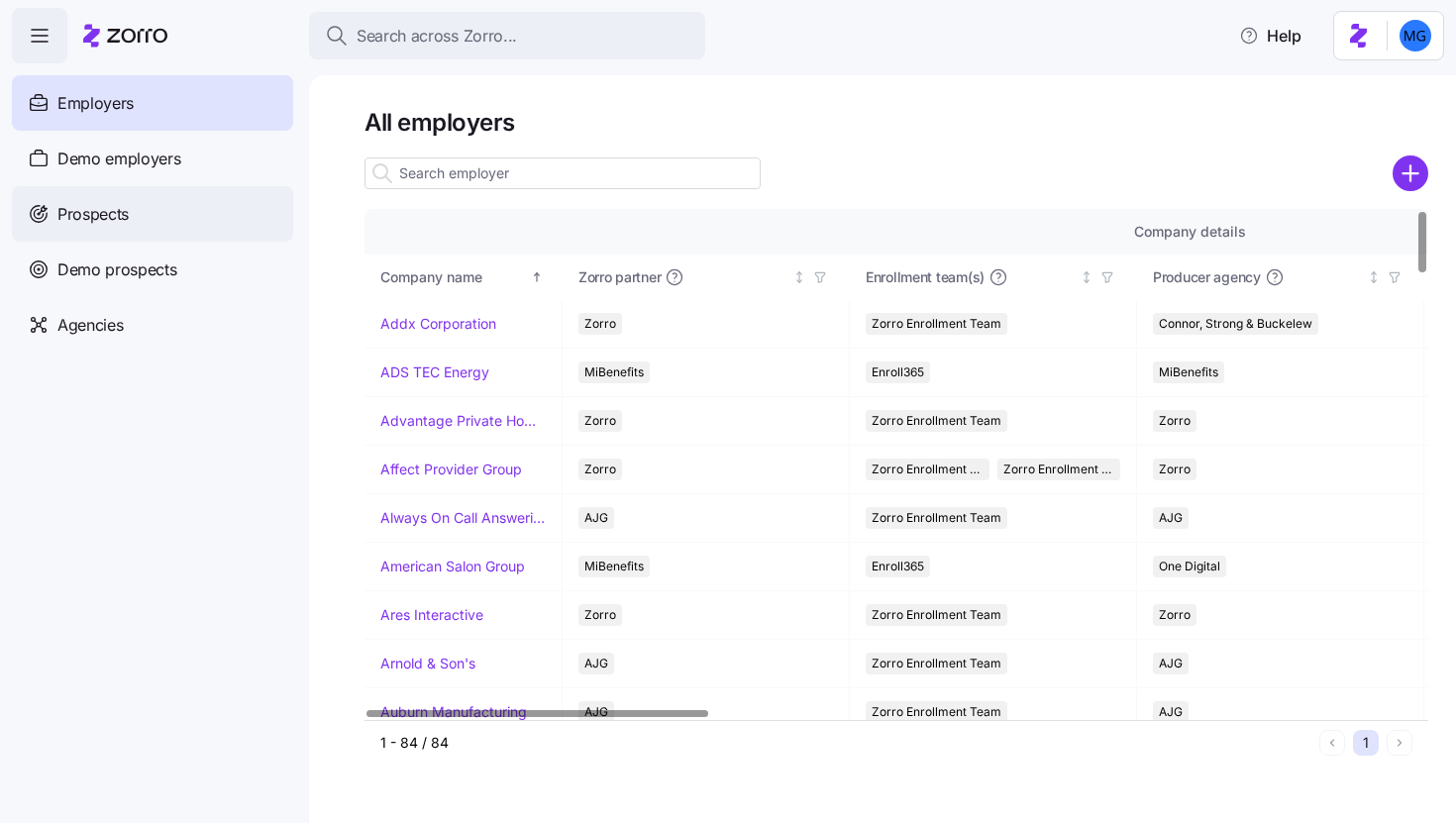 click on "Prospects" at bounding box center (153, 214) 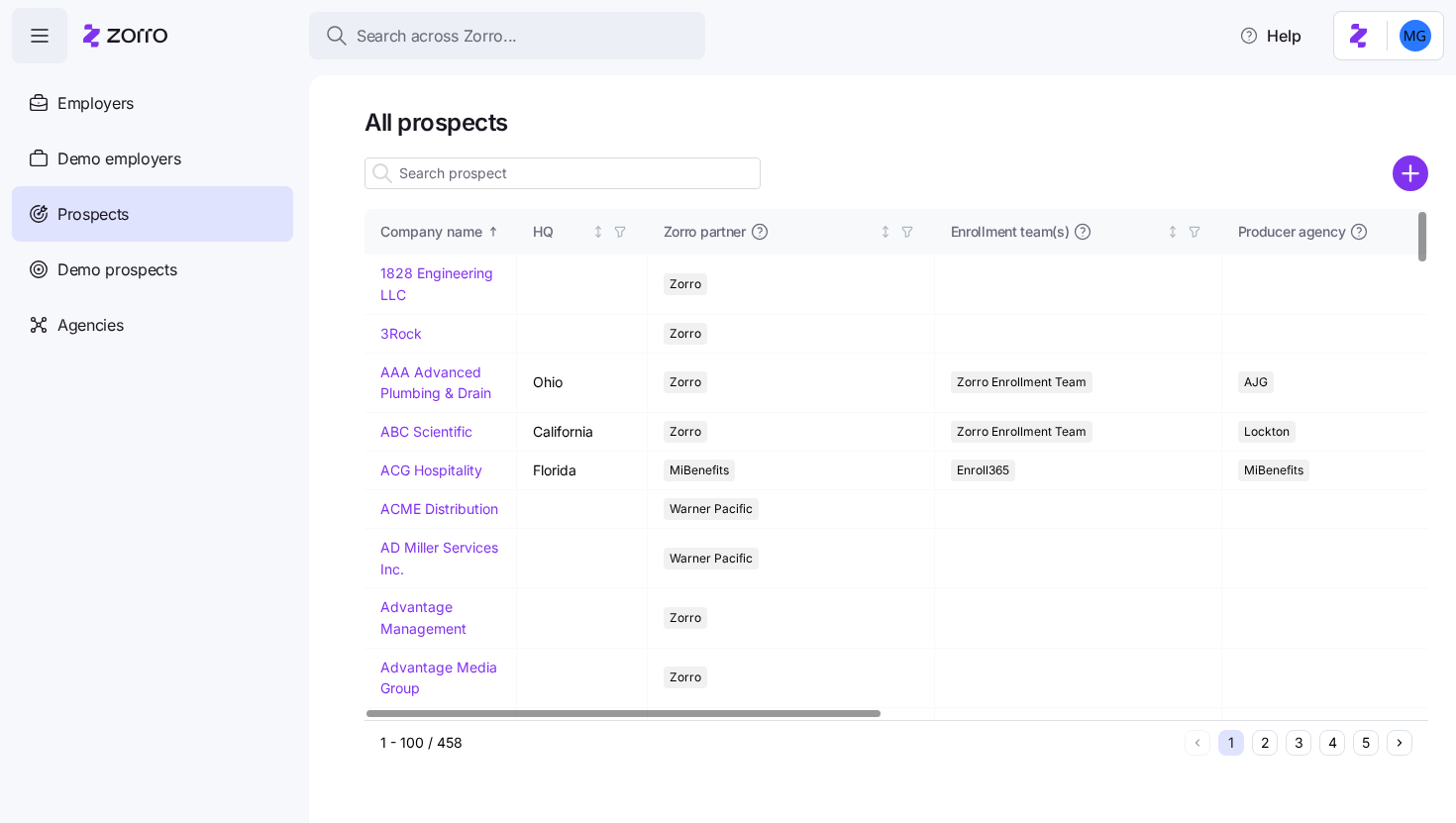 click at bounding box center [563, 173] 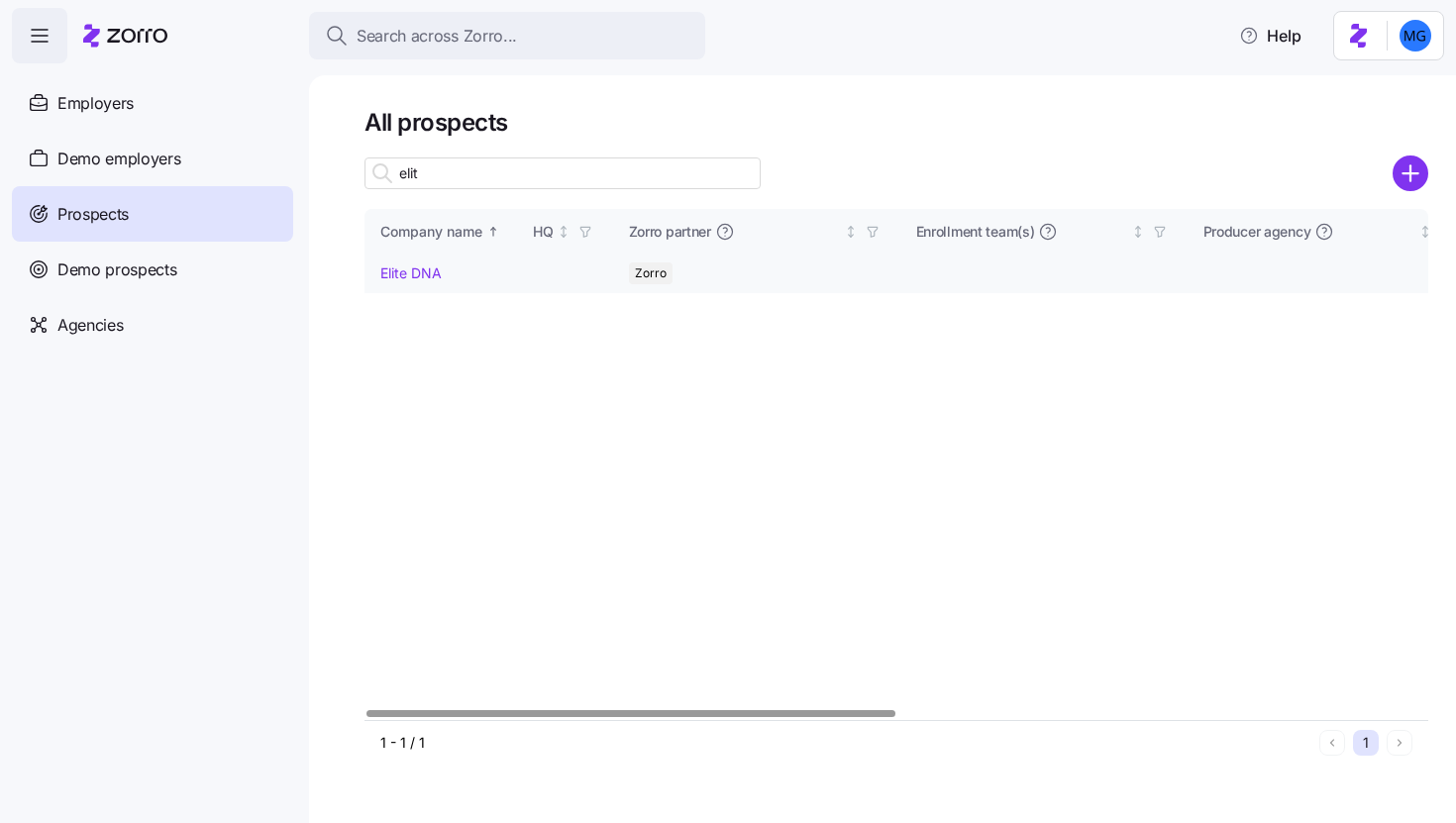 type on "elit" 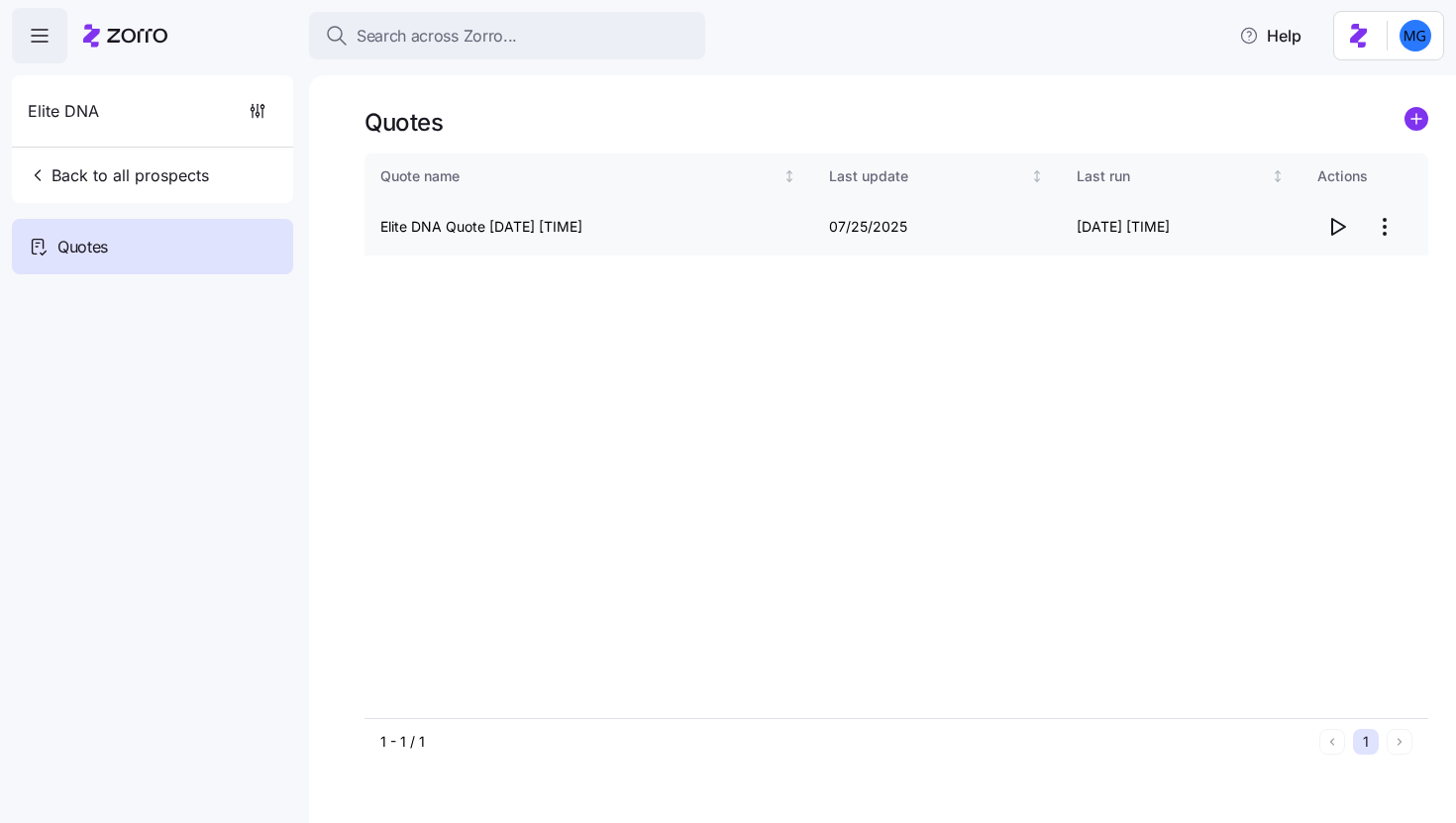 click 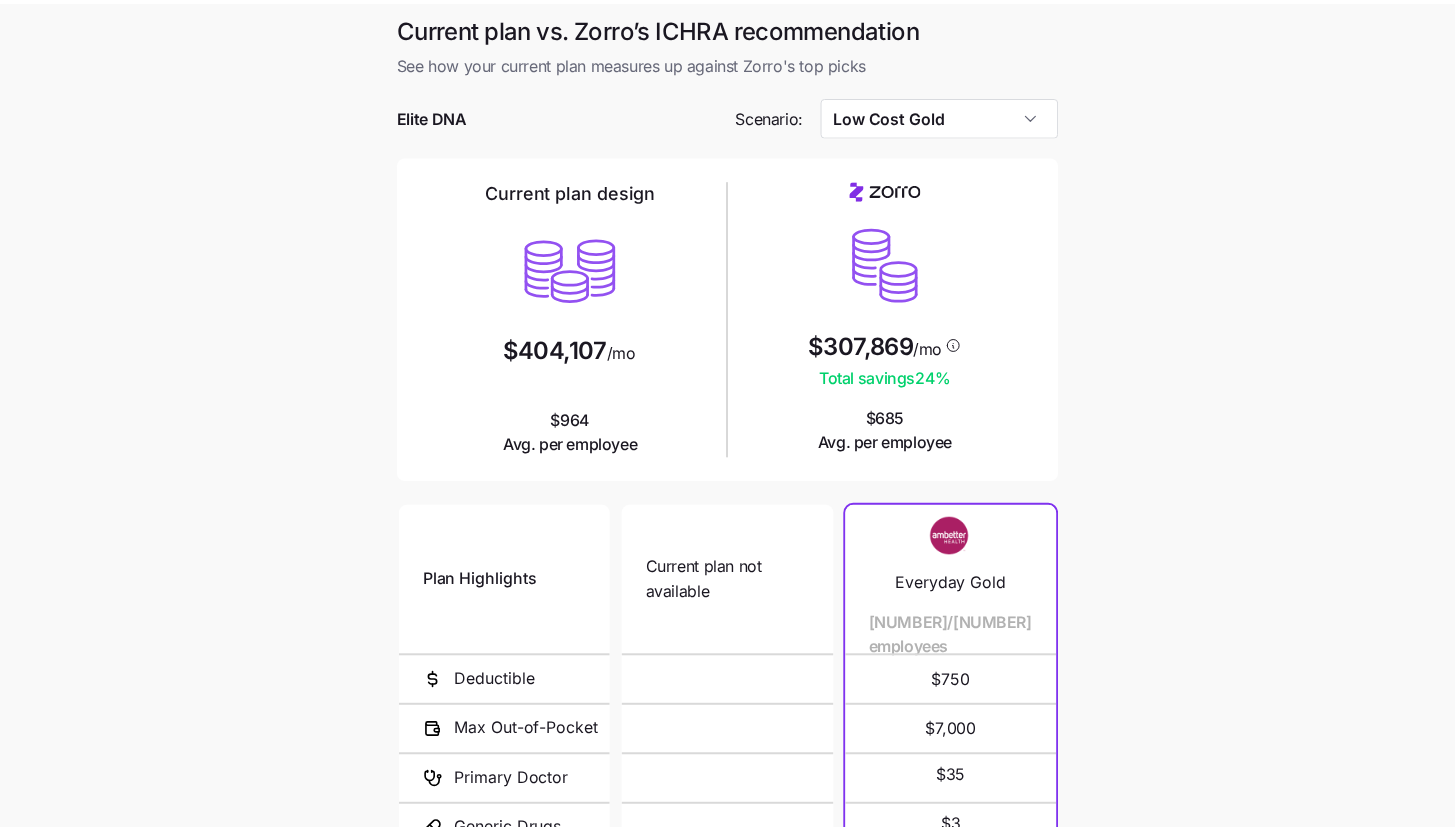 scroll, scrollTop: 0, scrollLeft: 0, axis: both 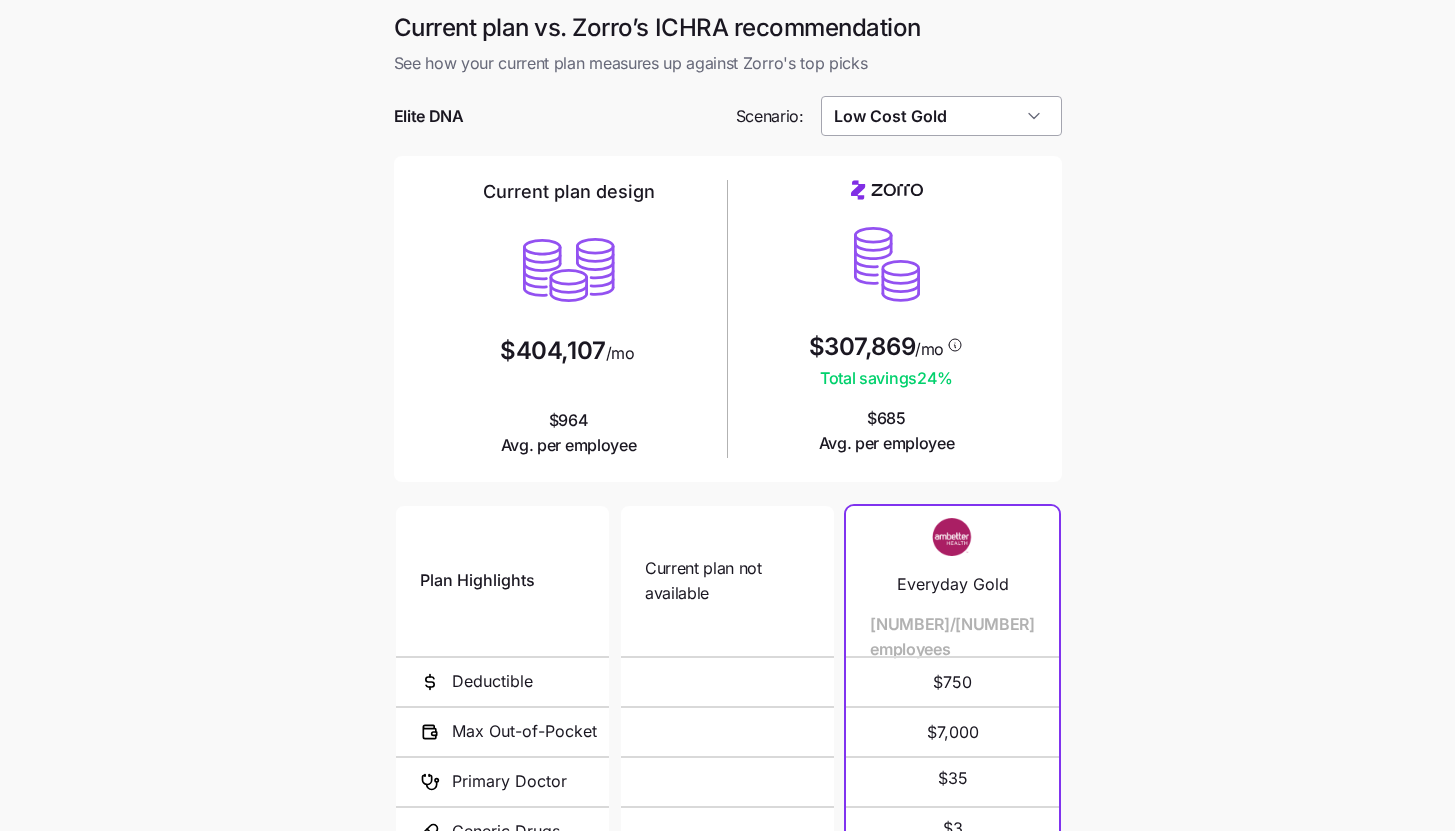 click on "Low Cost Gold" at bounding box center [941, 116] 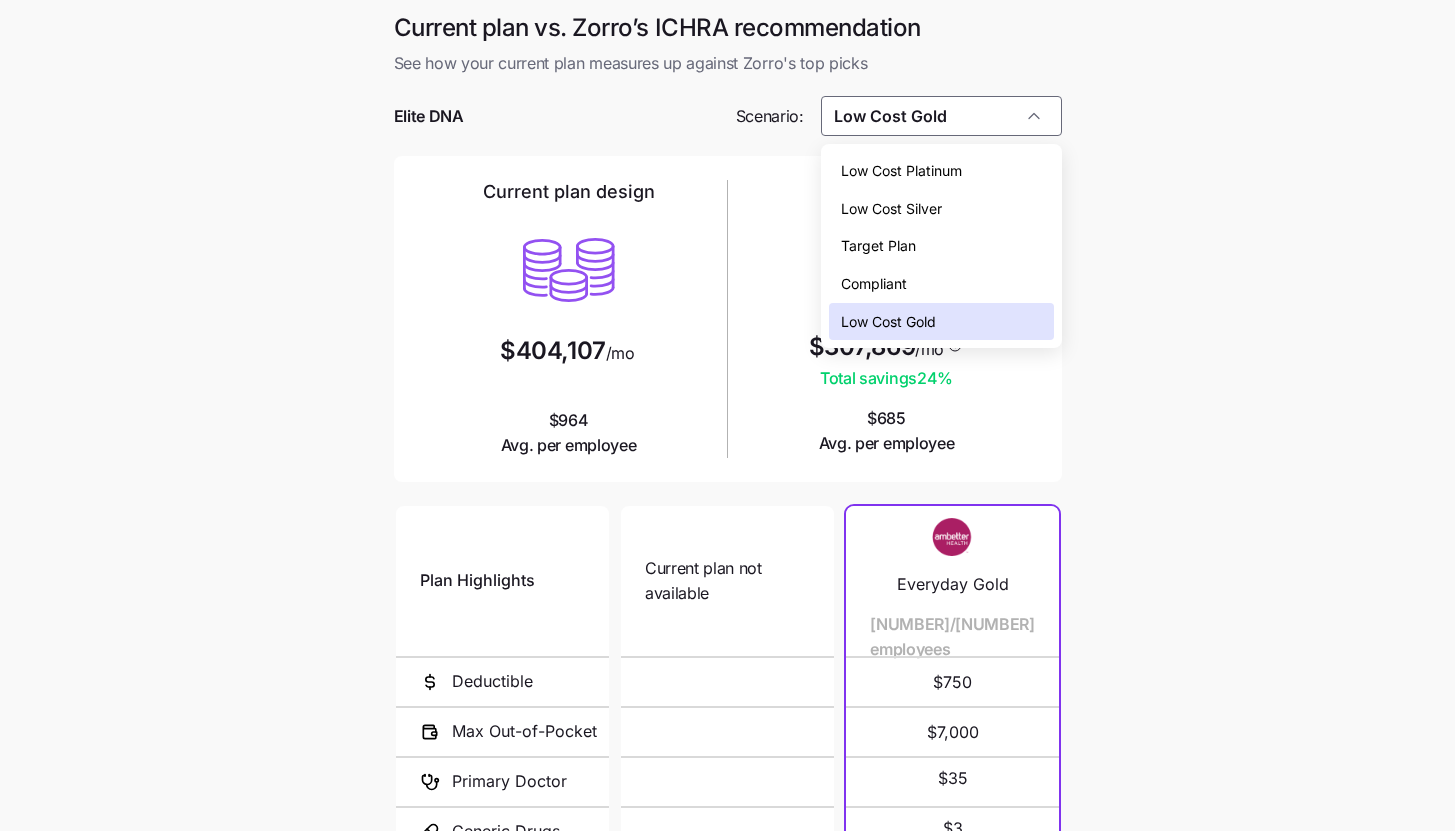 click on "Low Cost Gold" at bounding box center (941, 322) 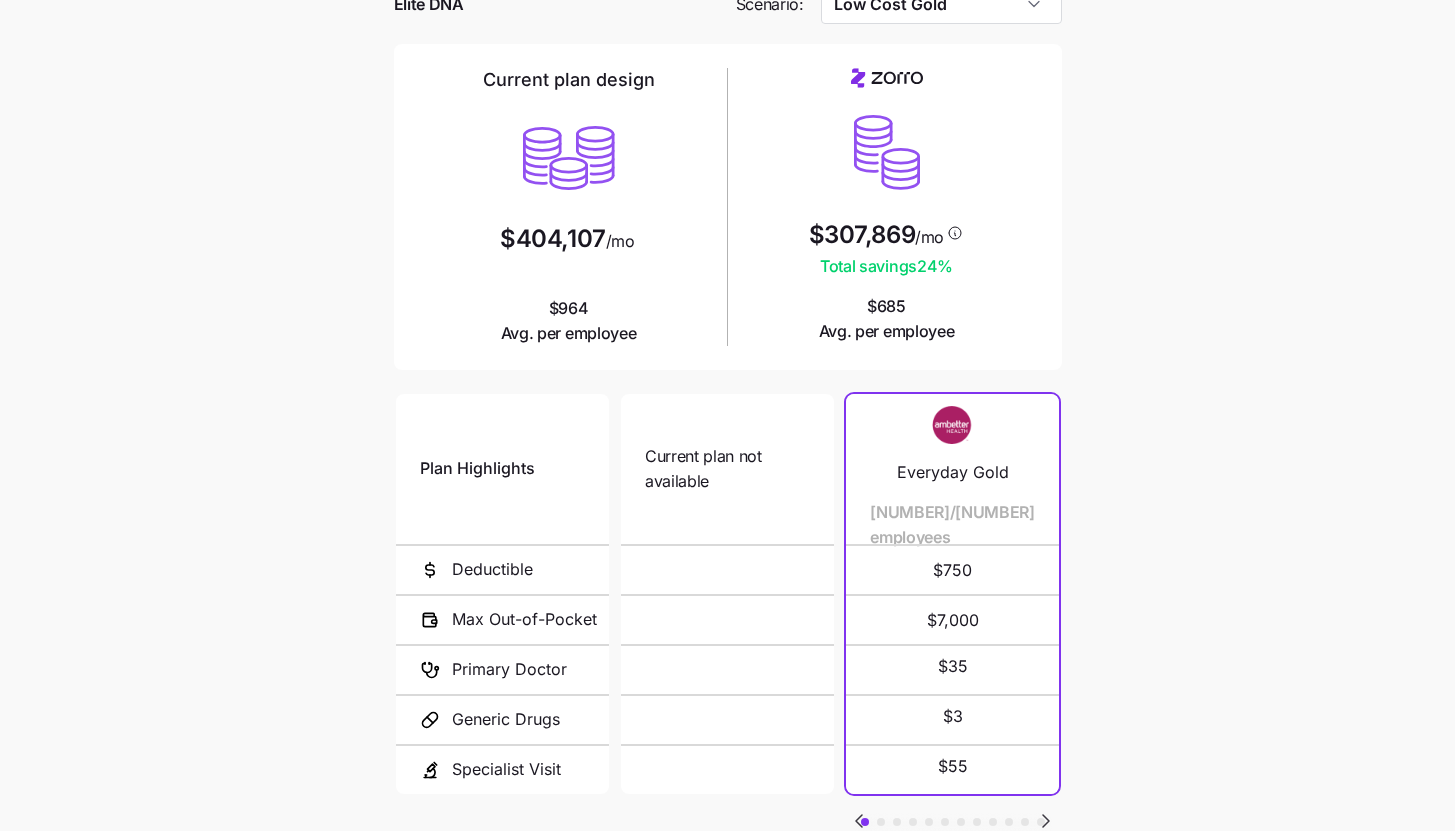 scroll, scrollTop: 260, scrollLeft: 0, axis: vertical 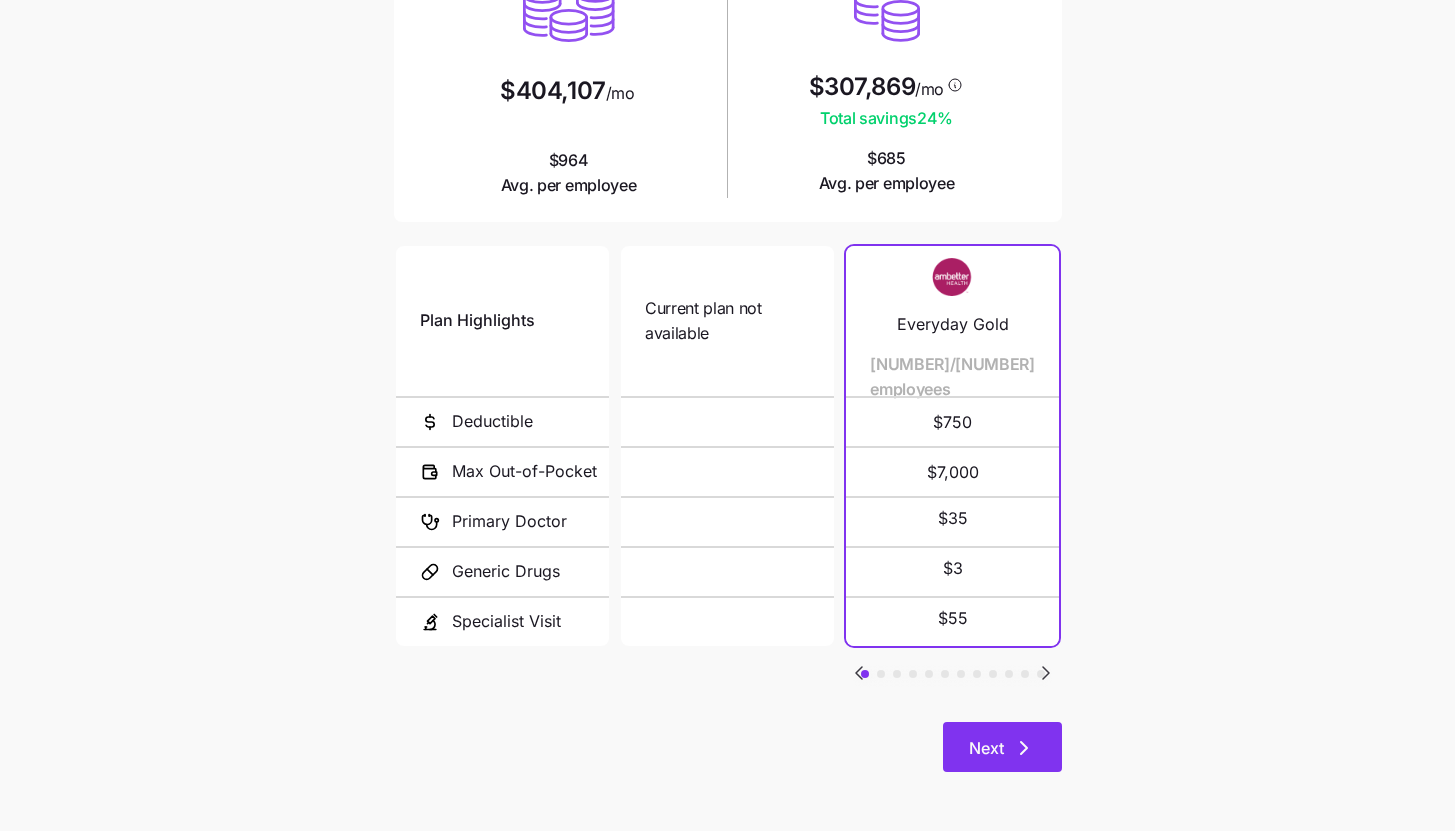 click 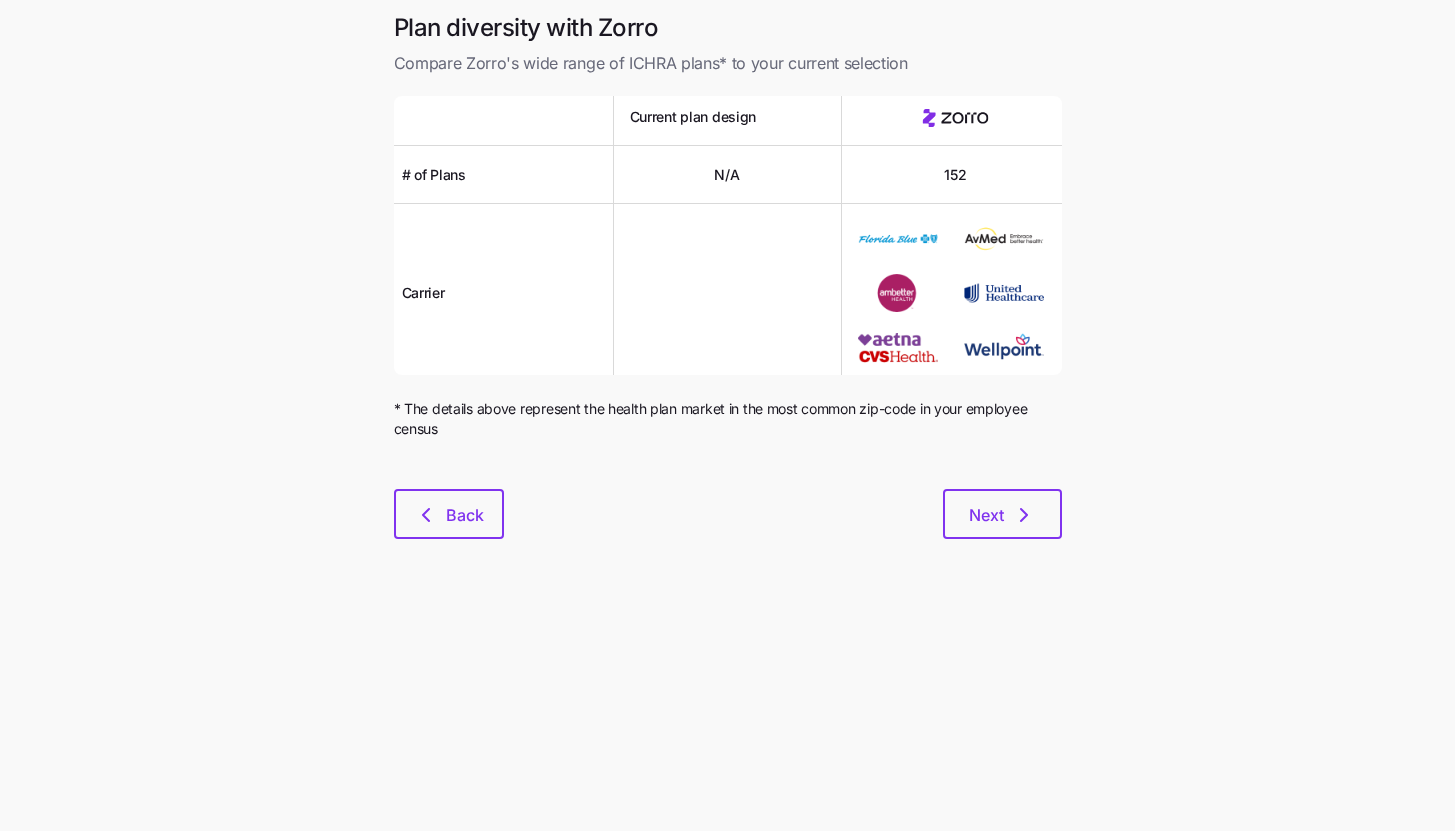 scroll, scrollTop: 0, scrollLeft: 0, axis: both 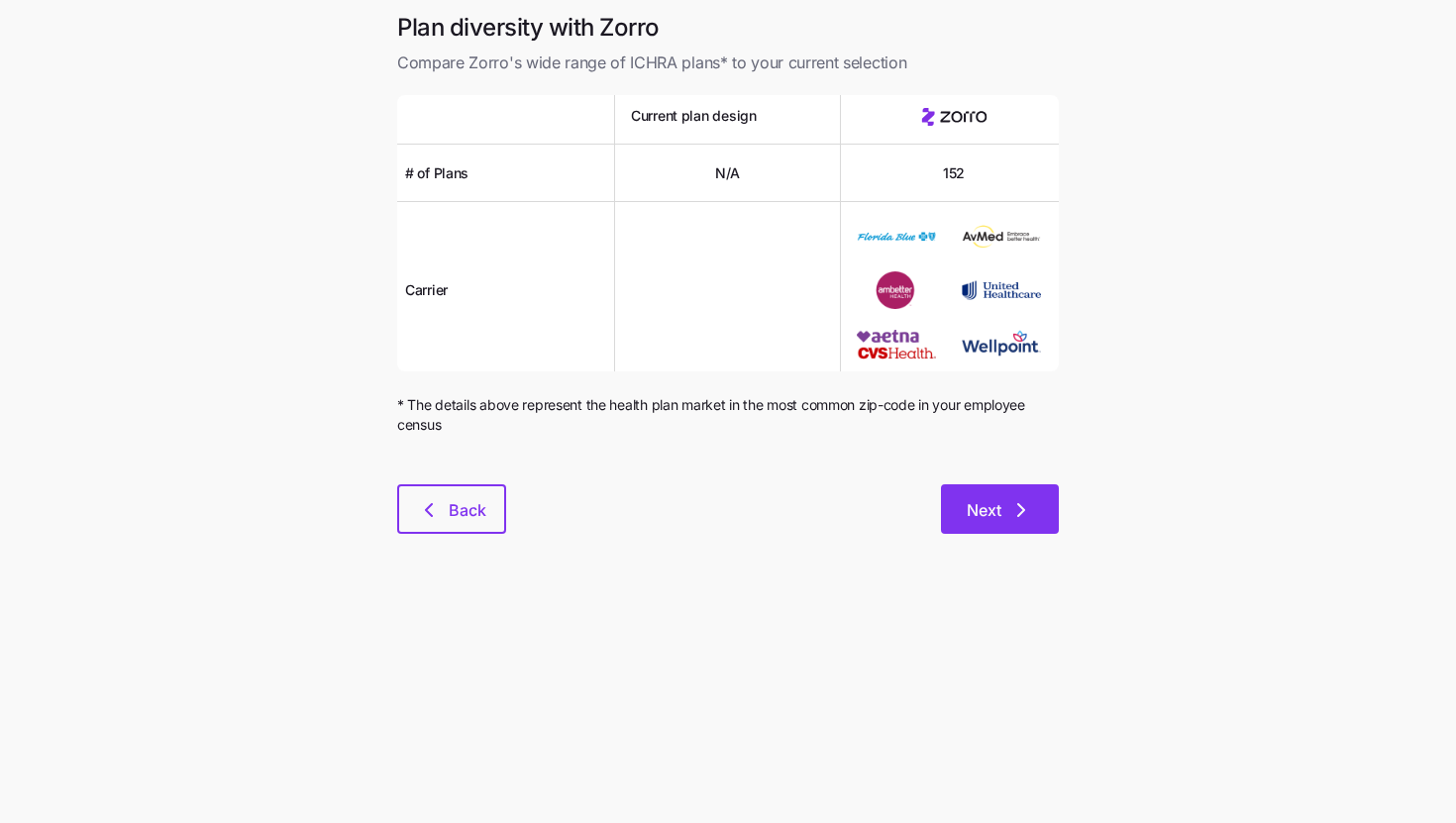 click 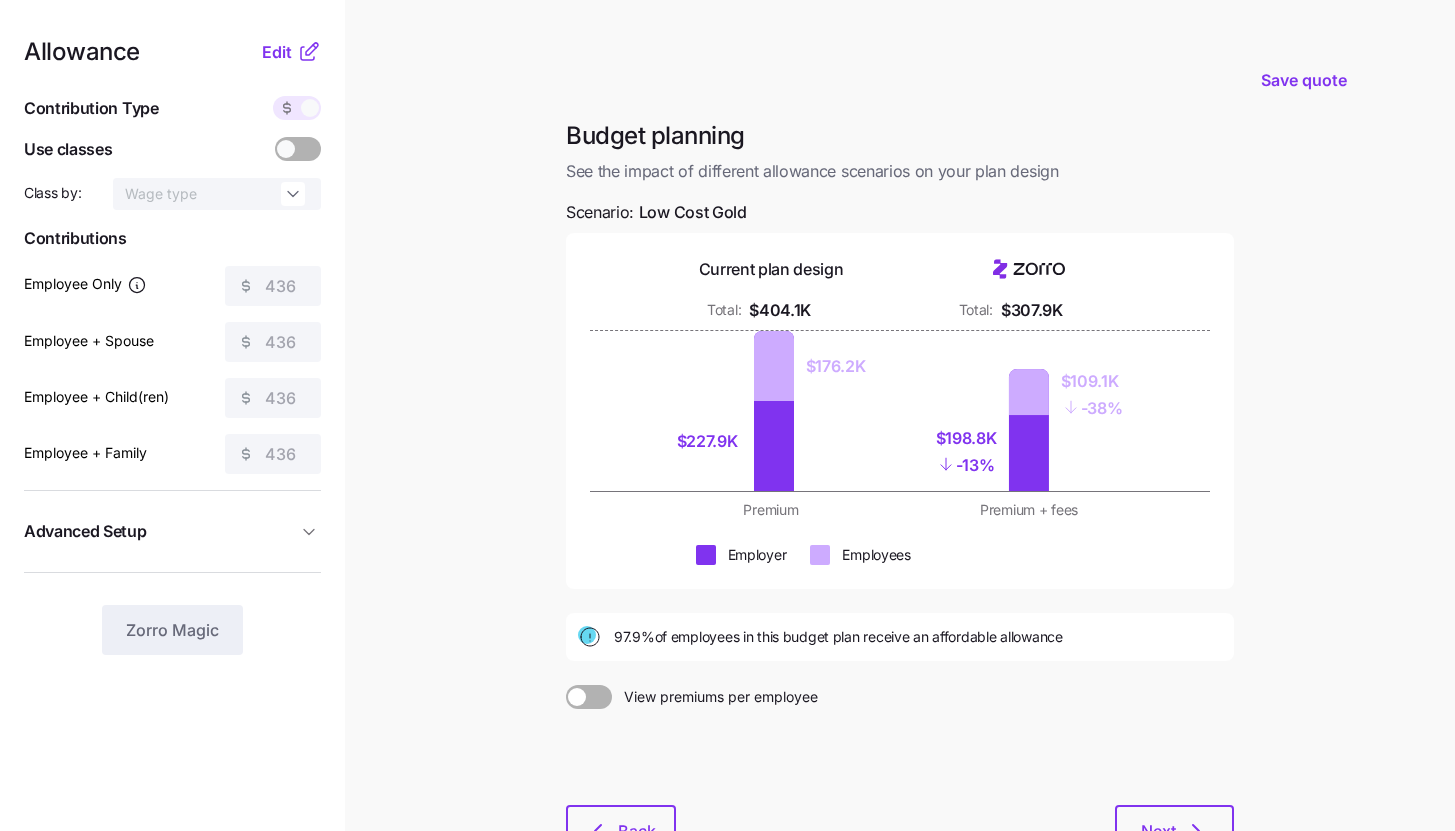 click 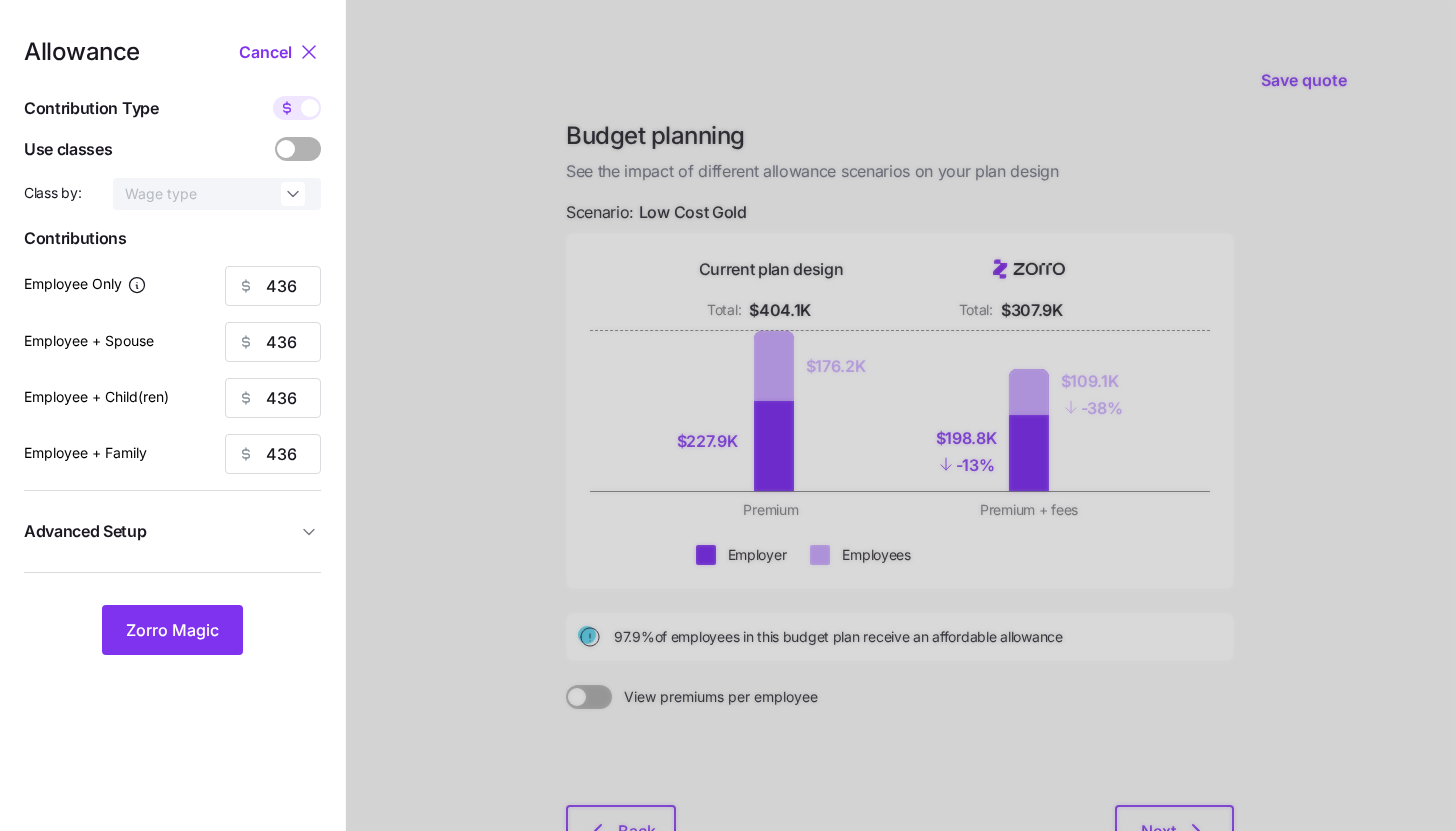 click at bounding box center [310, 108] 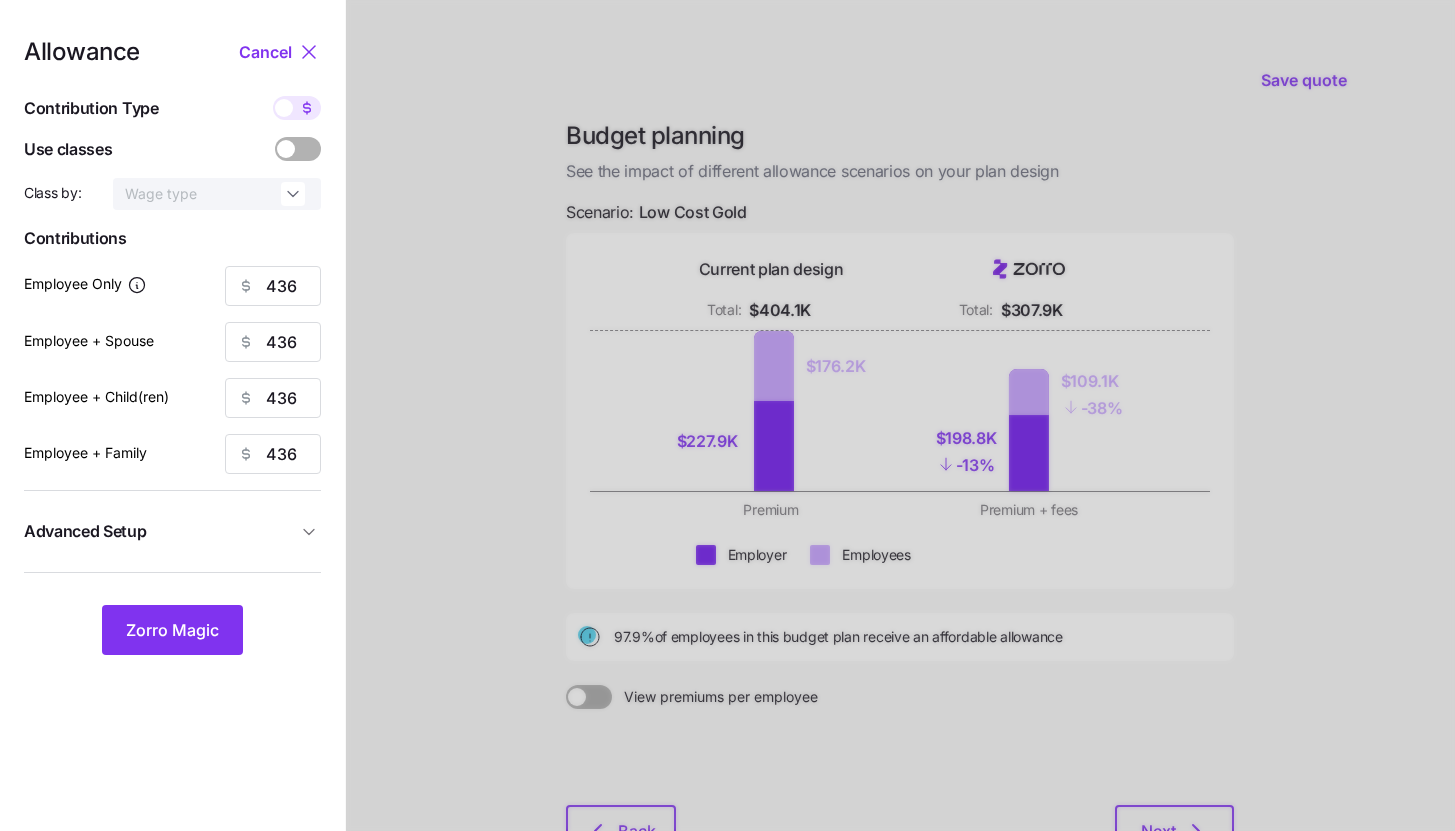 type on "70" 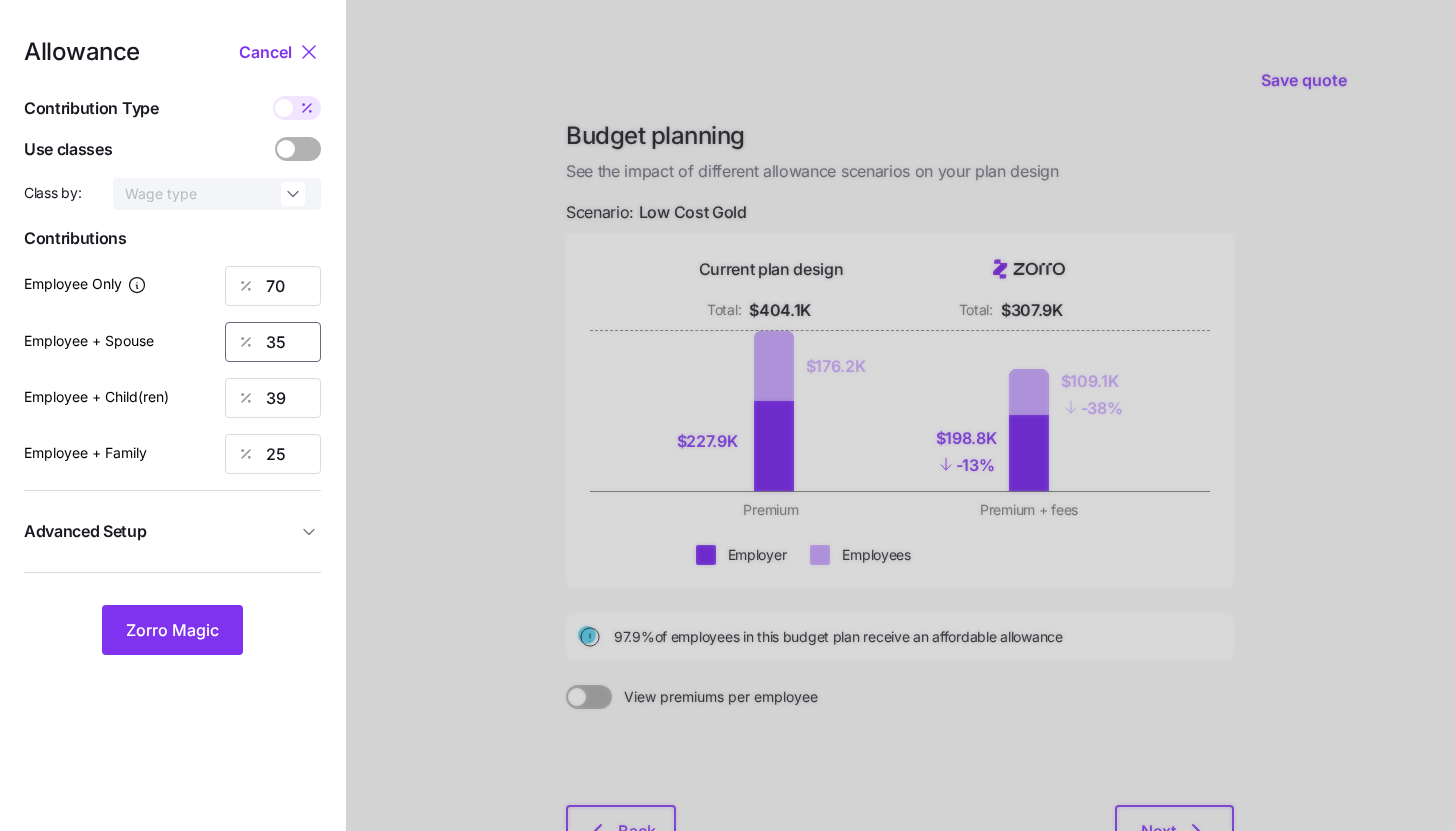drag, startPoint x: 296, startPoint y: 341, endPoint x: 240, endPoint y: 347, distance: 56.32051 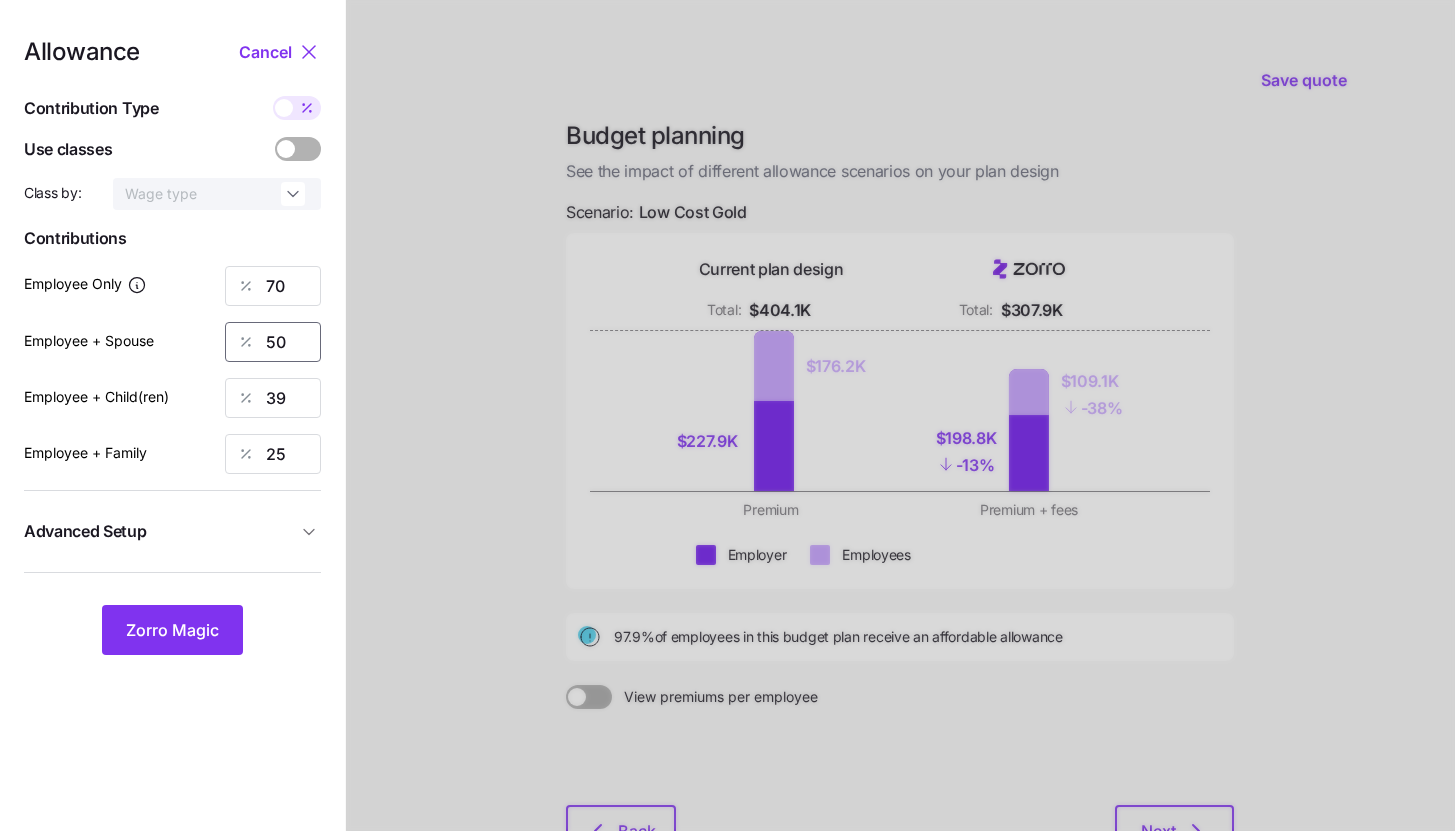 type on "50" 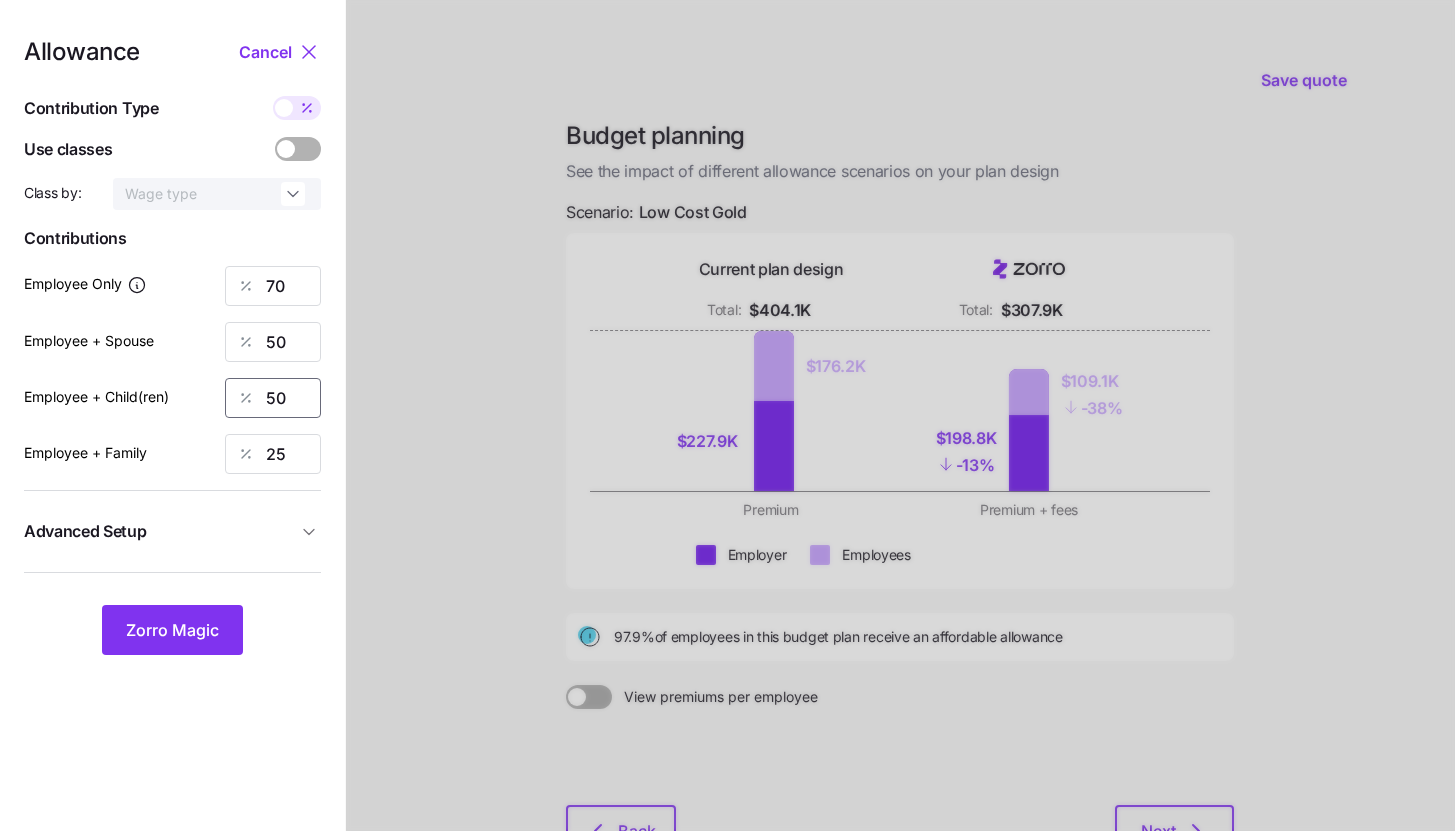 type on "50" 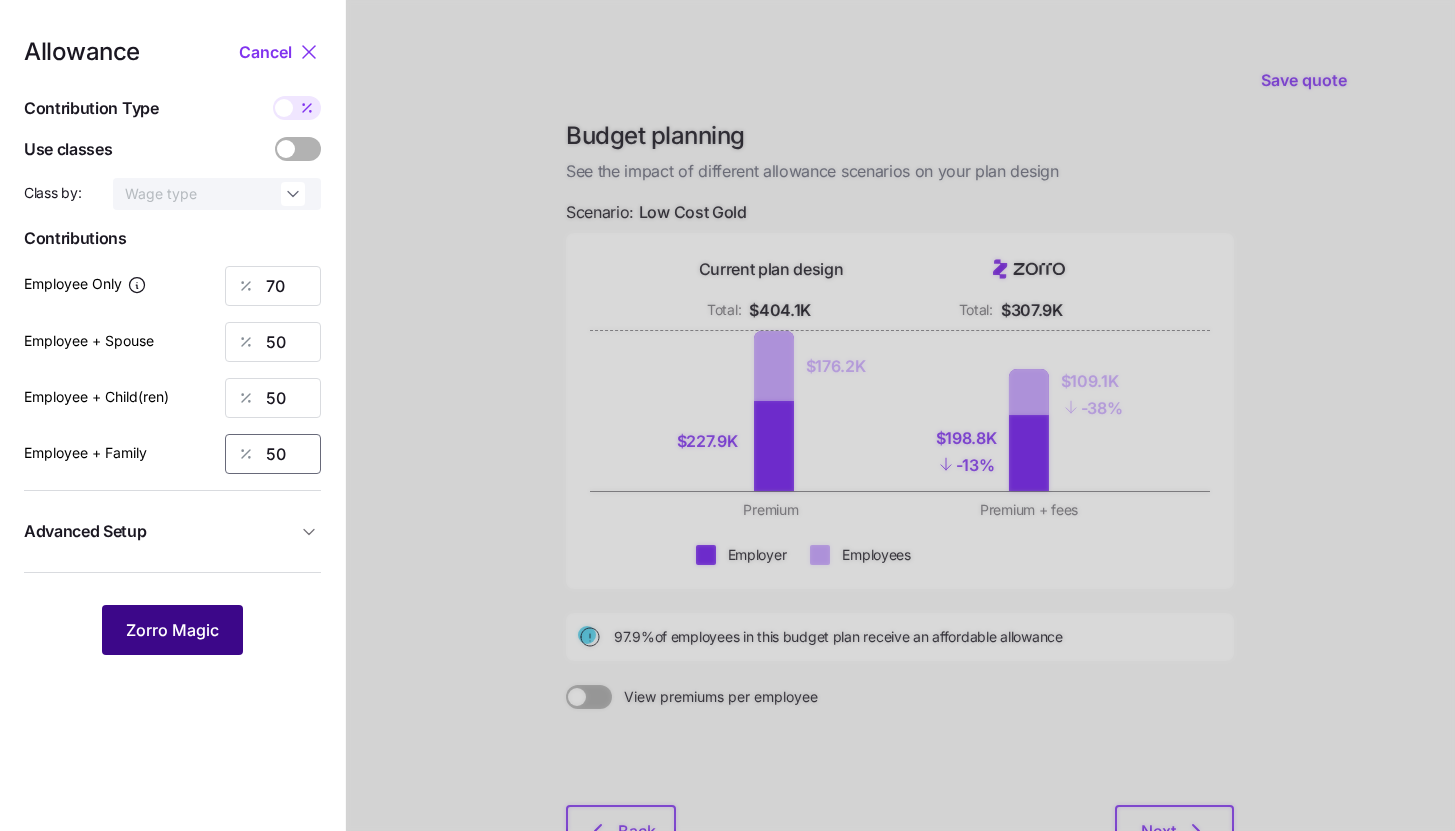 type on "50" 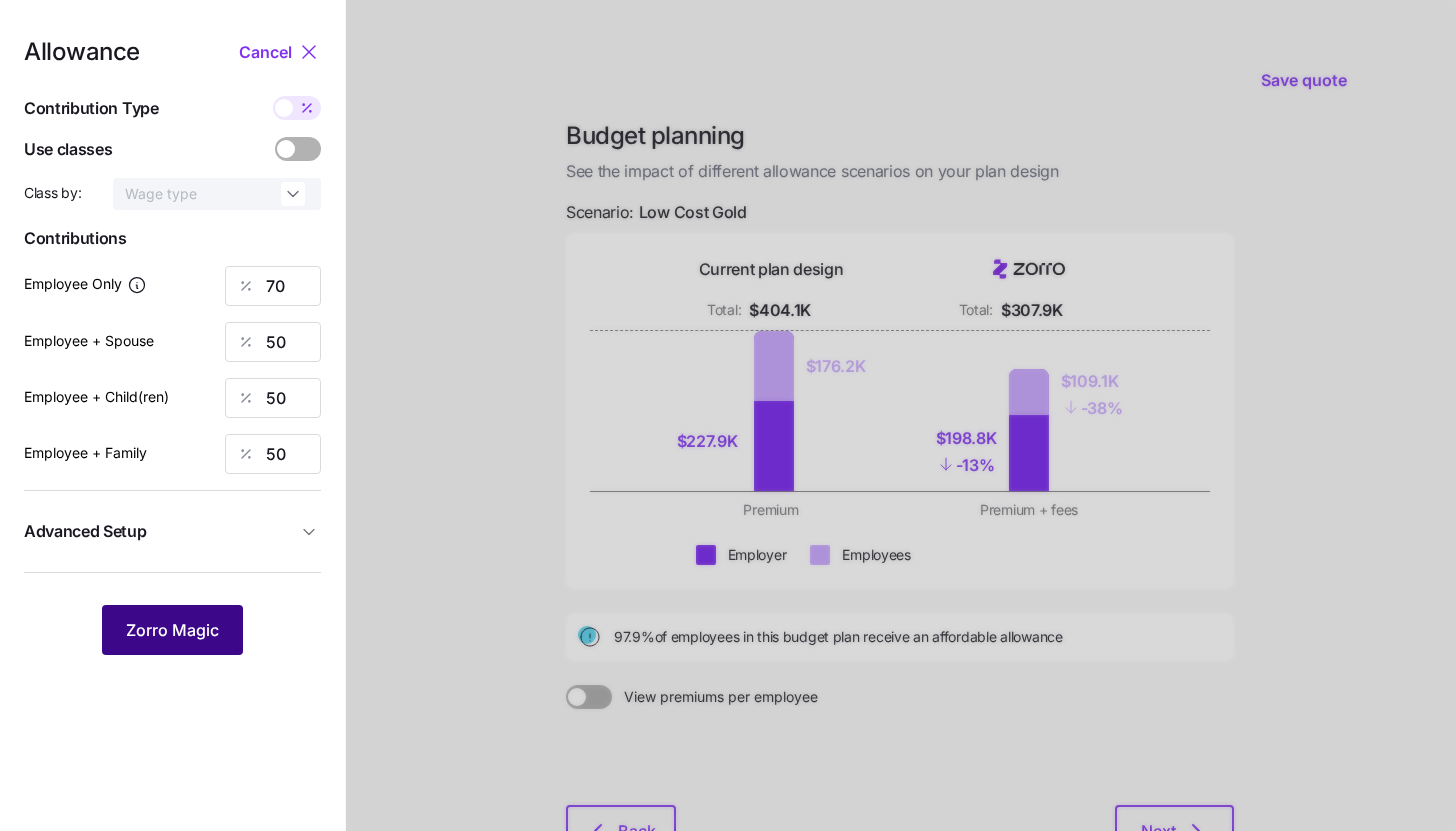 click on "Zorro Magic" at bounding box center [172, 630] 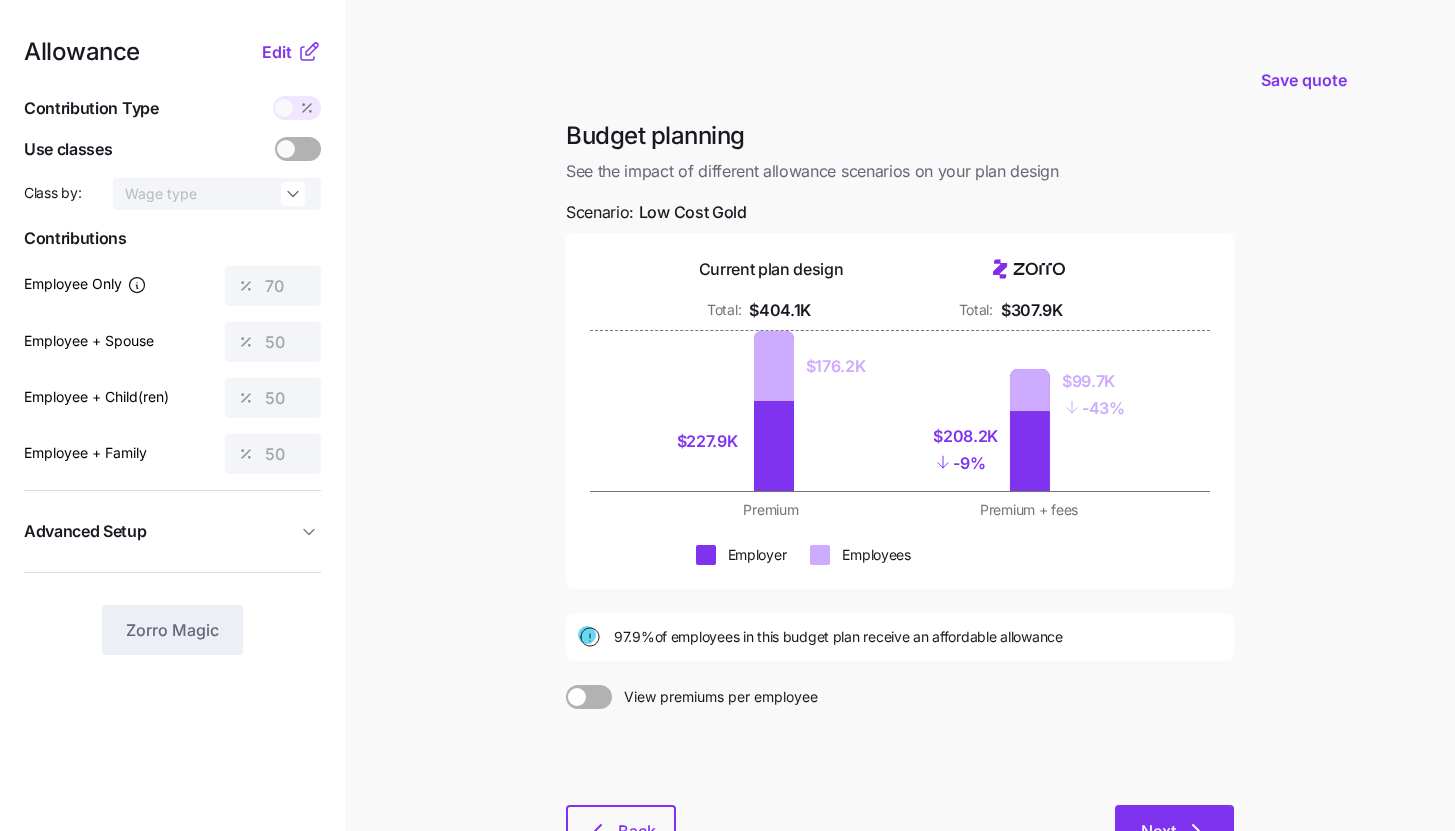 click on "Next" at bounding box center (1158, 831) 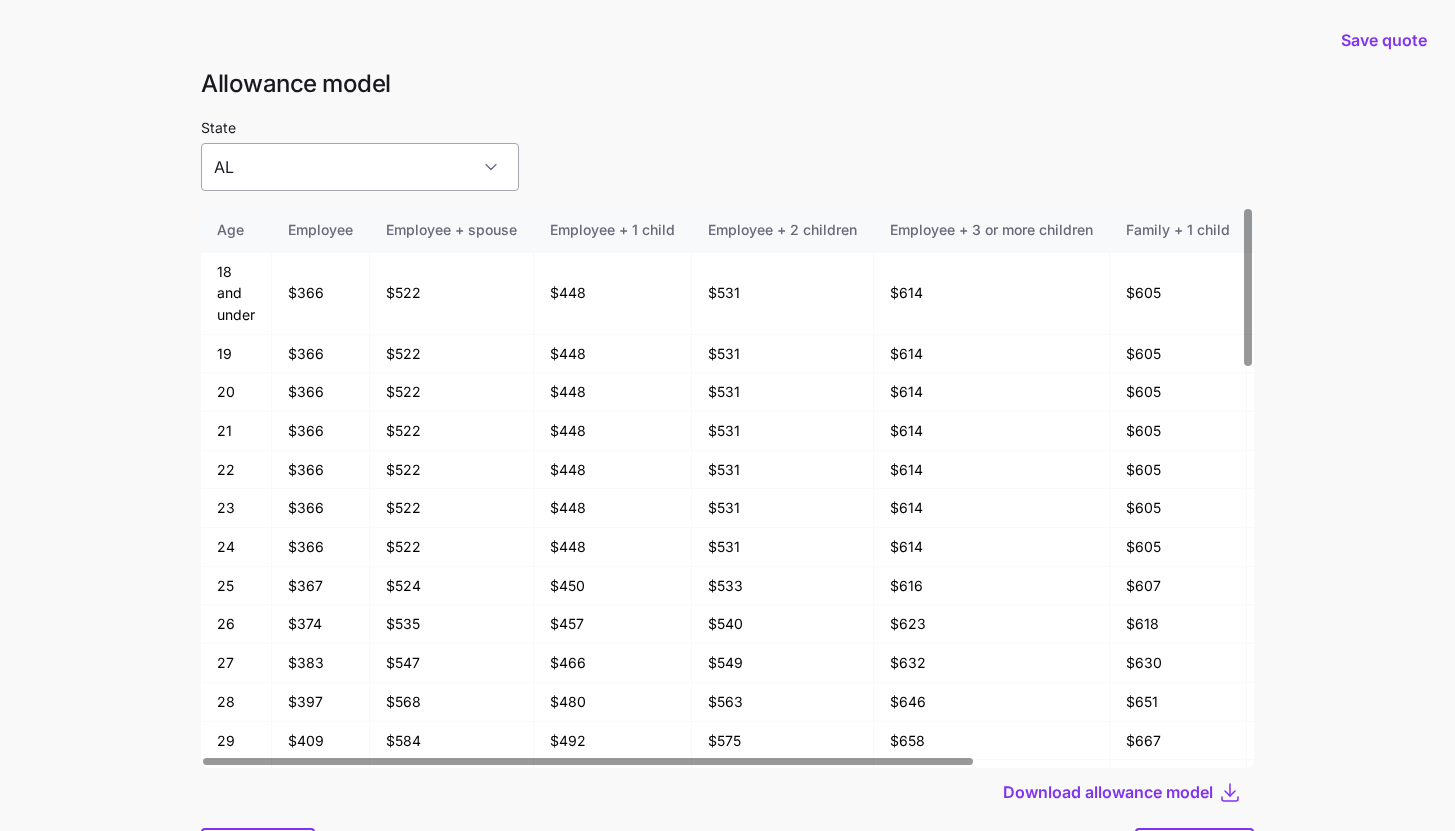 click on "AL" at bounding box center [360, 167] 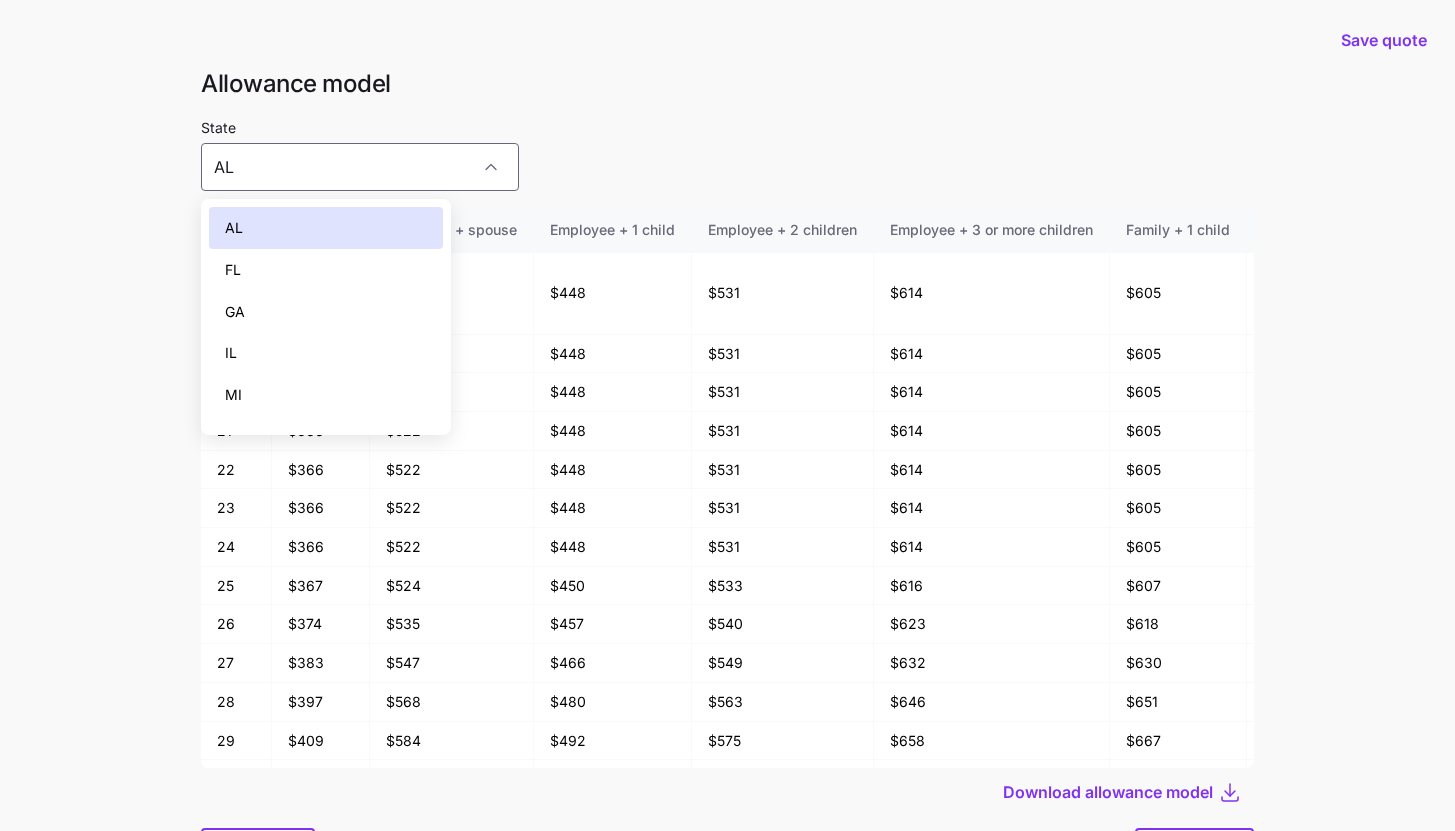 click on "GA" at bounding box center (326, 312) 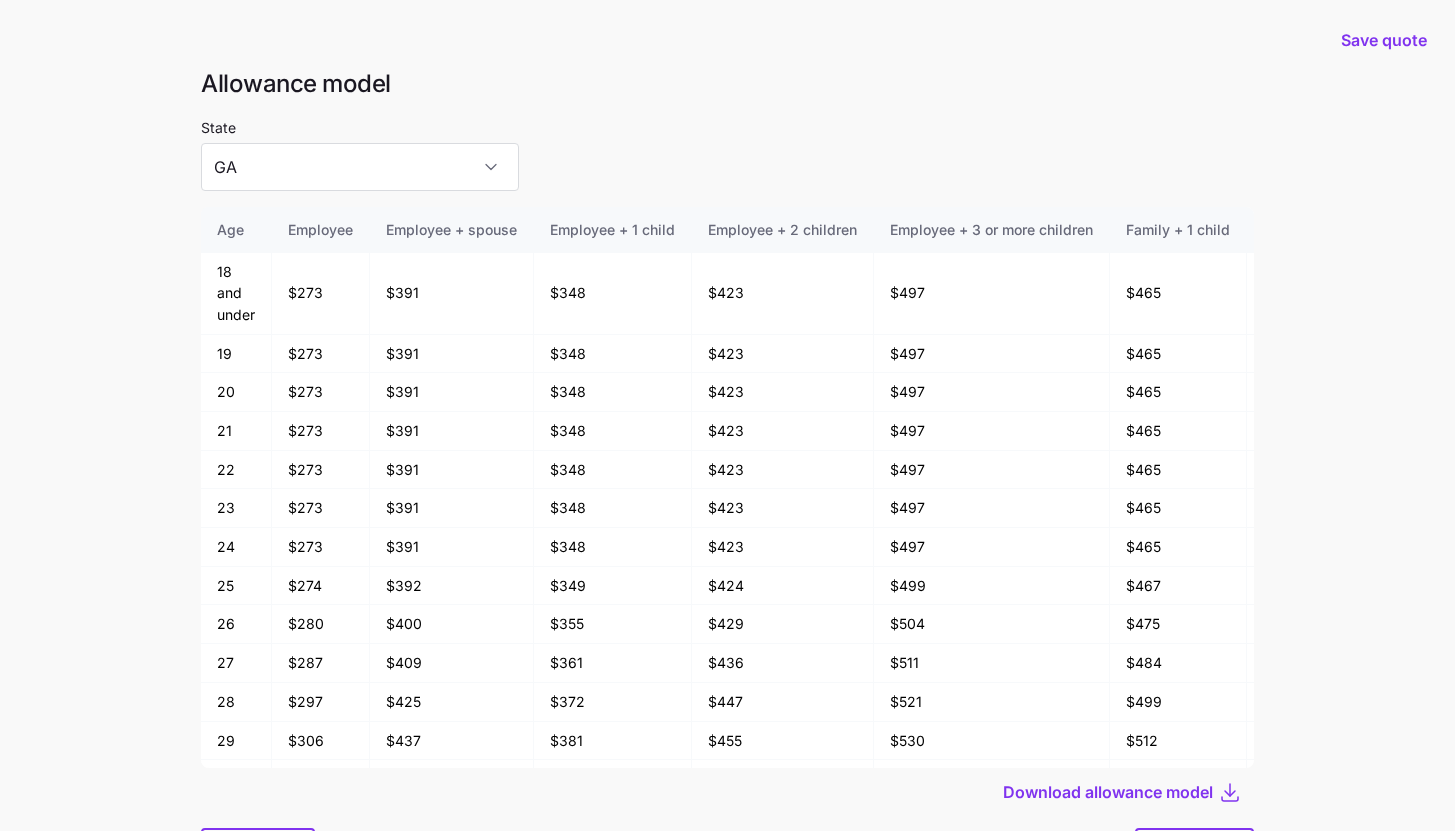 click on "State [STATE]" at bounding box center [727, 153] 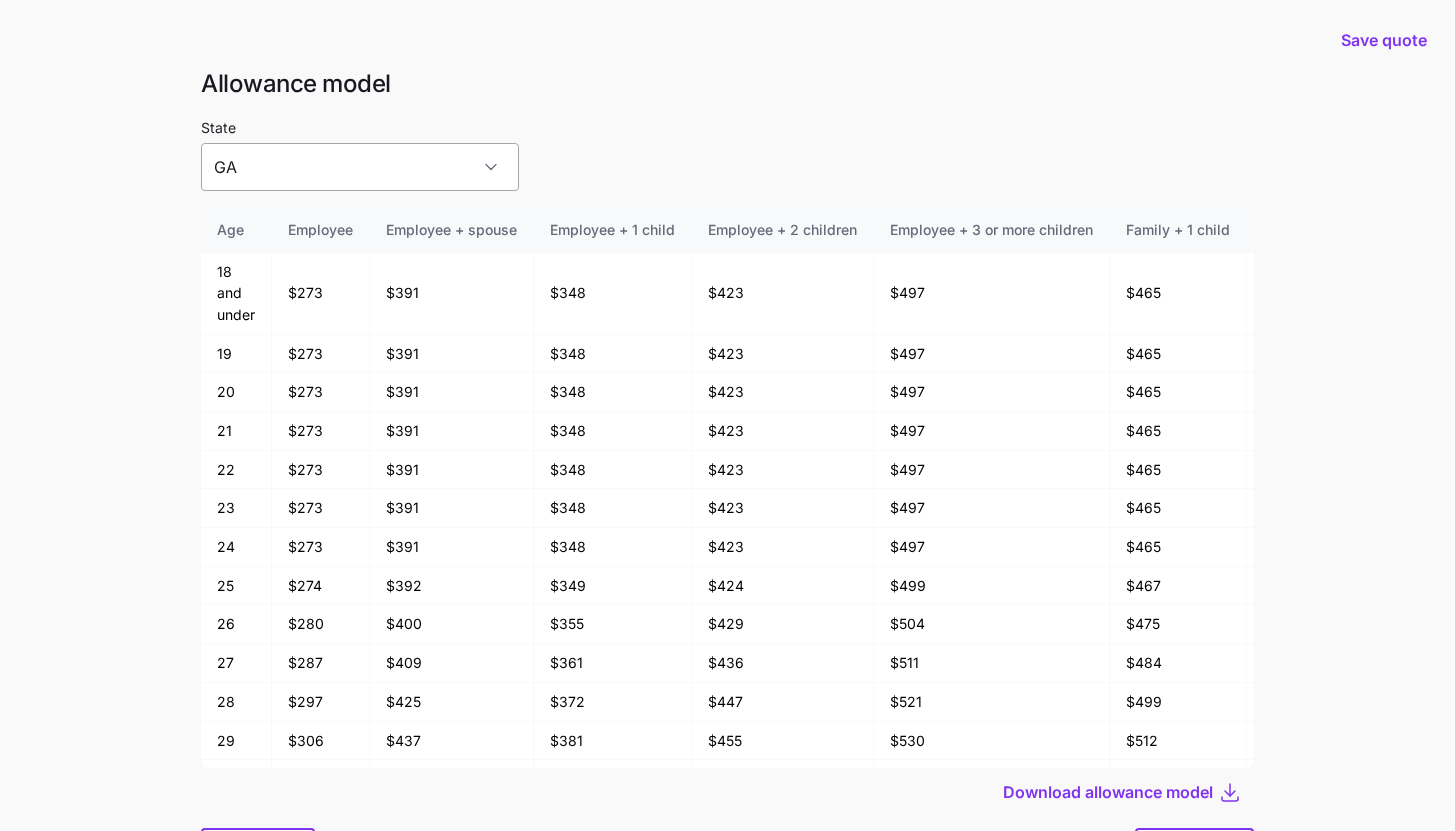 click on "GA" at bounding box center (360, 167) 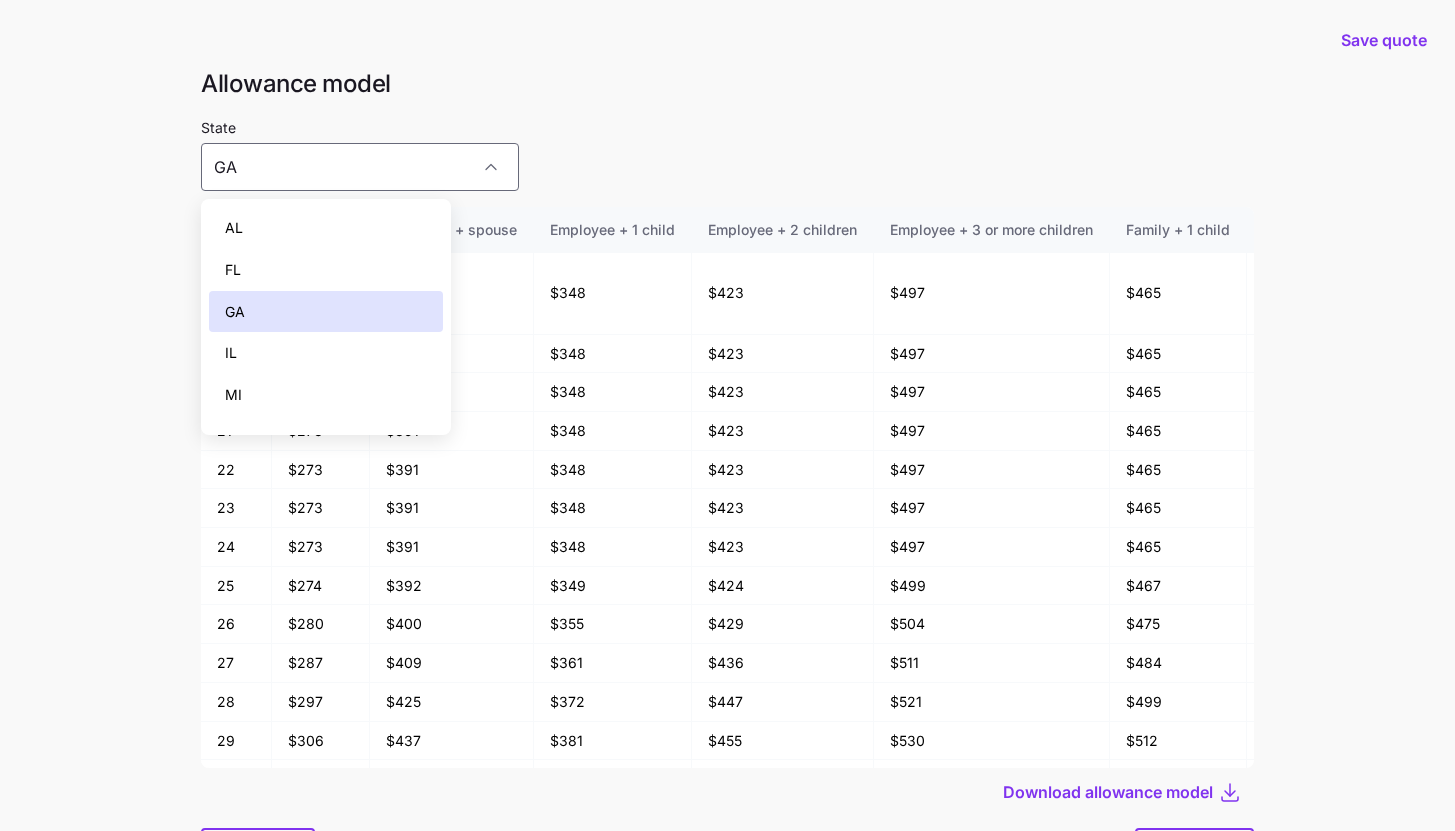 click on "FL" at bounding box center [326, 270] 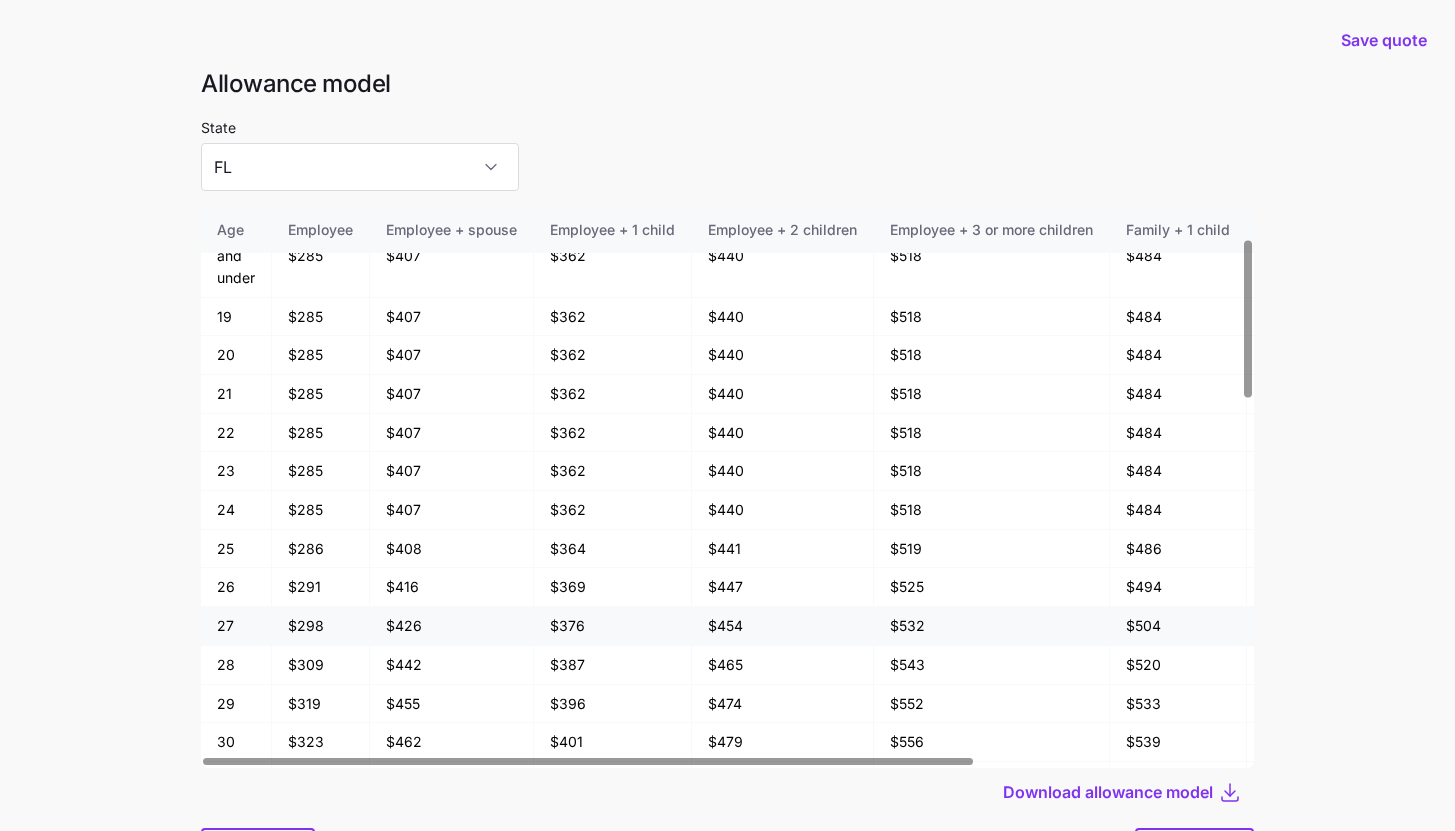 scroll, scrollTop: 130, scrollLeft: 0, axis: vertical 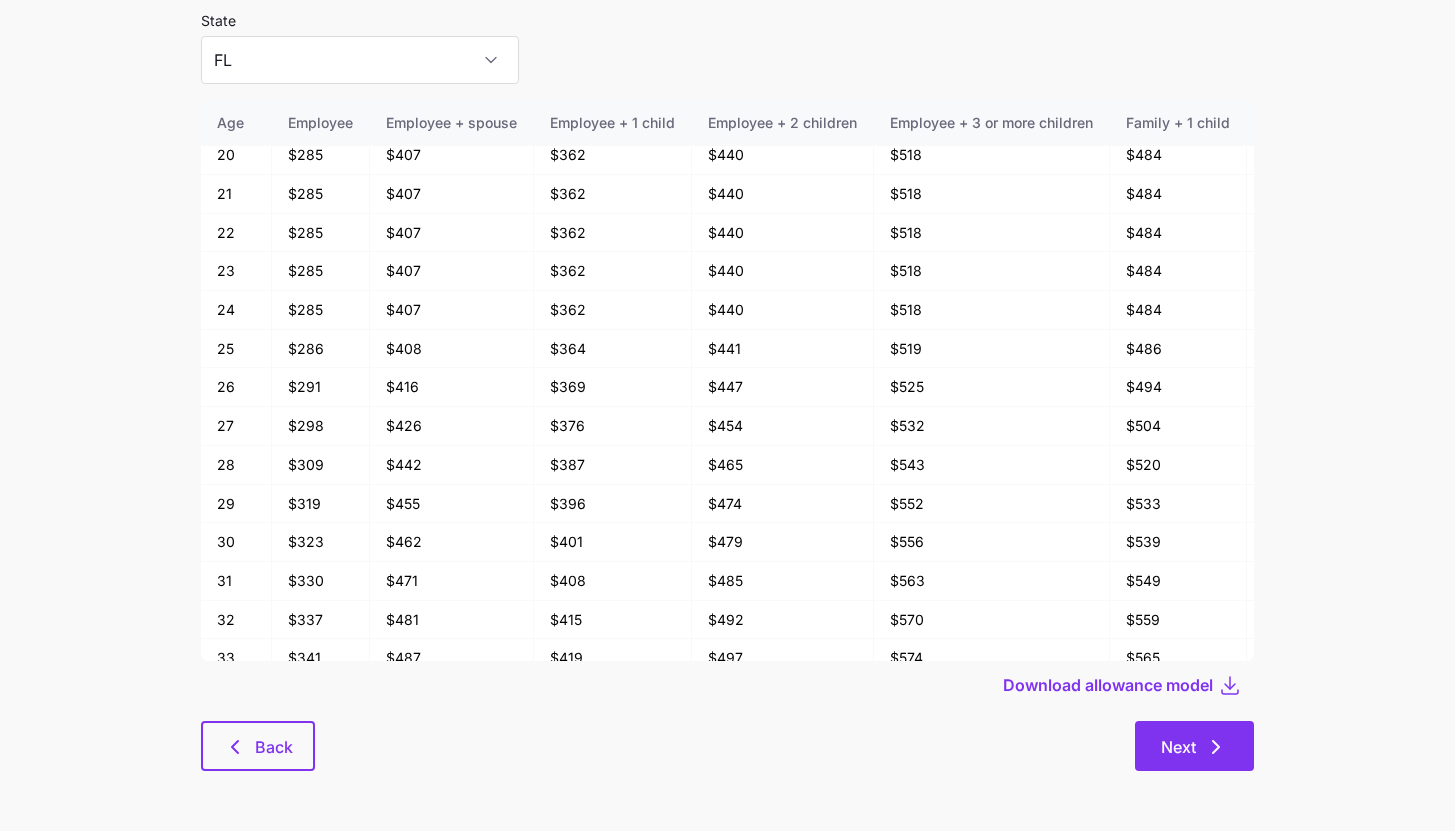 click on "Next" at bounding box center [1194, 746] 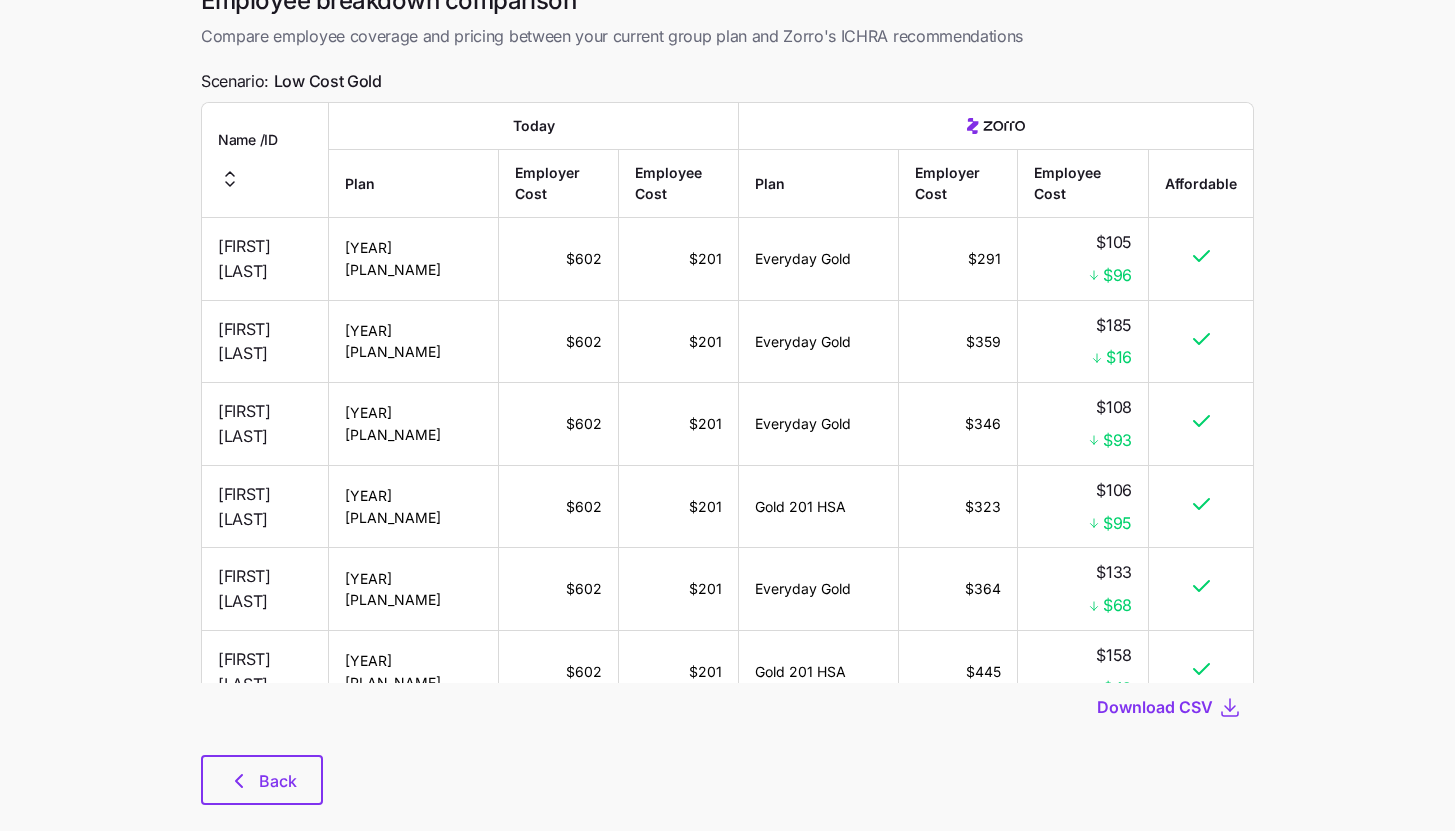 scroll, scrollTop: 0, scrollLeft: 0, axis: both 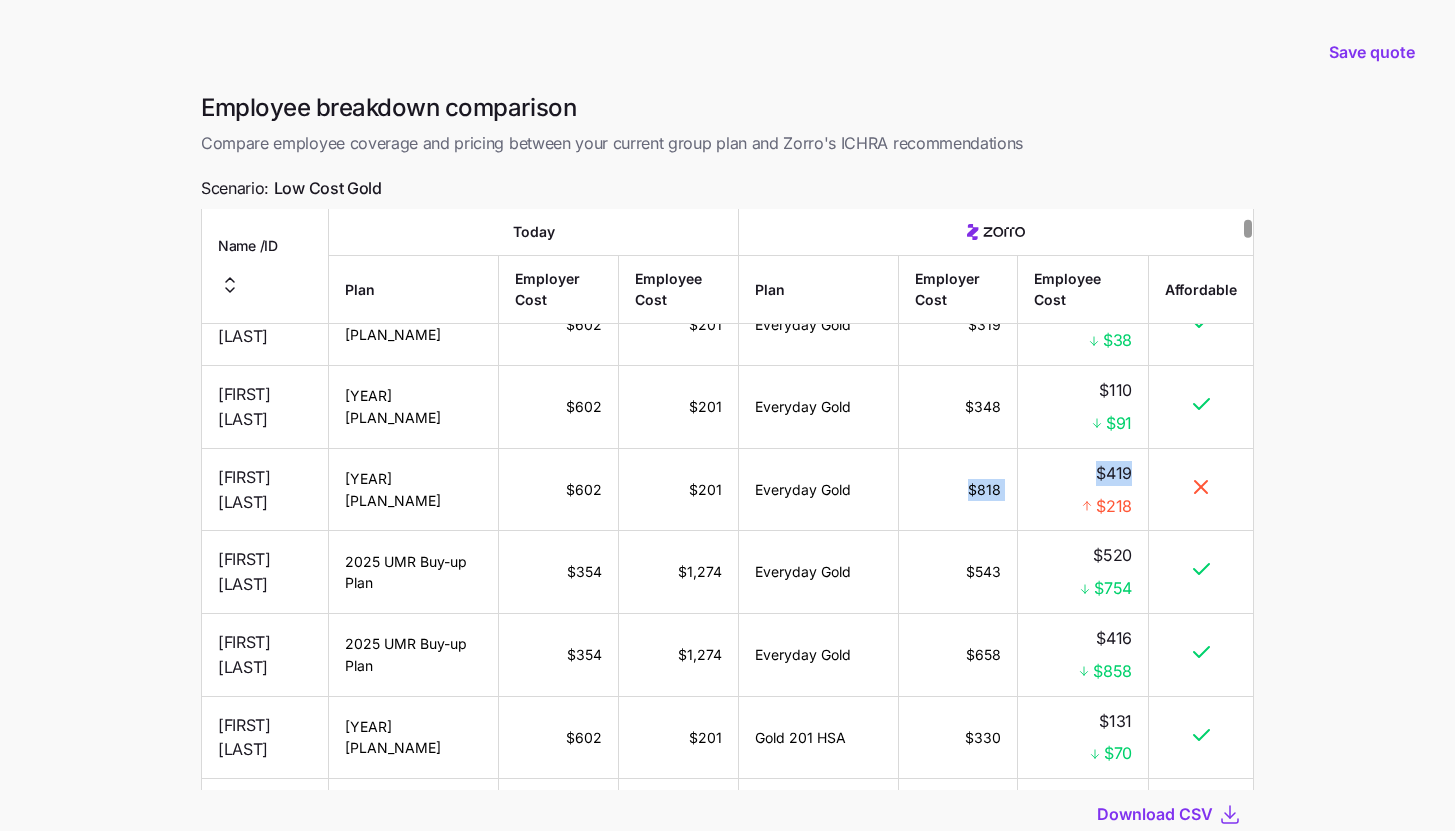 drag, startPoint x: 970, startPoint y: 493, endPoint x: 1024, endPoint y: 491, distance: 54.037025 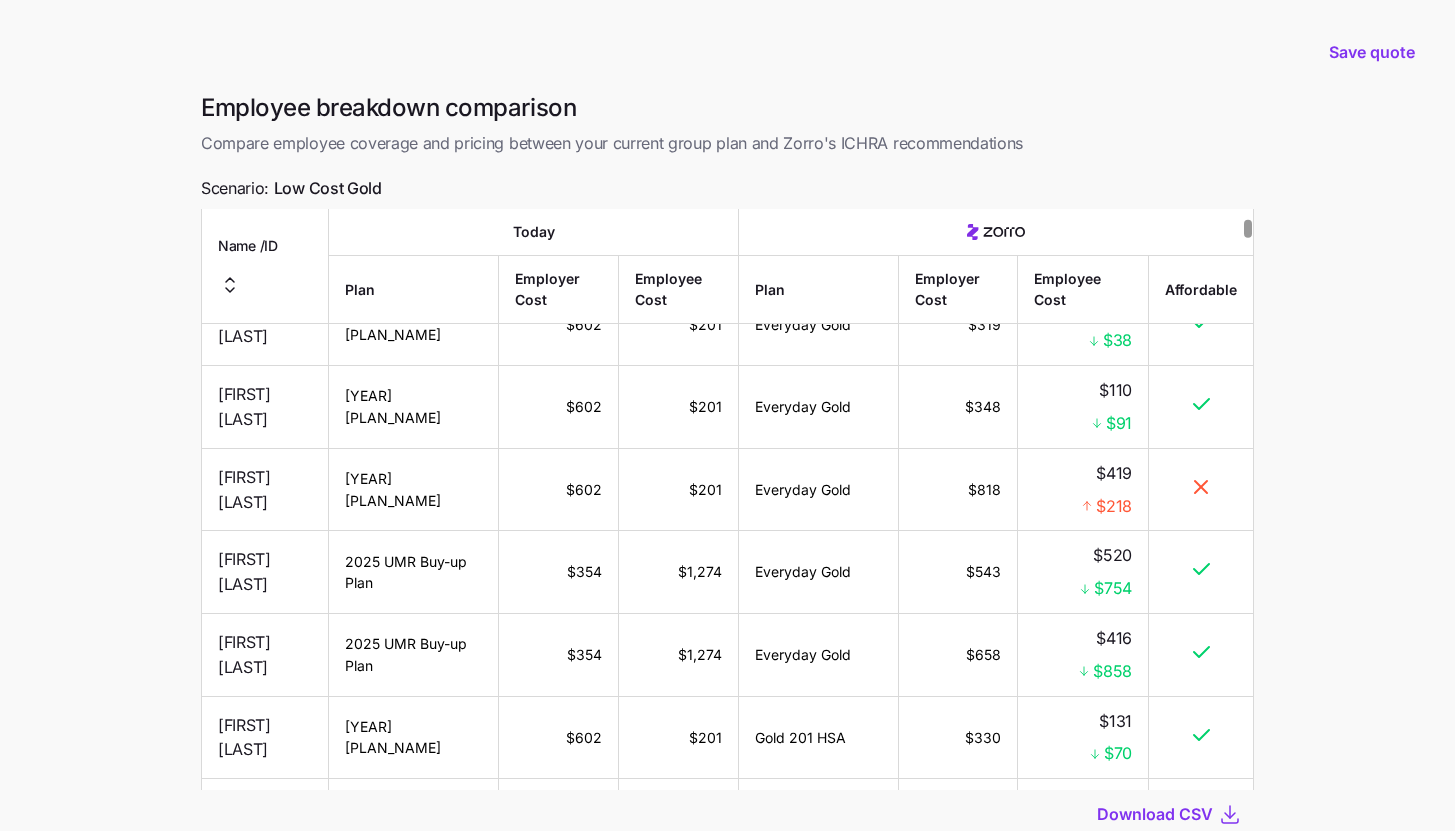 scroll, scrollTop: 141, scrollLeft: 0, axis: vertical 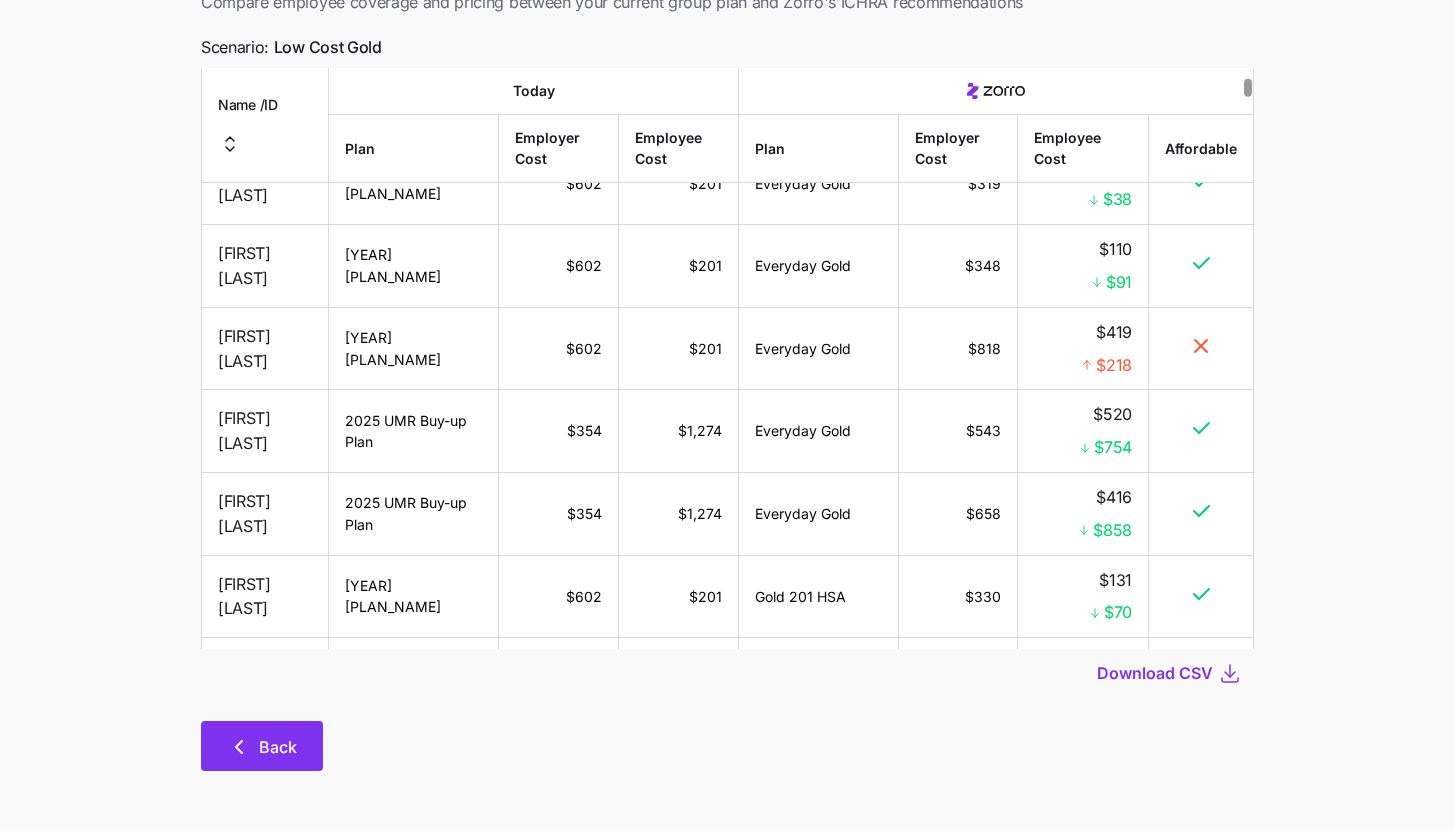click on "Back" at bounding box center (278, 747) 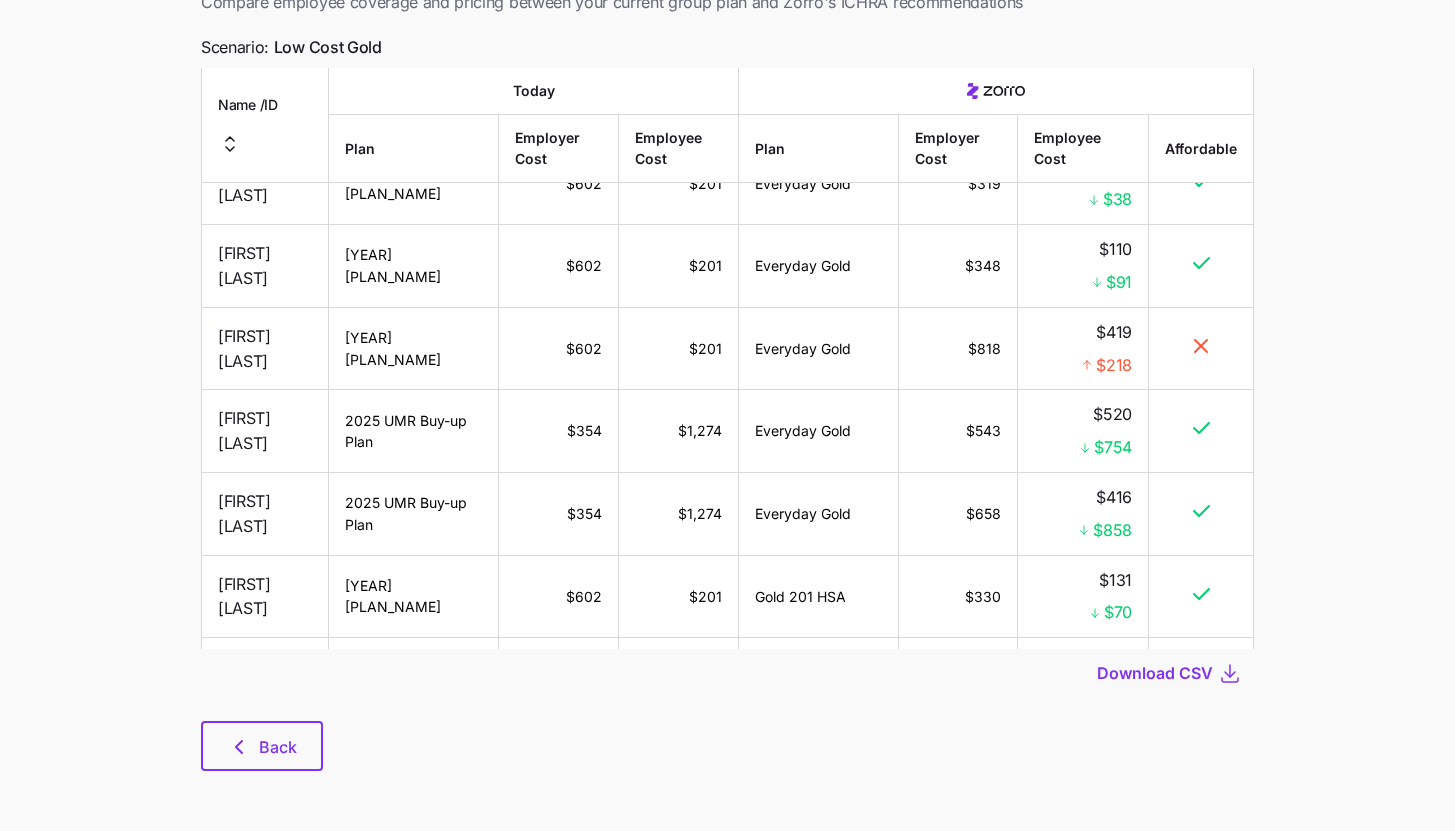 scroll, scrollTop: 0, scrollLeft: 0, axis: both 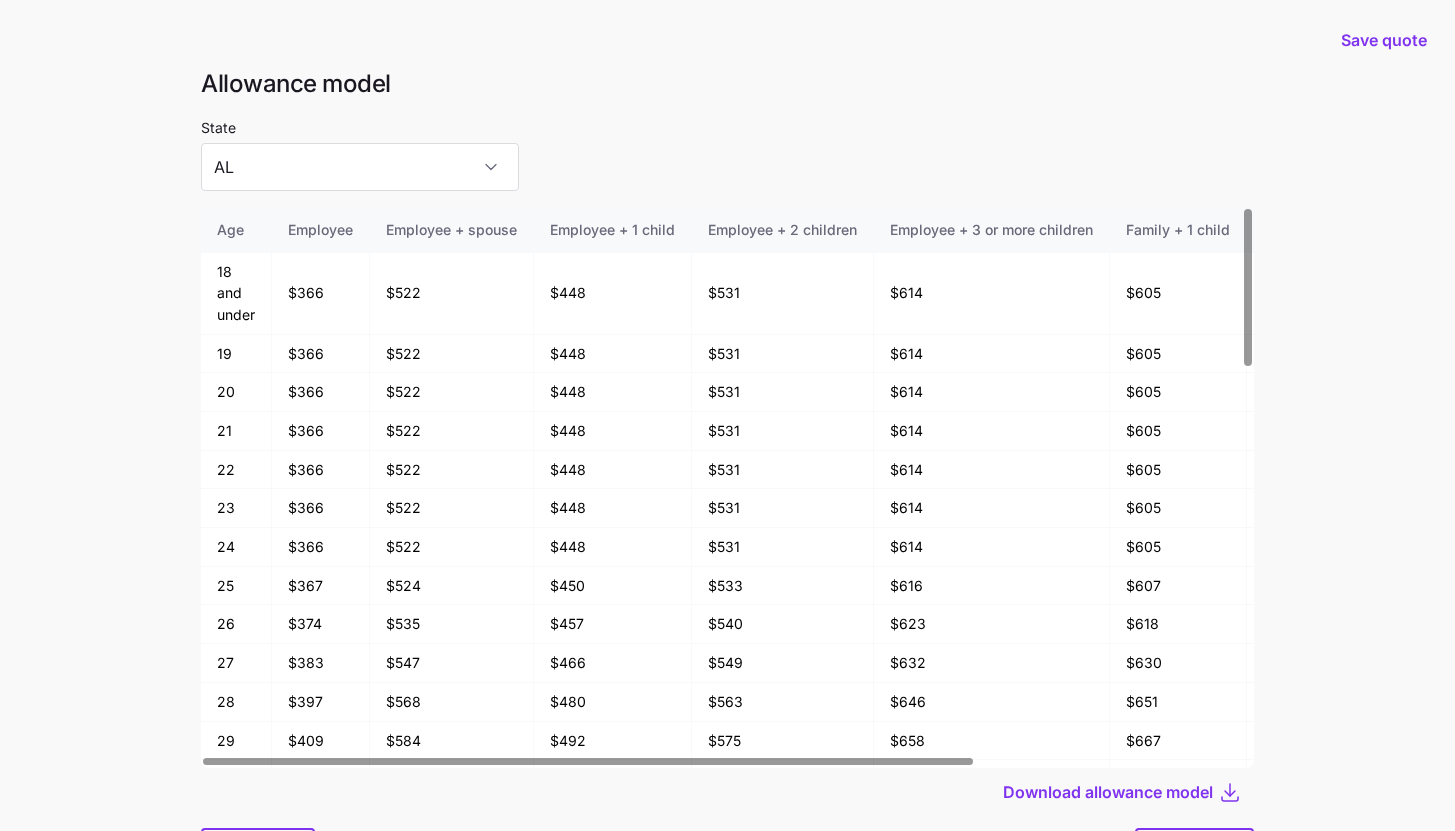click on "29" at bounding box center (236, 741) 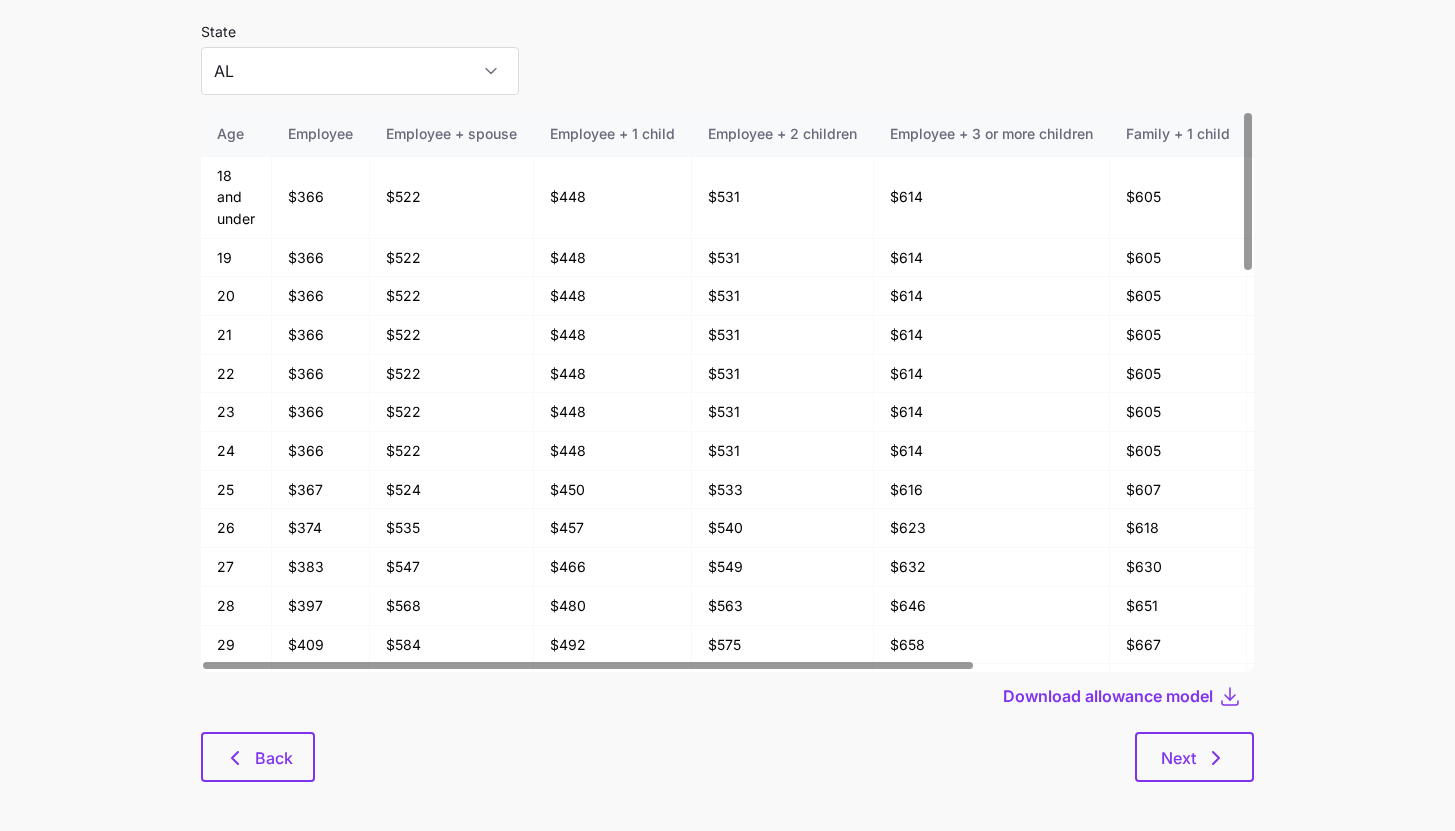scroll, scrollTop: 107, scrollLeft: 0, axis: vertical 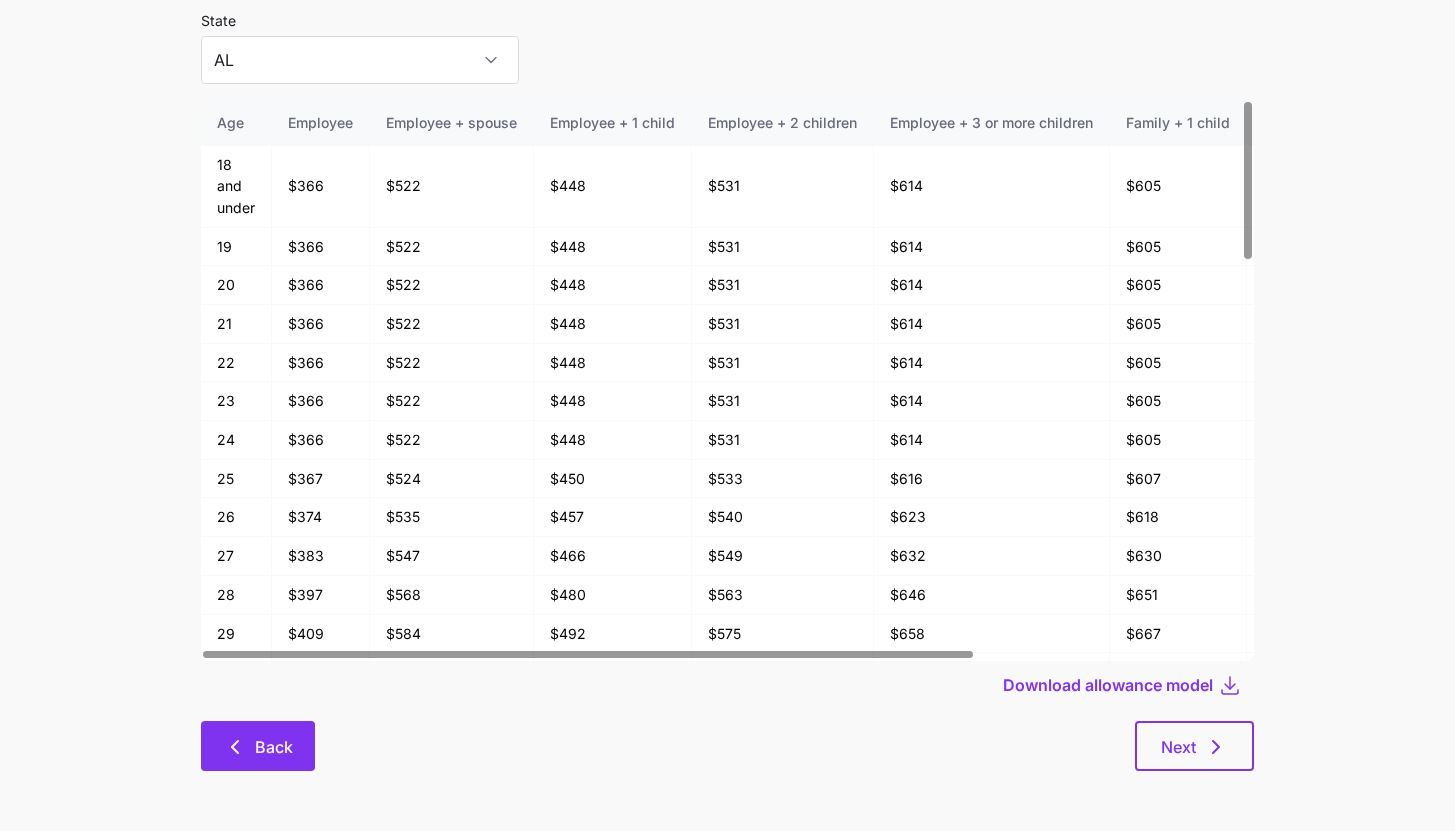 click on "Back" at bounding box center (258, 746) 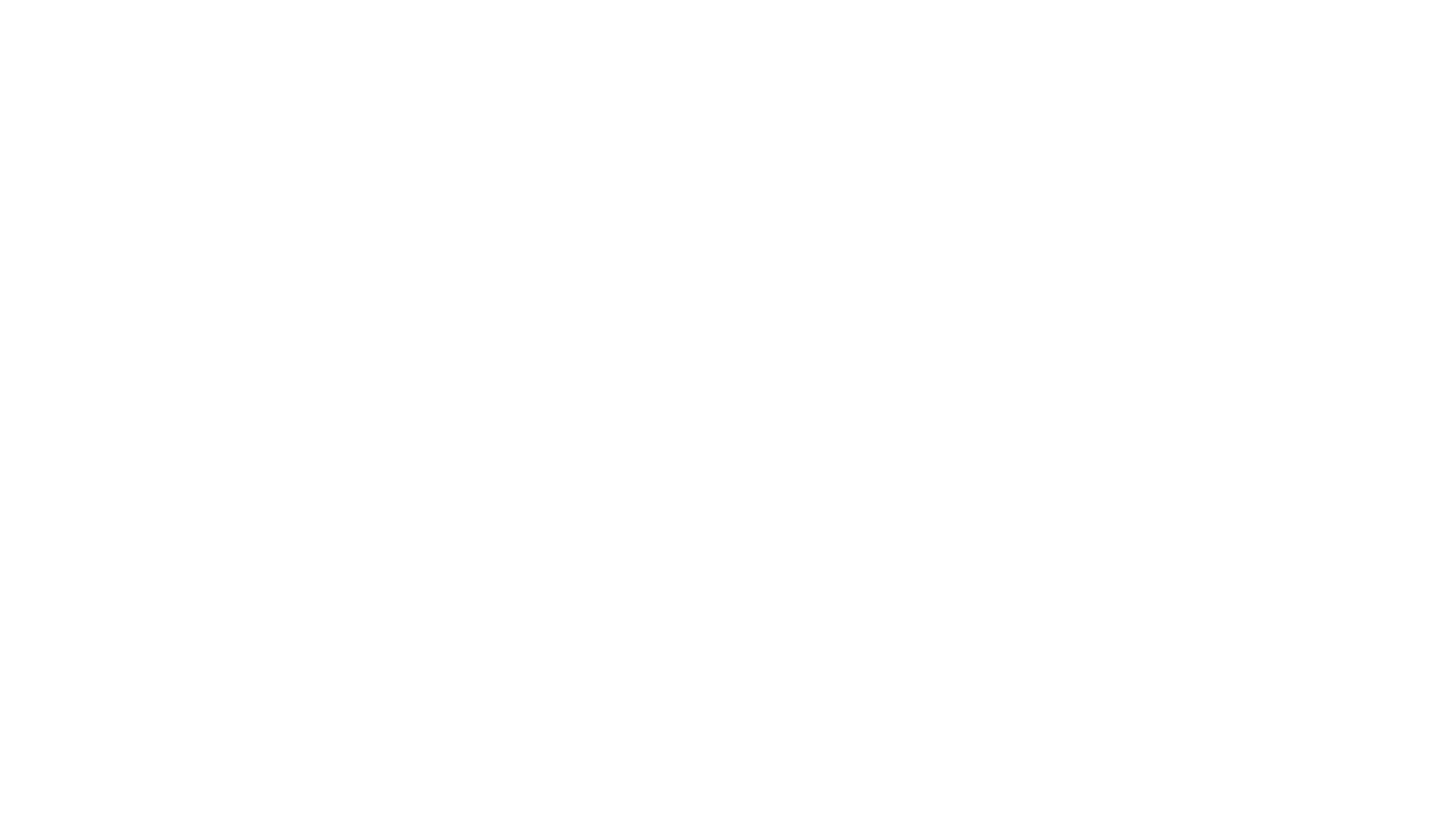 scroll, scrollTop: 0, scrollLeft: 0, axis: both 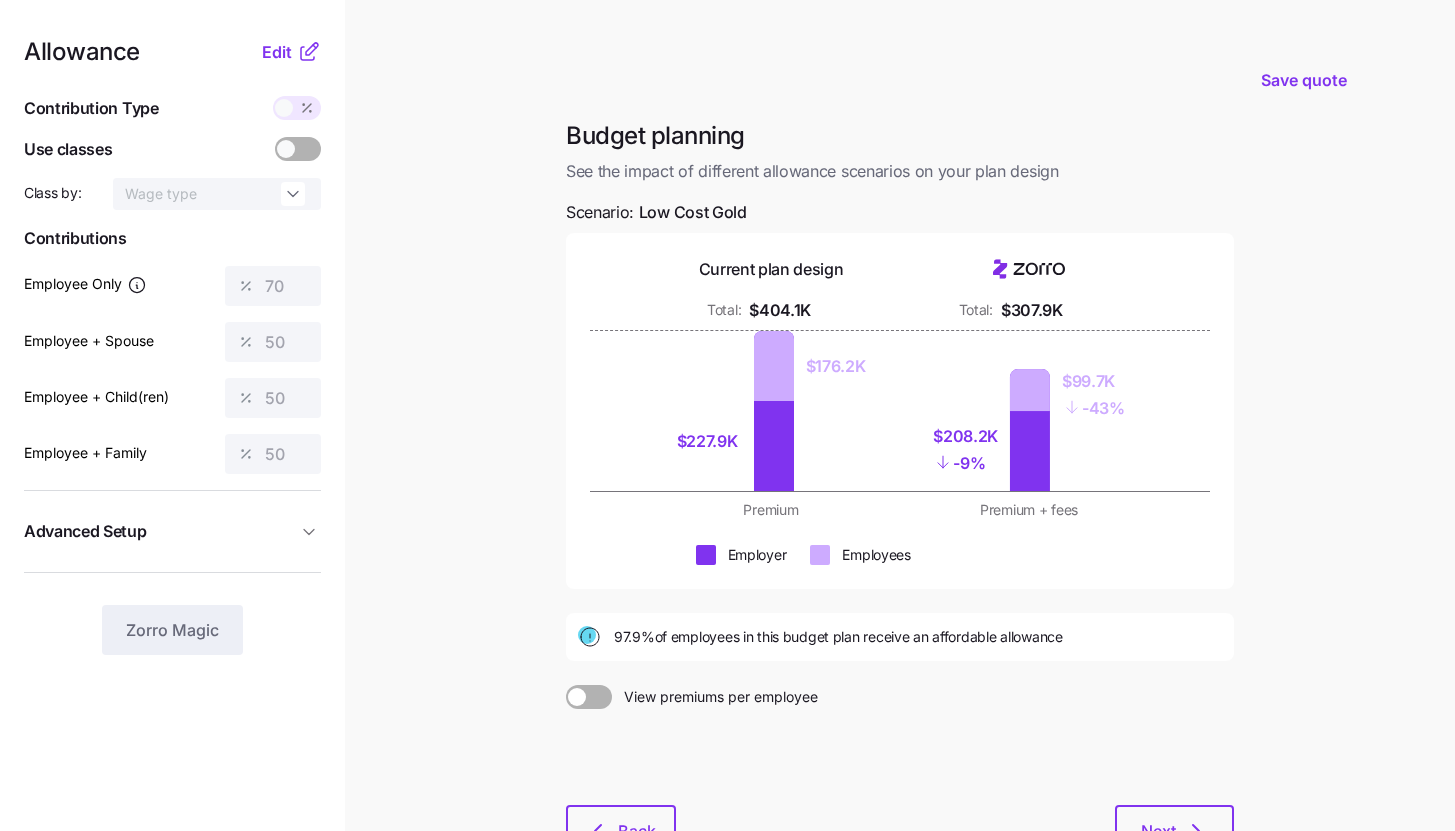 click 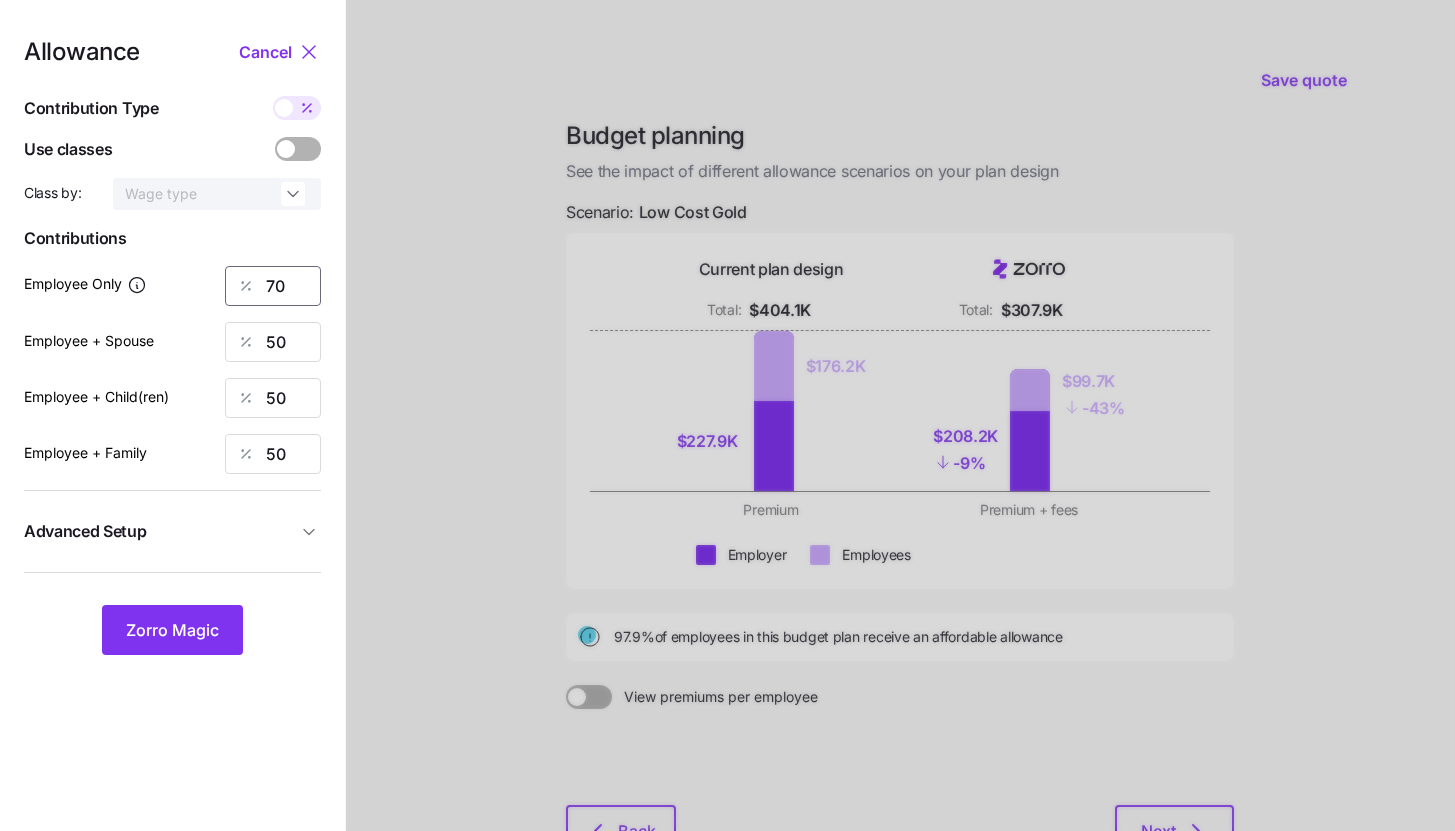 drag, startPoint x: 293, startPoint y: 271, endPoint x: 218, endPoint y: 276, distance: 75.16648 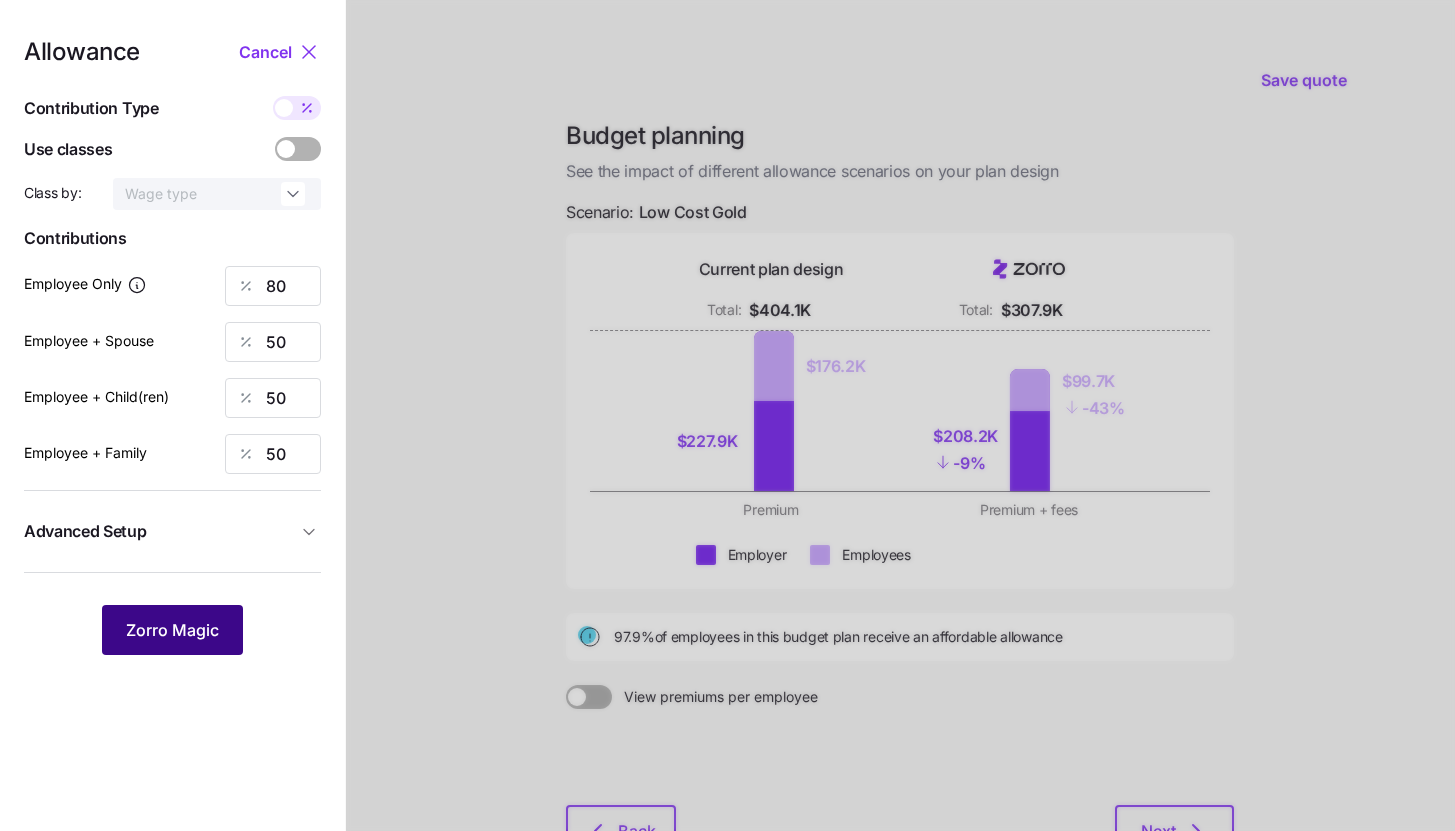click on "Zorro Magic" at bounding box center [172, 630] 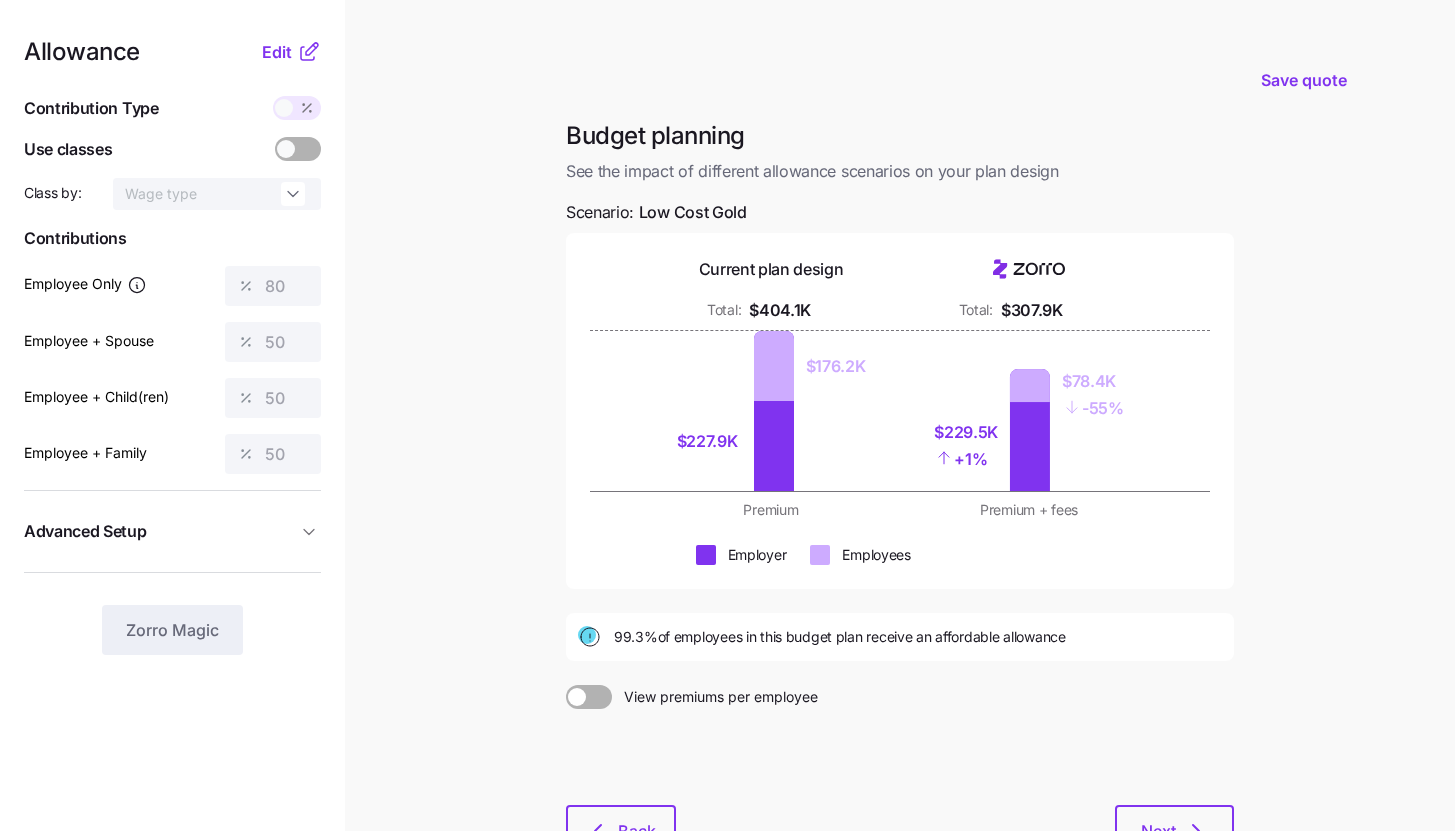 click 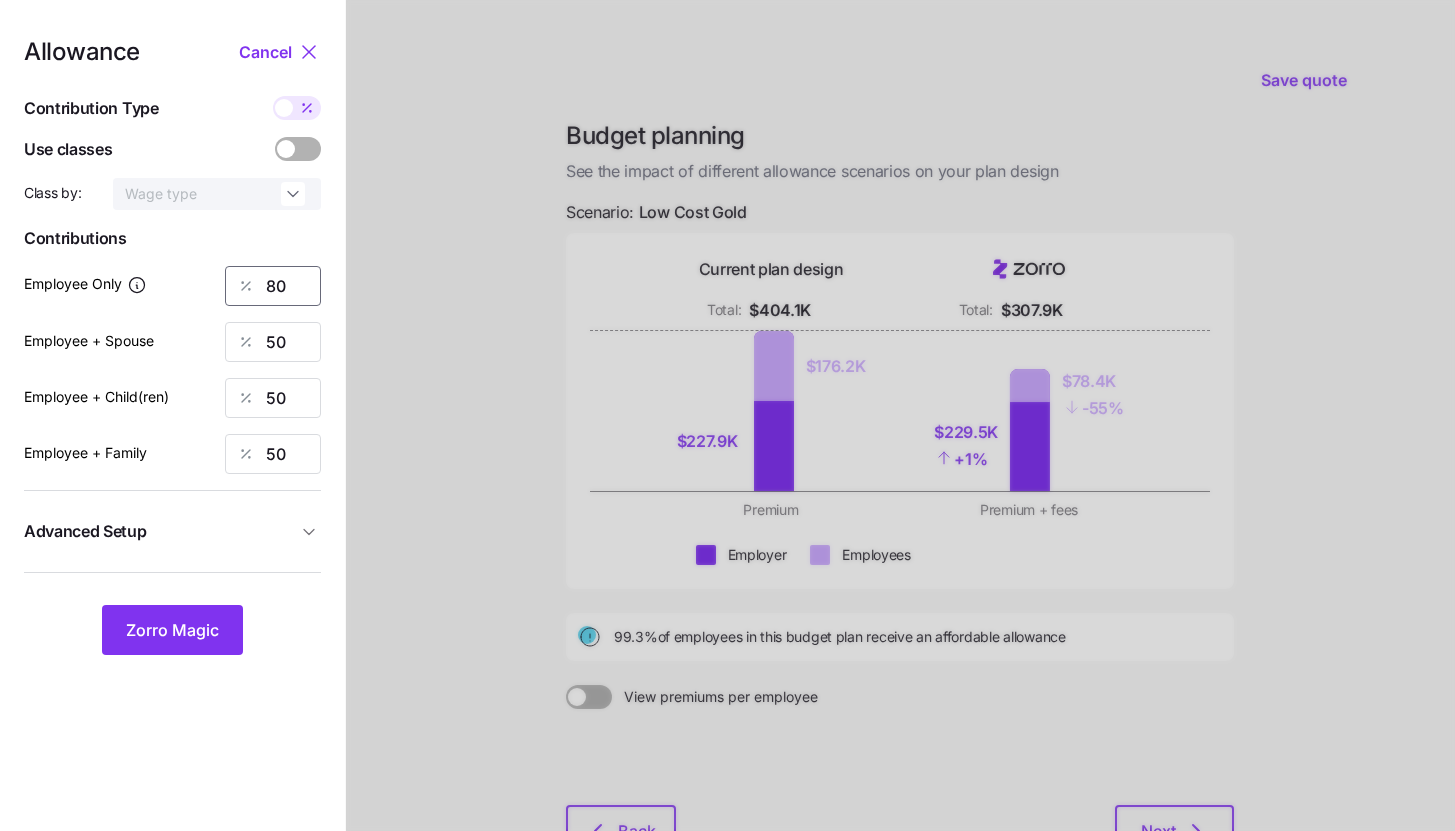 drag, startPoint x: 290, startPoint y: 289, endPoint x: 248, endPoint y: 284, distance: 42.296574 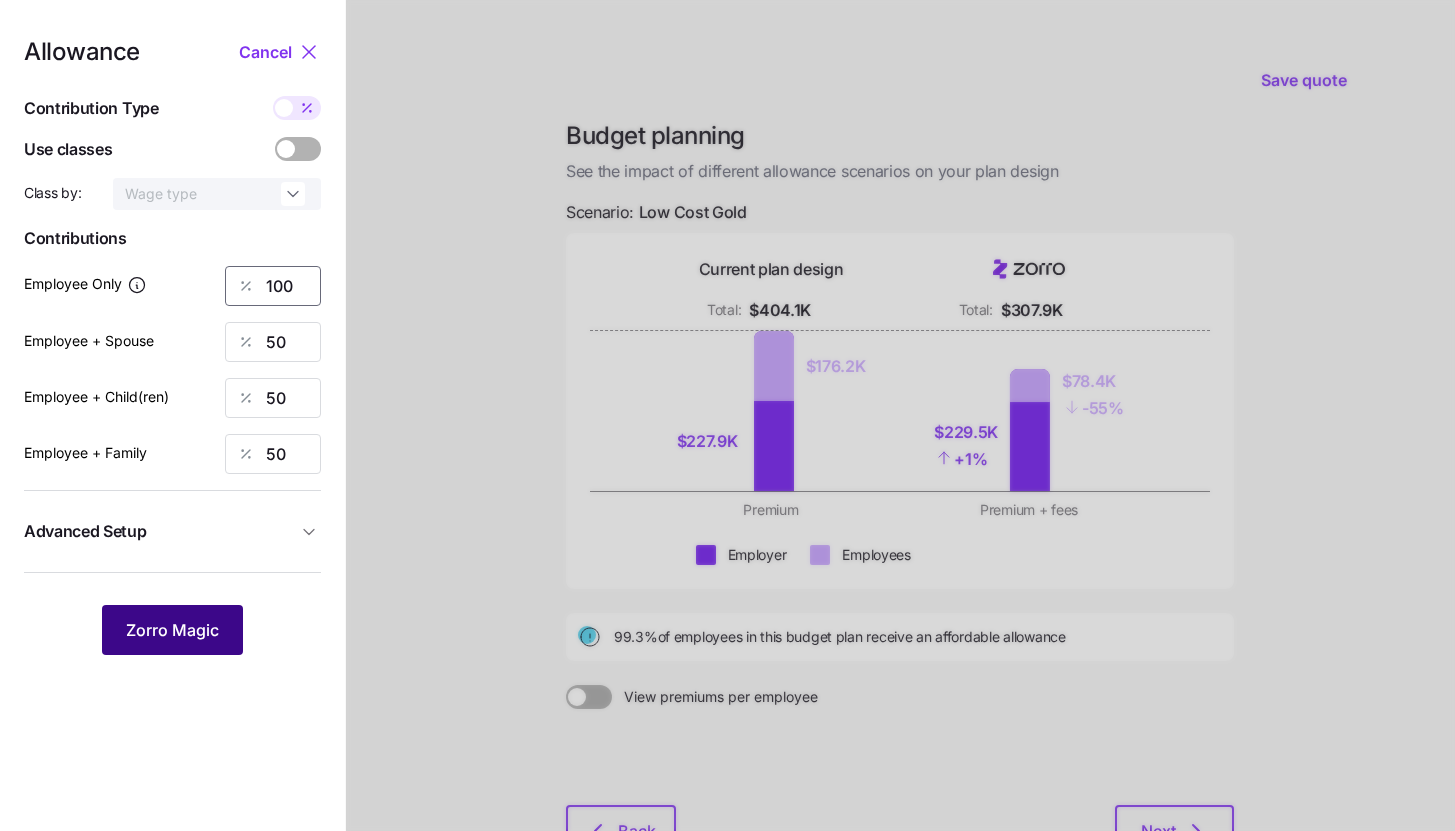 type on "100" 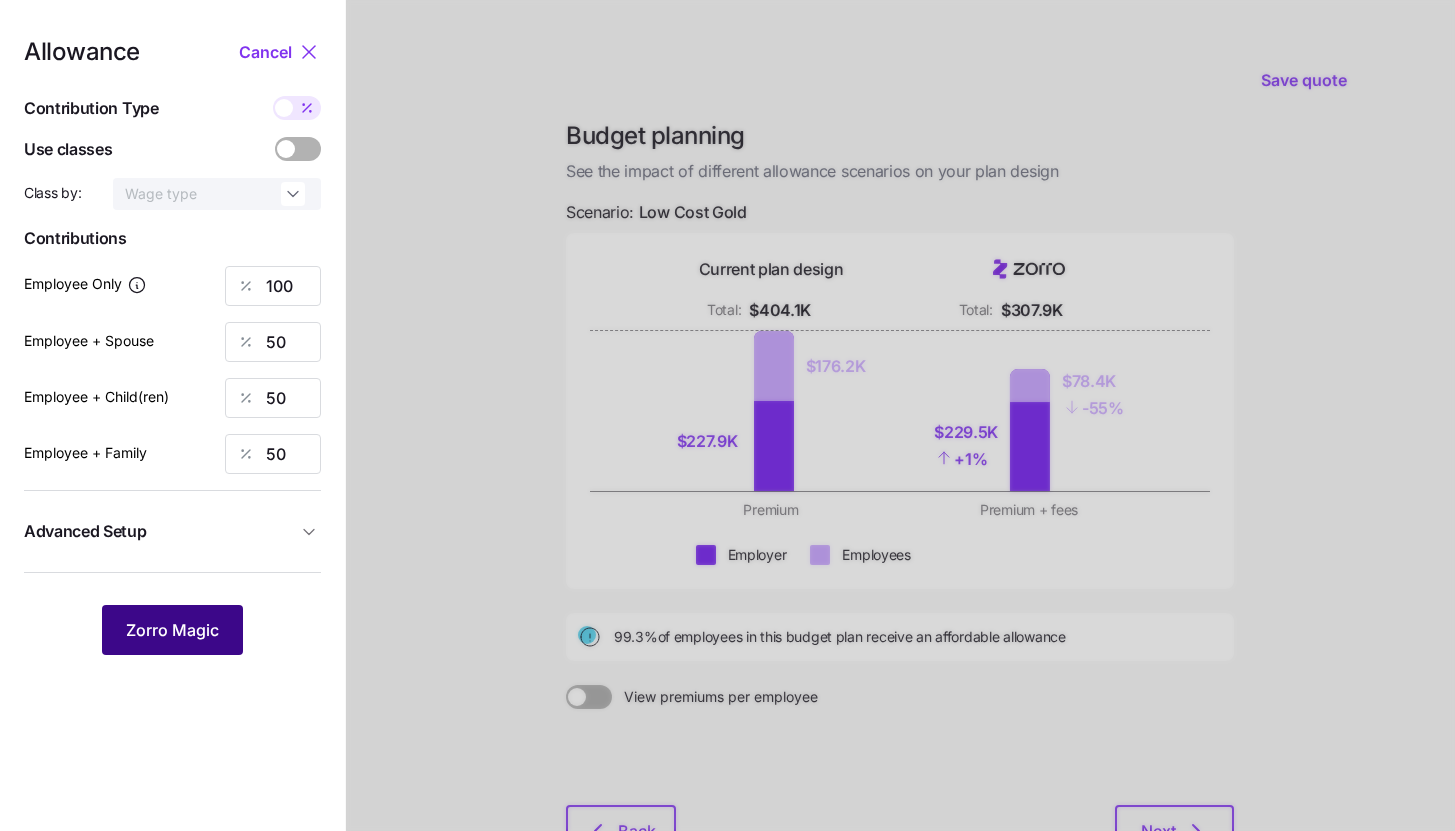 click on "Zorro Magic" at bounding box center (172, 630) 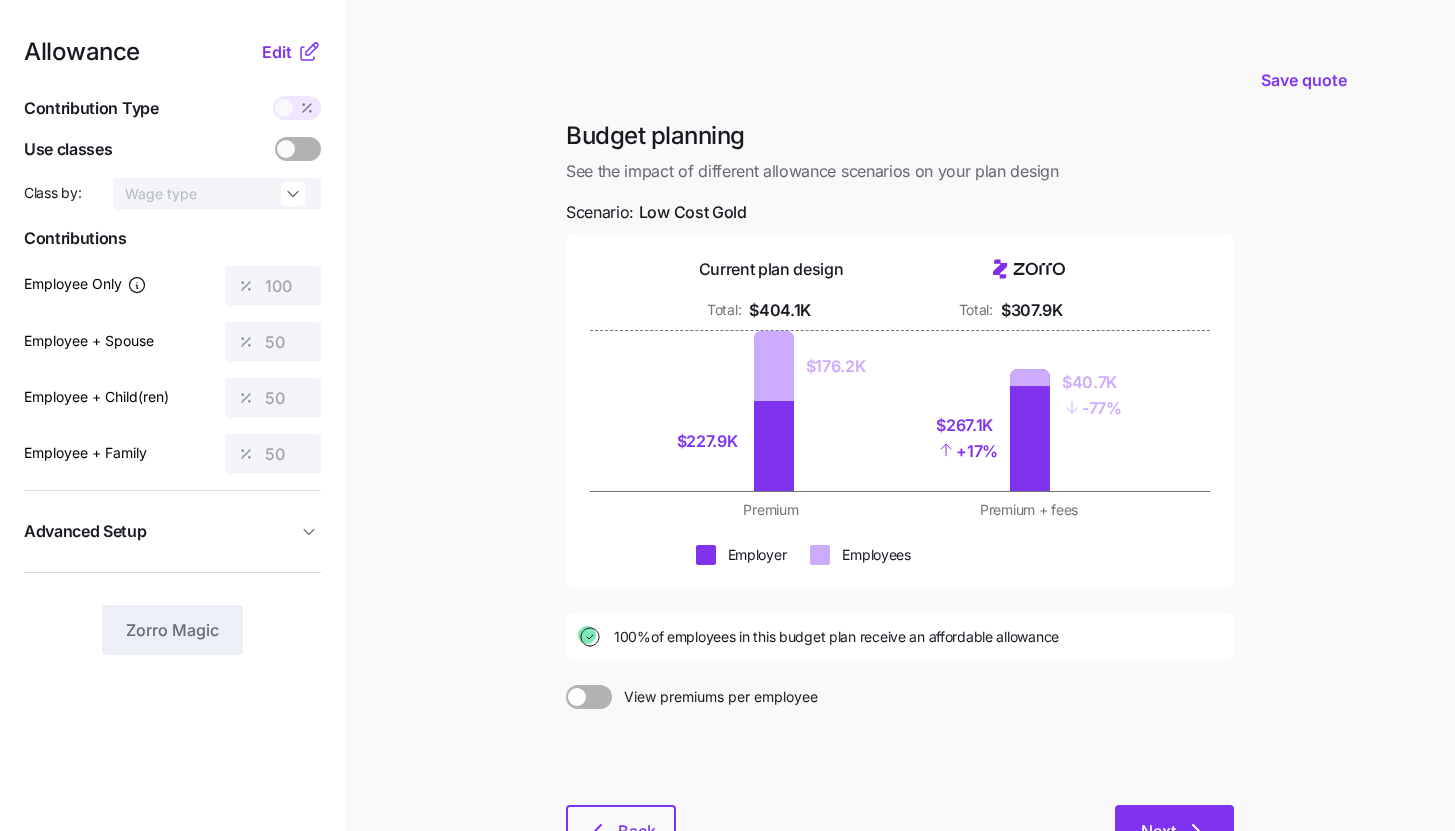 click on "Next" at bounding box center (1158, 831) 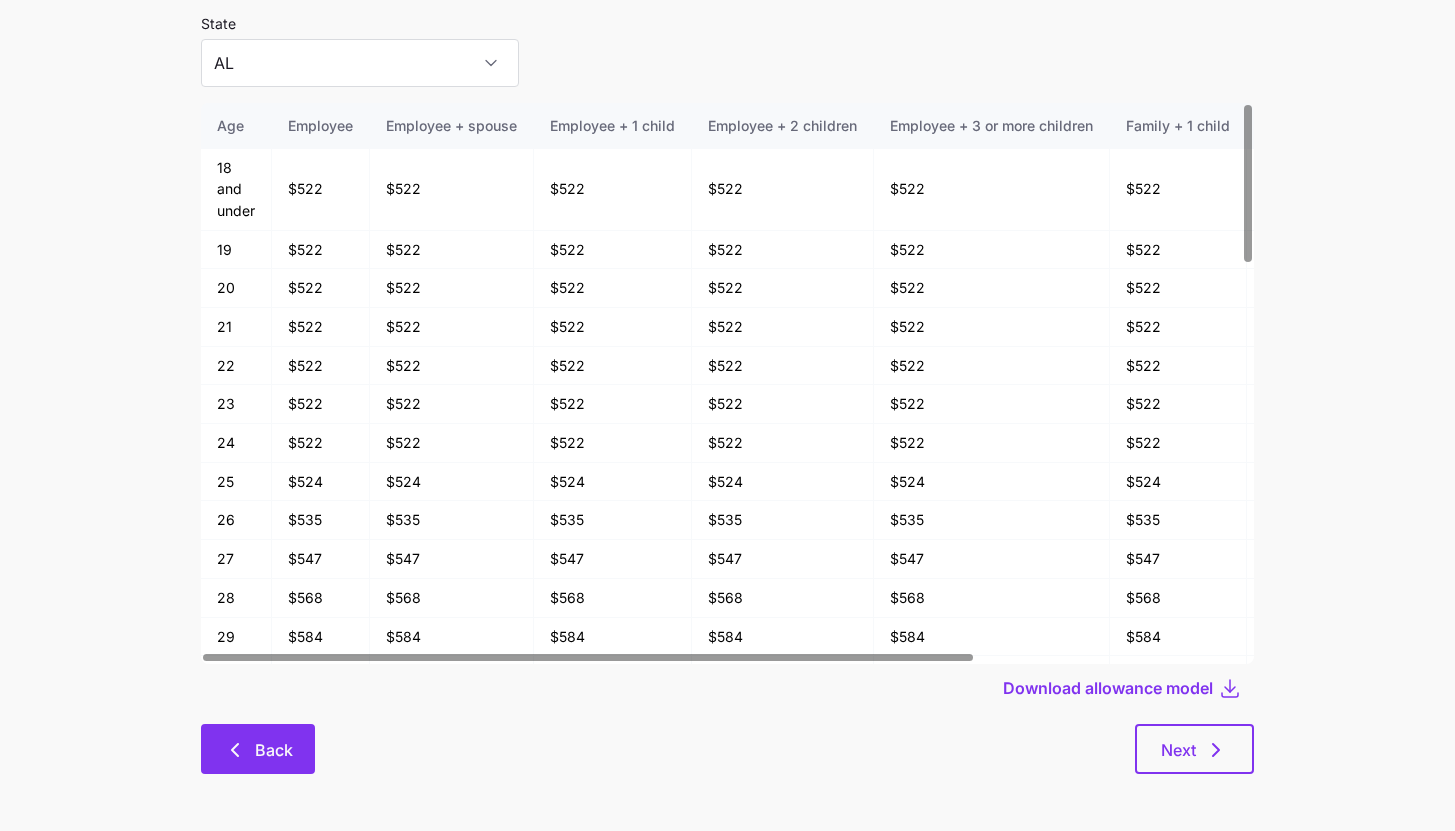 scroll, scrollTop: 107, scrollLeft: 0, axis: vertical 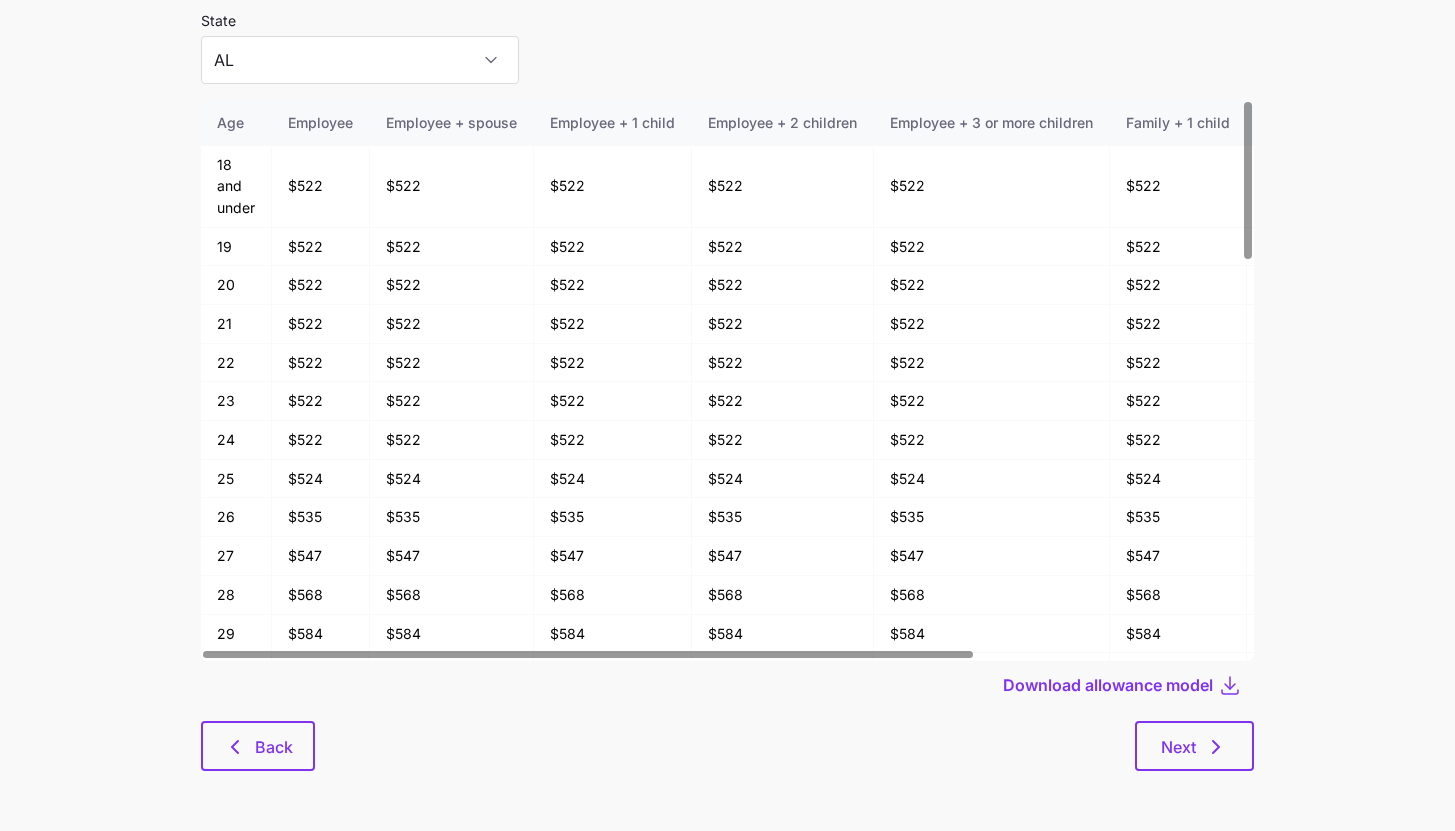 click on "Allowance model State AL Age Employee Employee + spouse Employee + 1 child Employee + 2 children Employee + 3 or more children Family + 1 child Family + 2 children Family + 3 or more children 18 and under $[MONEY] $[MONEY] $[MONEY] $[MONEY] $[MONEY] $[MONEY] $[MONEY] $[MONEY] 19 $[MONEY] $[MONEY] $[MONEY] $[MONEY] $[MONEY] $[MONEY] $[MONEY] $[MONEY] 20 $[MONEY] $[MONEY] $[MONEY] $[MONEY] $[MONEY] $[MONEY] $[MONEY] $[MONEY] 21 $[MONEY] $[MONEY] $[MONEY] $[MONEY] $[MONEY] $[MONEY] $[MONEY] $[MONEY] 22 $[MONEY] $[MONEY] $[MONEY] $[MONEY] $[MONEY] $[MONEY] $[MONEY] $[MONEY] 23 $[MONEY] $[MONEY] $[MONEY] $[MONEY] $[MONEY] $[MONEY] $[MONEY] $[MONEY] 24 $[MONEY] $[MONEY] $[MONEY] $[MONEY] $[MONEY] $[MONEY] $[MONEY] $[MONEY] 25 $[MONEY] $[MONEY] $[MONEY] $[MONEY] $[MONEY] $[MONEY] $[MONEY] $[MONEY] 26 $[MONEY] $[MONEY] $[MONEY] $[MONEY] $[MONEY] $[MONEY] $[MONEY] $[MONEY] 27 $[MONEY] $[MONEY] $[MONEY] $[MONEY] $[MONEY] $[MONEY] $[MONEY] $[MONEY] 28 $[MONEY] $[MONEY] $[MONEY] $[MONEY] $[MONEY] $[MONEY] $[MONEY] $[MONEY] 29 $[MONEY] $[MONEY] $[MONEY] $[MONEY] $[MONEY] $[MONEY] $[MONEY] $[MONEY] 30 $[MONEY] $[MONEY] $[MONEY] $[MONEY] $[MONEY] $[MONEY] $[MONEY] $[MONEY] 31 $[MONEY] $[MONEY] $[MONEY] $[MONEY] $[MONEY] $[MONEY] $[MONEY] $[MONEY] 32 $[MONEY] $[MONEY] $[MONEY] $[MONEY] $[MONEY] $[MONEY] $[MONEY] $[MONEY] 33 $[MONEY] $[MONEY] $[MONEY] $[MONEY] $[MONEY] $[MONEY] $[MONEY] $[MONEY] 34 $[MONEY] $[MONEY] $[MONEY] $[MONEY] $[MONEY] $[MONEY] $[MONEY] $[MONEY] 35 $[MONEY] $[MONEY] $[MONEY] $[MONEY] $[MONEY] $[MONEY] $[MONEY] $[MONEY] 36 $[MONEY] $[MONEY] $[MONEY] $[MONEY] $[MONEY] $[MONEY] $[MONEY] $[MONEY] 37 38" at bounding box center (727, 378) 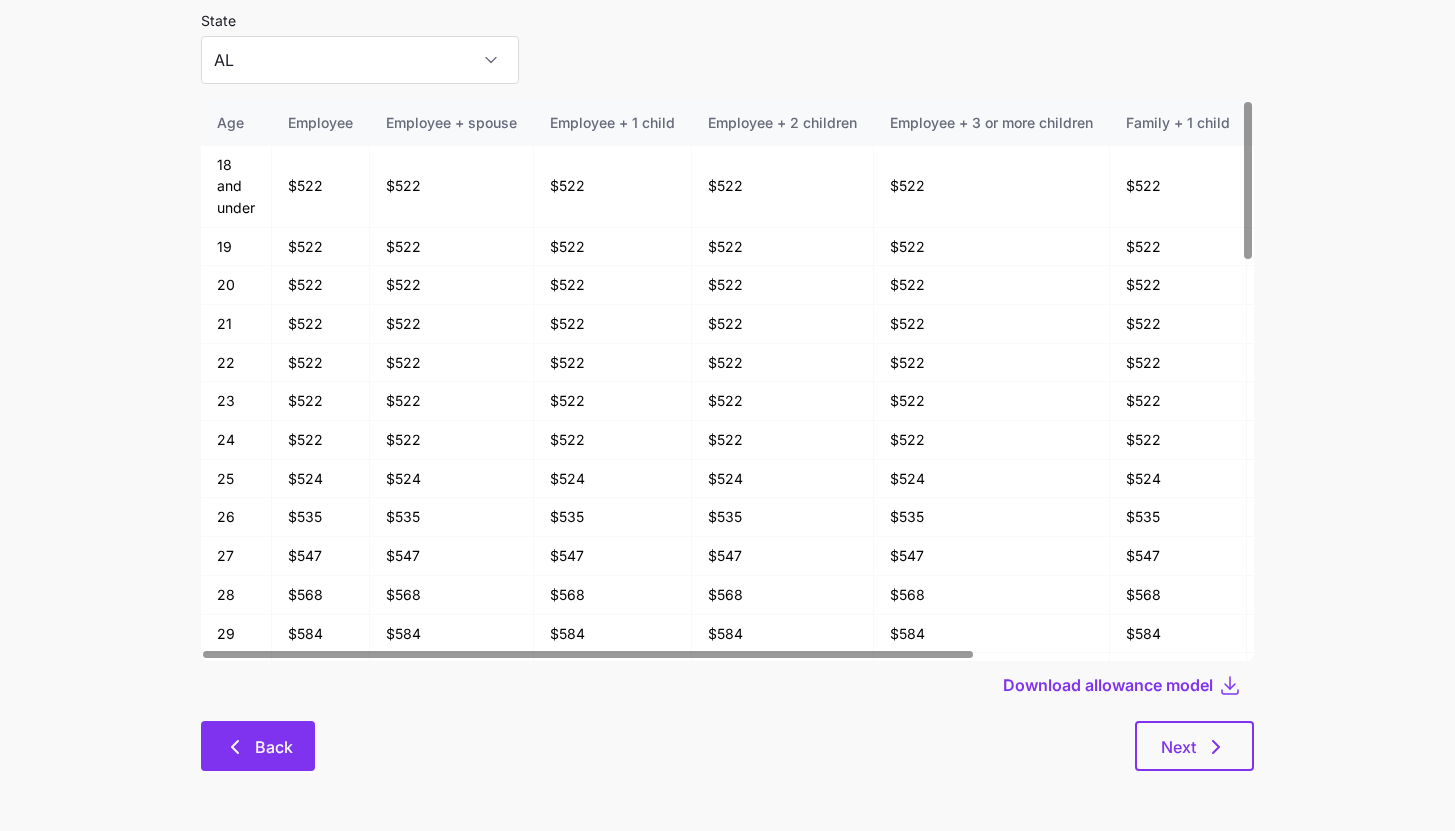 click on "Back" at bounding box center (258, 746) 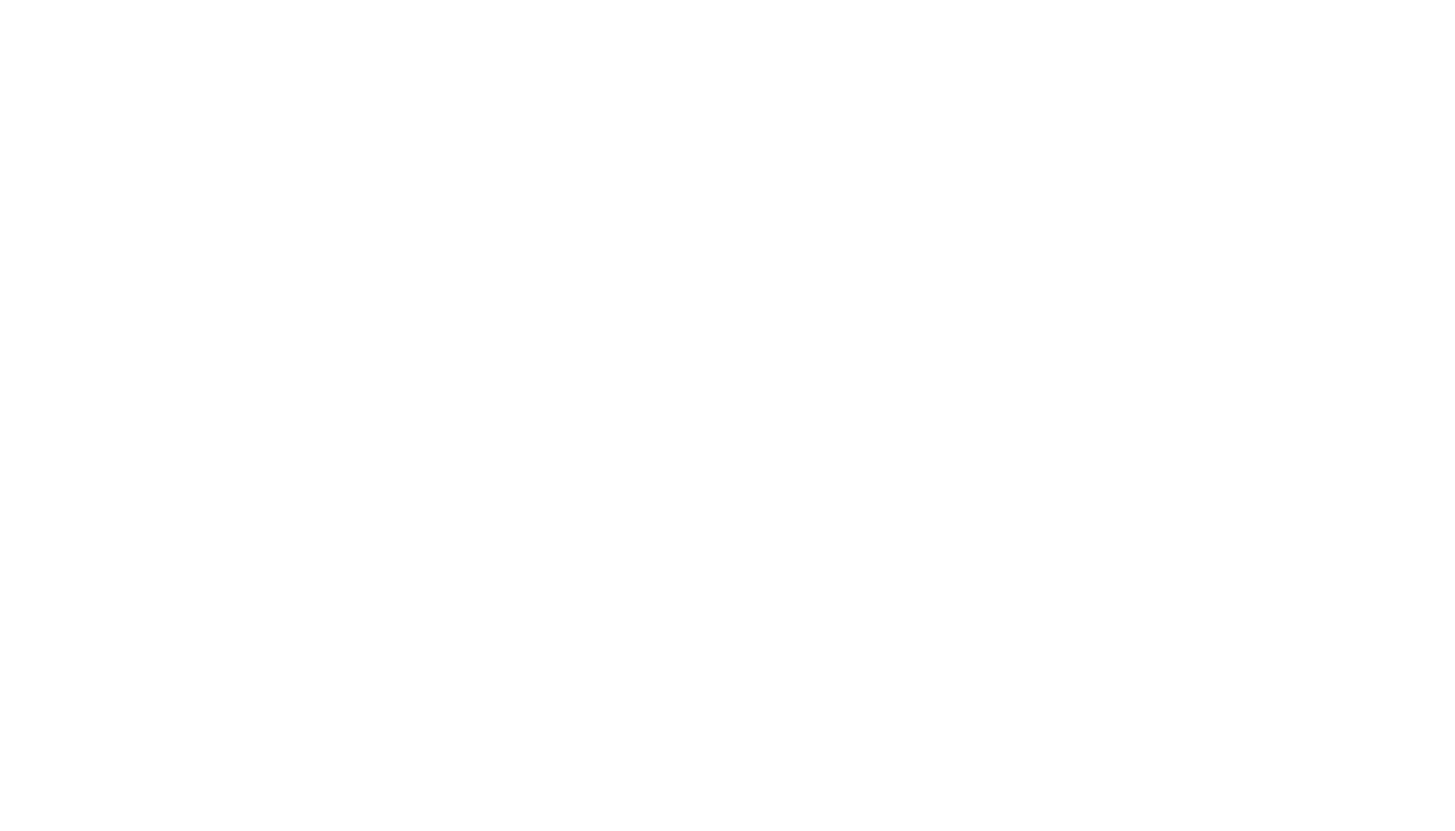 scroll, scrollTop: 0, scrollLeft: 0, axis: both 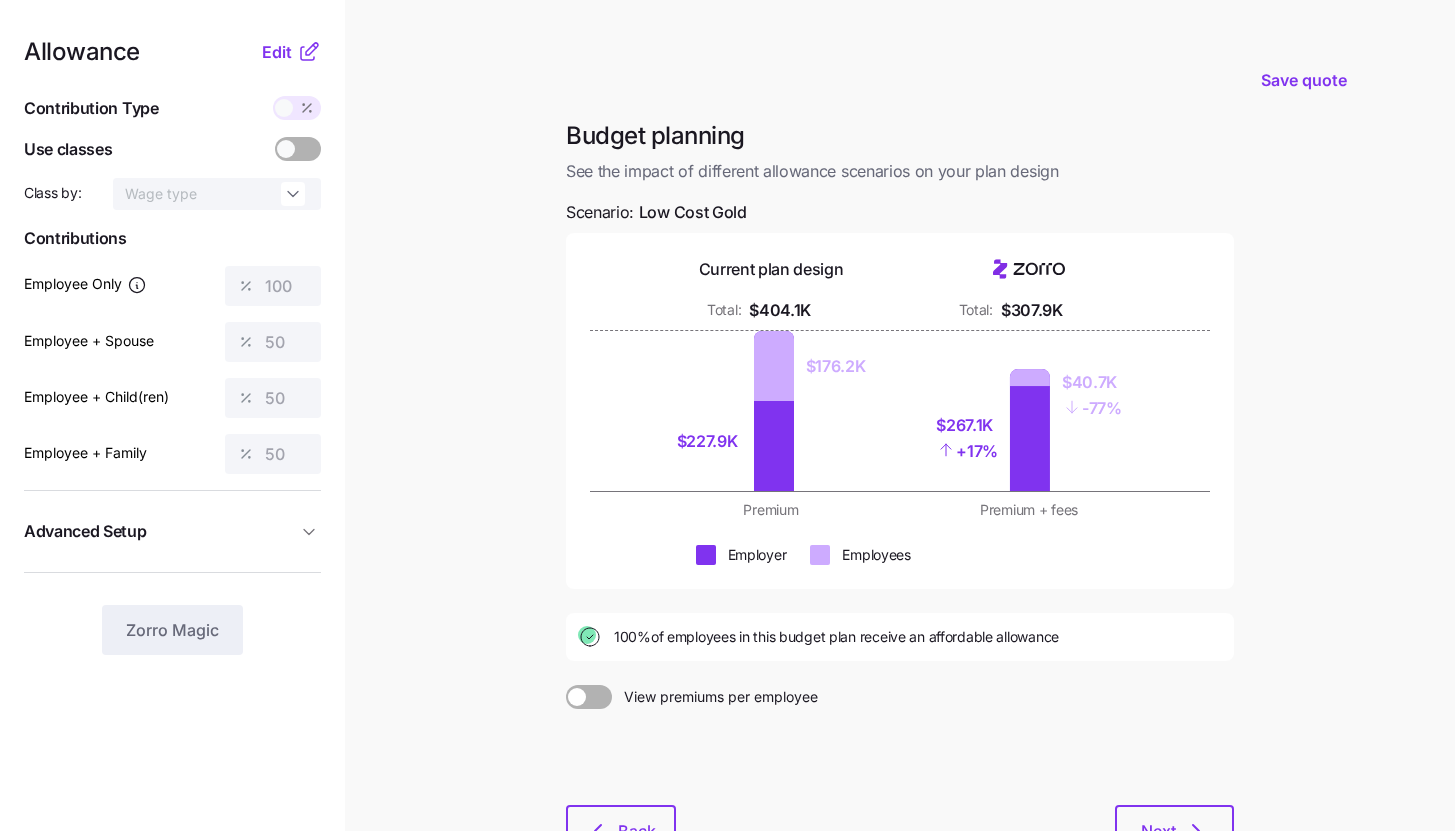 click on "Save quote Budget planning See the impact of different allowance scenarios on your plan design Scenario: Low Cost Gold Current plan design Total: $[MONEY] Total: $[MONEY] $[MONEY] $[MONEY] + 17% $[MONEY] - 77% Premium Premium + fees Employer Employees 100% of employees in this budget plan receive an affordable allowance View premiums per employee Back Next" at bounding box center (727, 491) 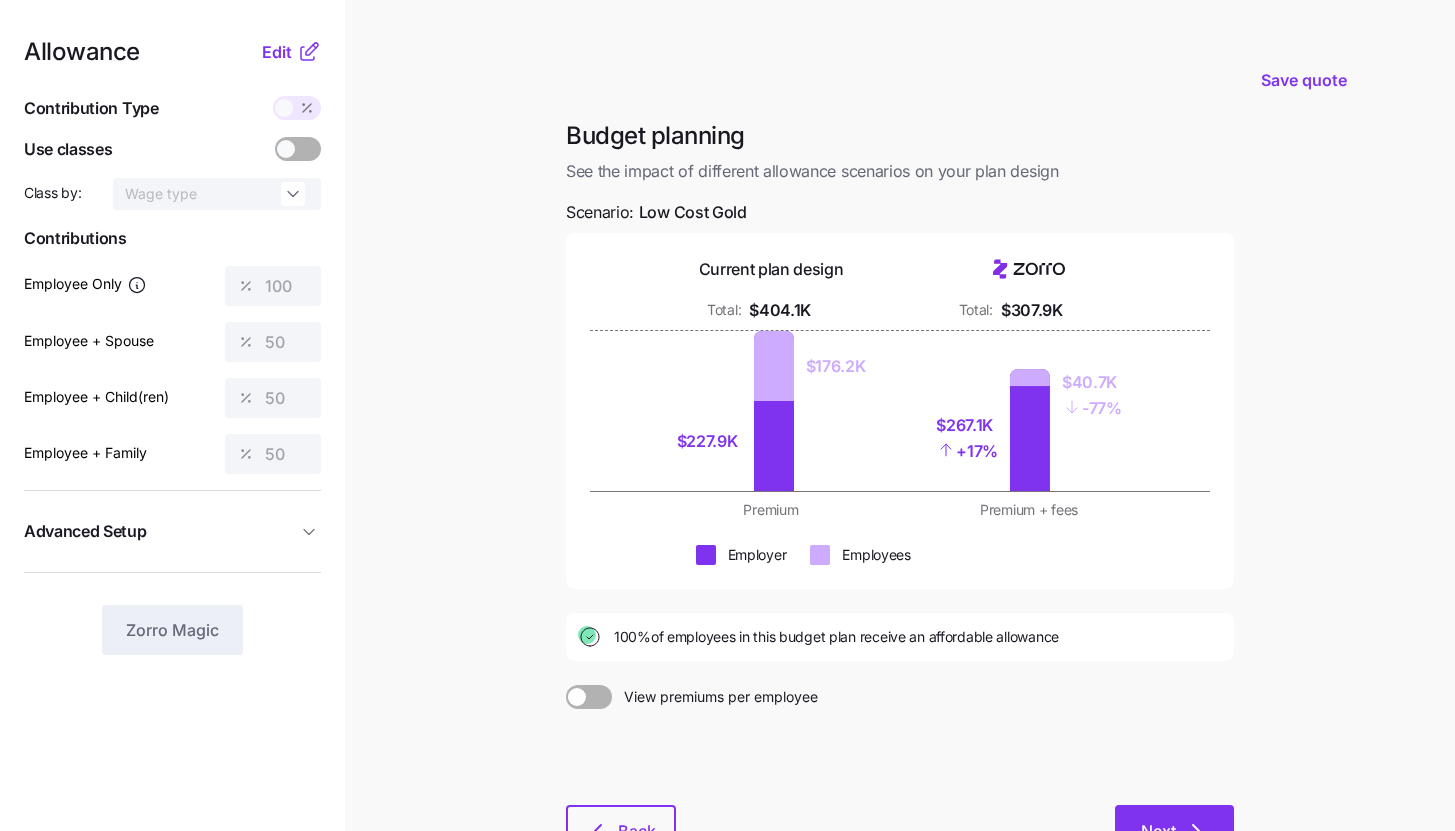 click on "Next" at bounding box center (1174, 830) 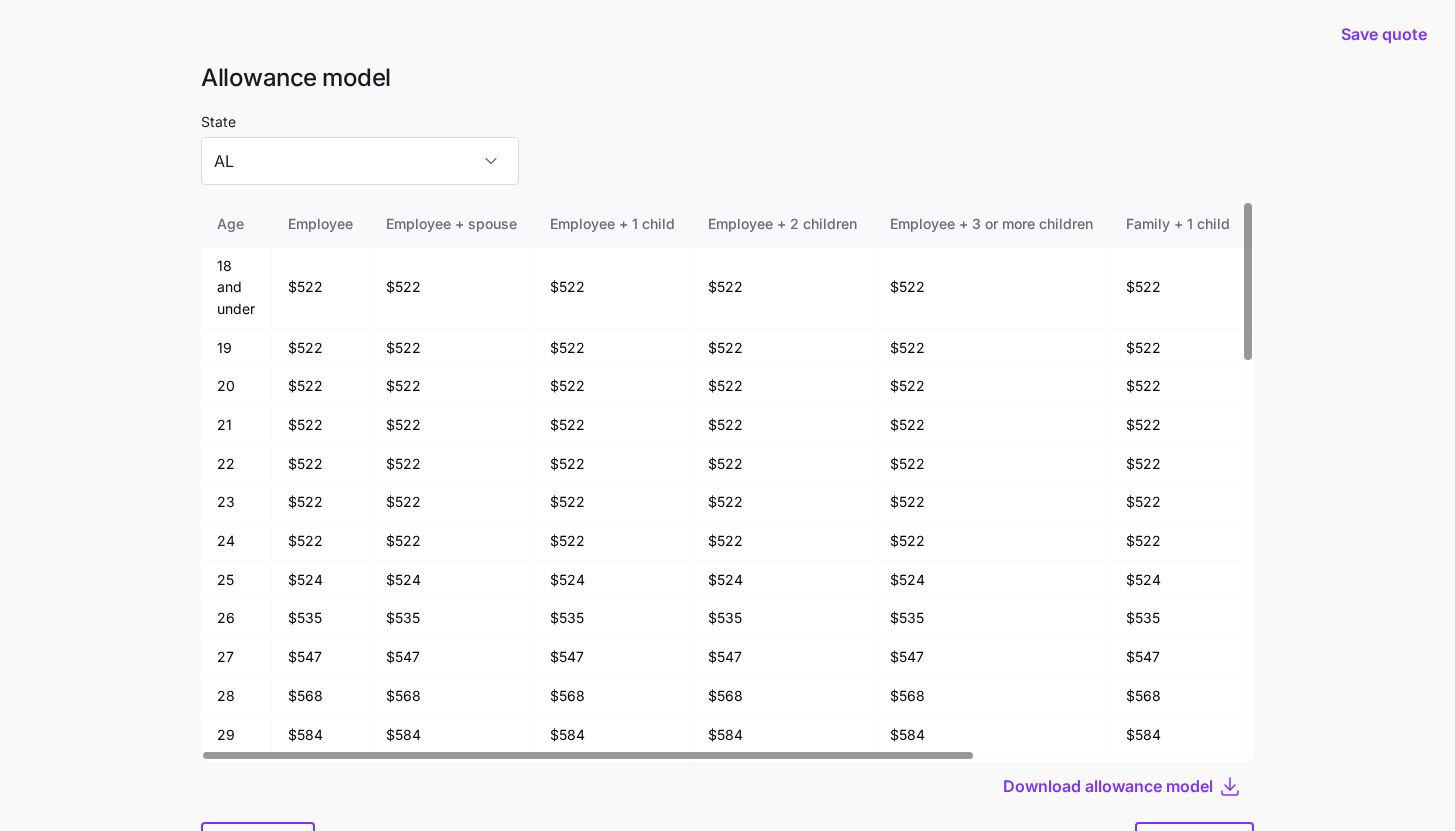 scroll, scrollTop: 107, scrollLeft: 0, axis: vertical 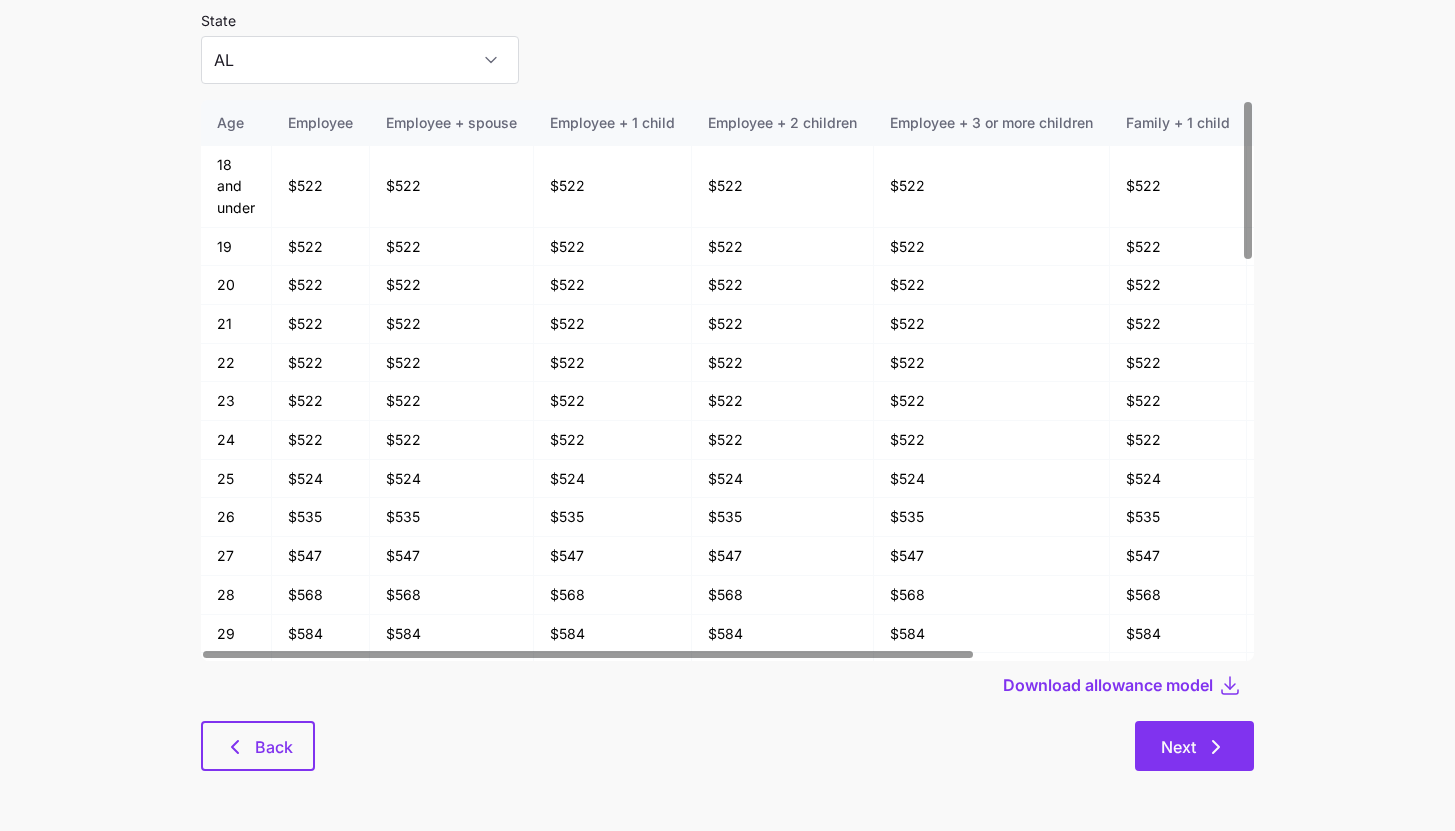 click on "Next" at bounding box center (1194, 746) 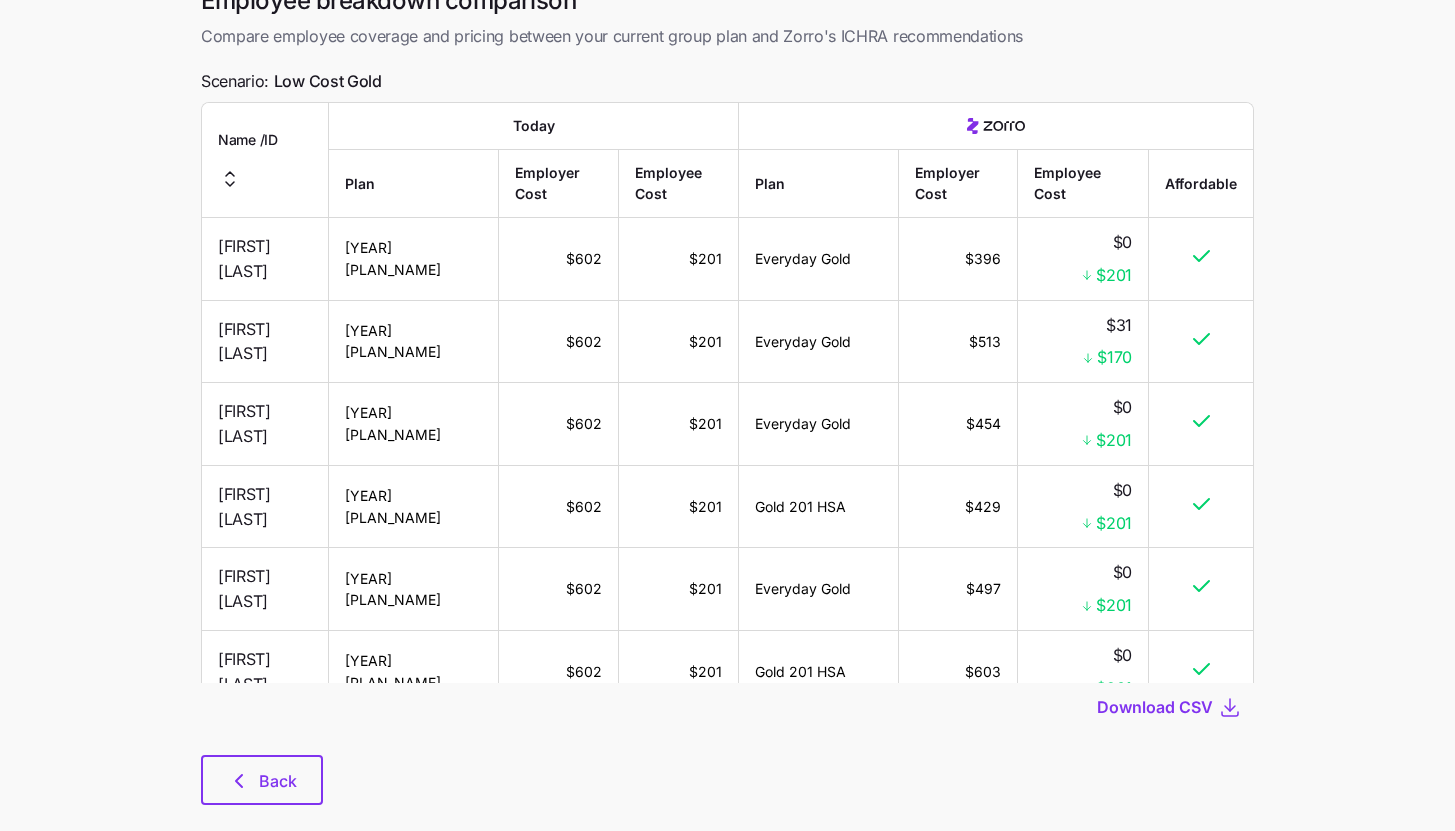 scroll, scrollTop: 0, scrollLeft: 0, axis: both 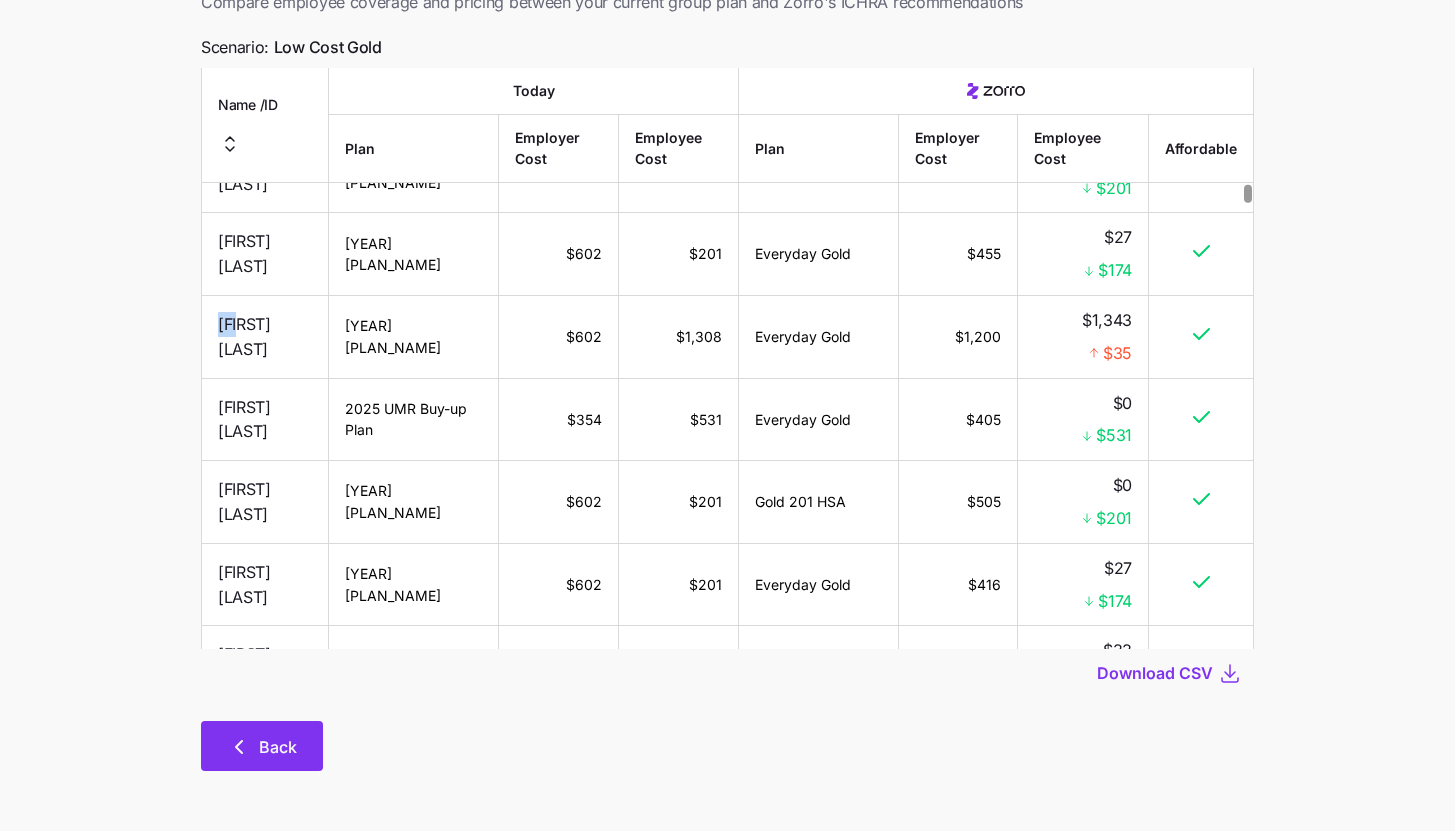 click on "Back" at bounding box center [262, 746] 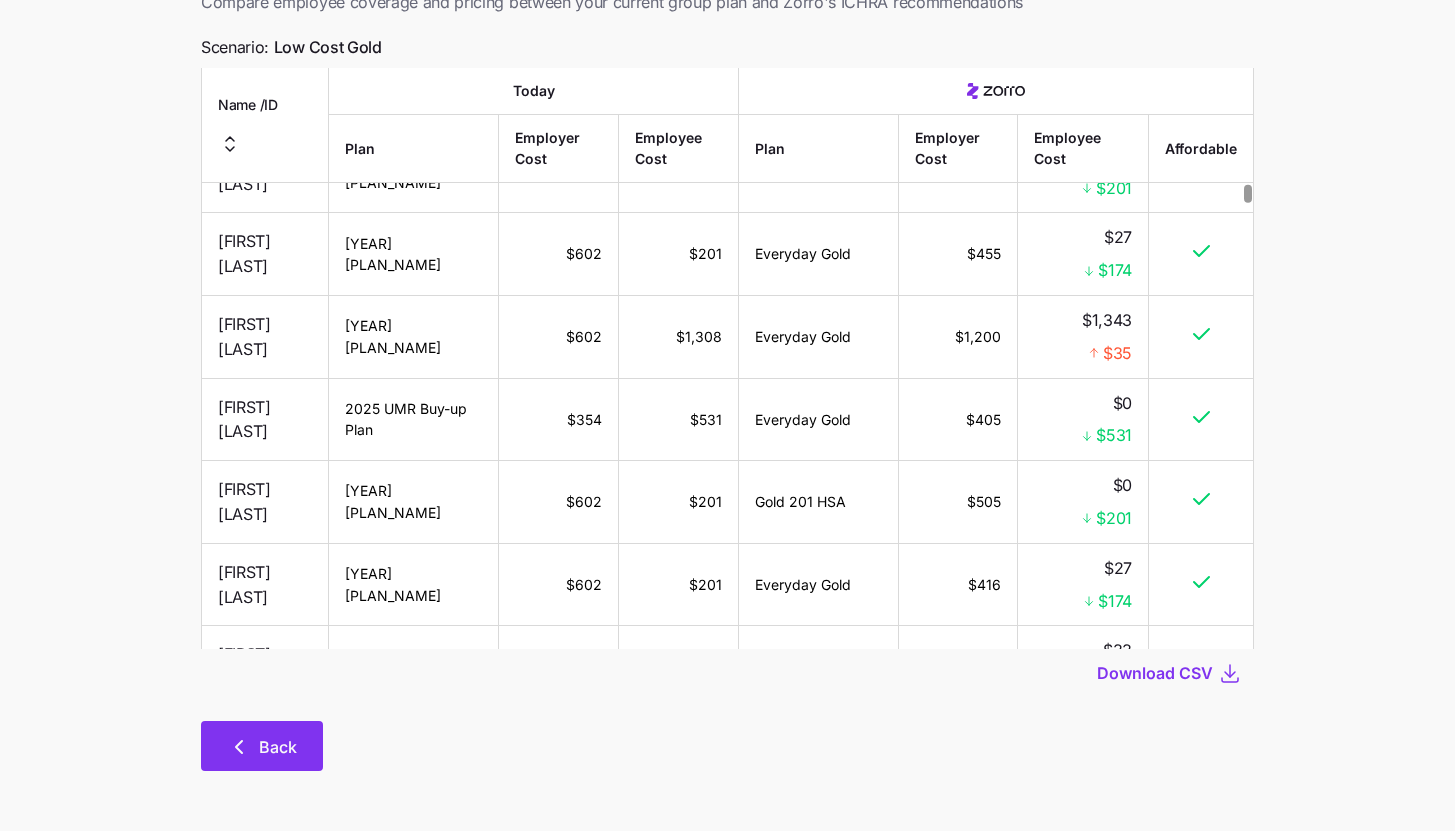 scroll, scrollTop: 0, scrollLeft: 0, axis: both 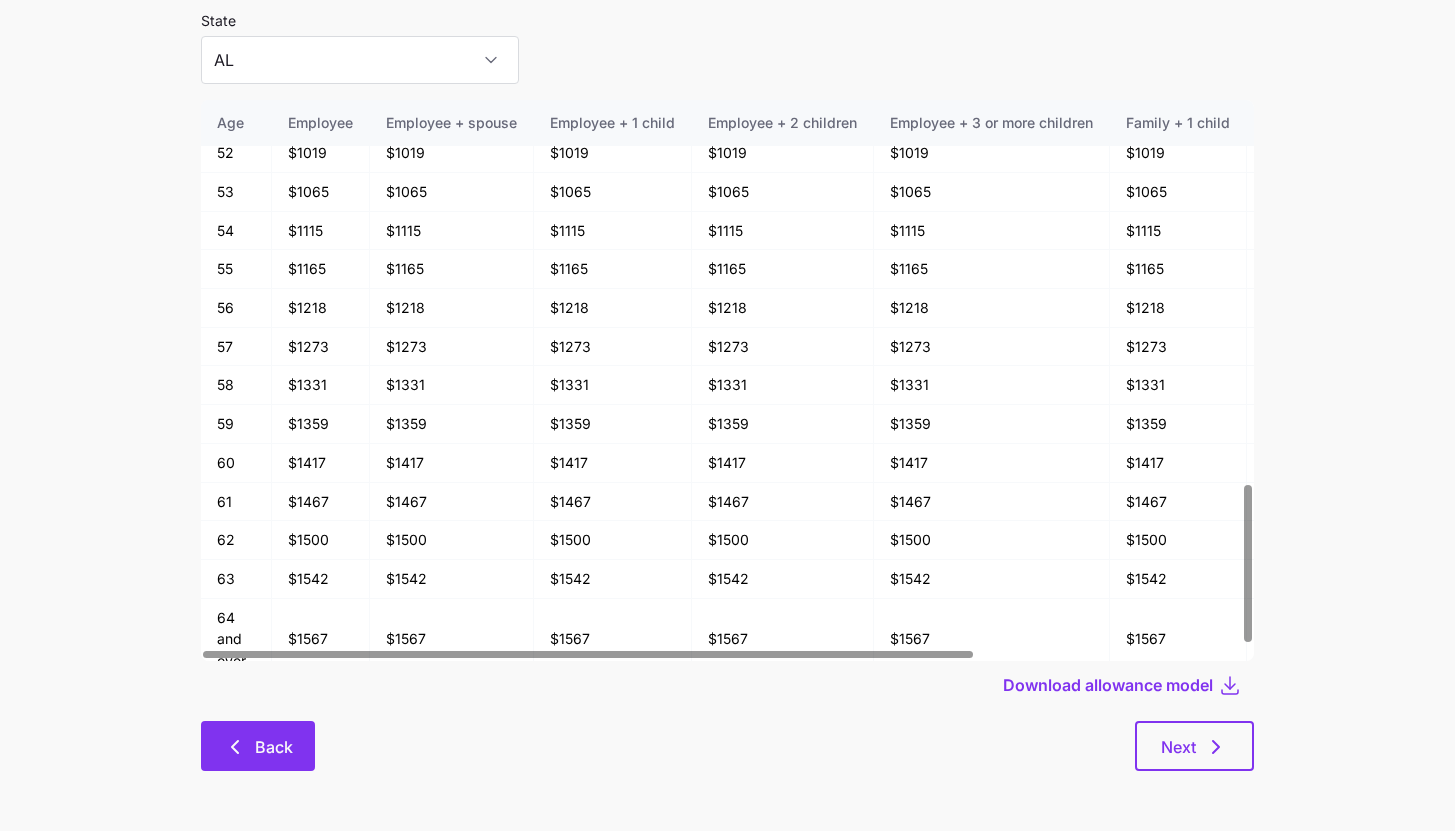 click on "Back" at bounding box center (274, 747) 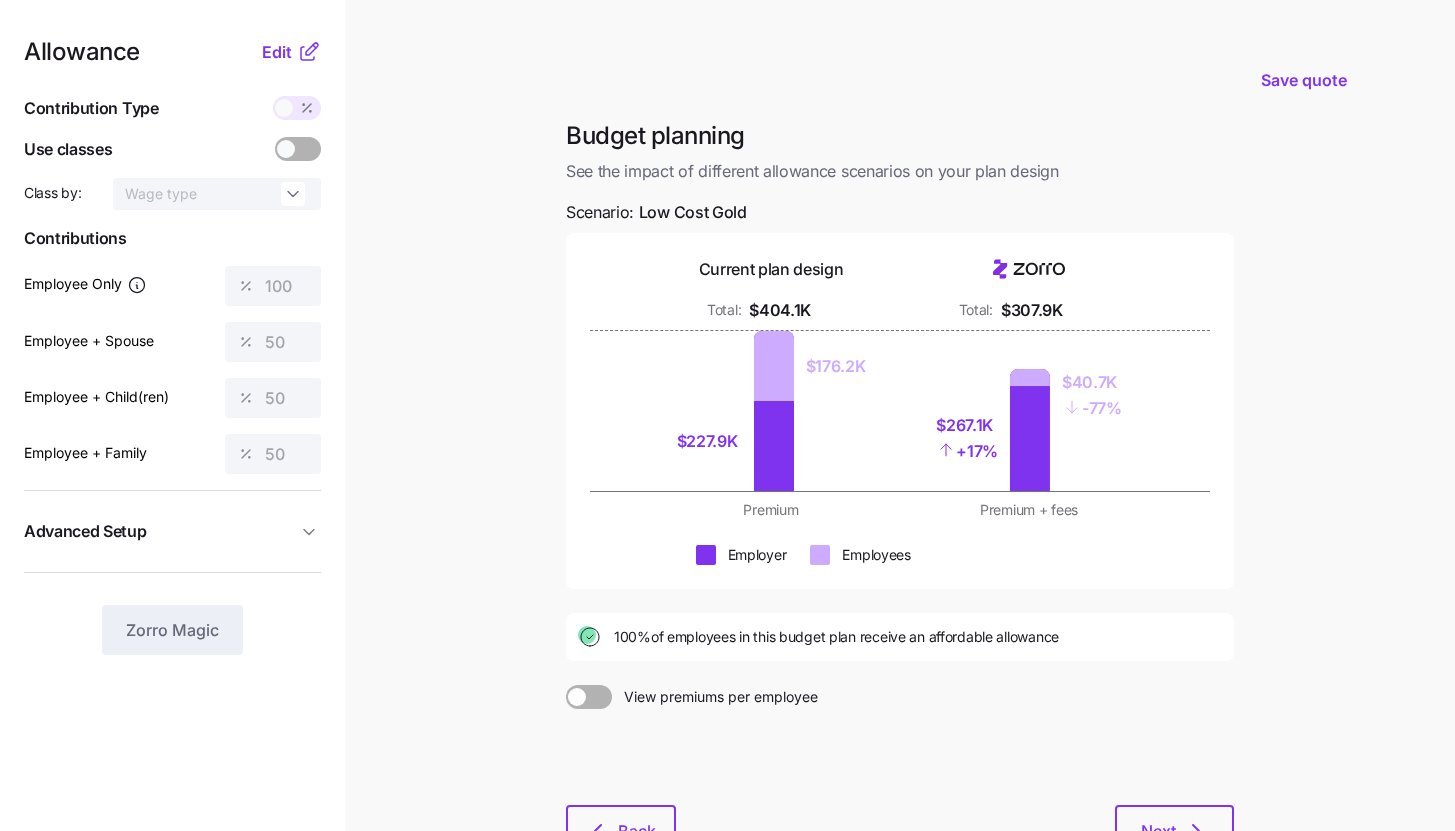 click 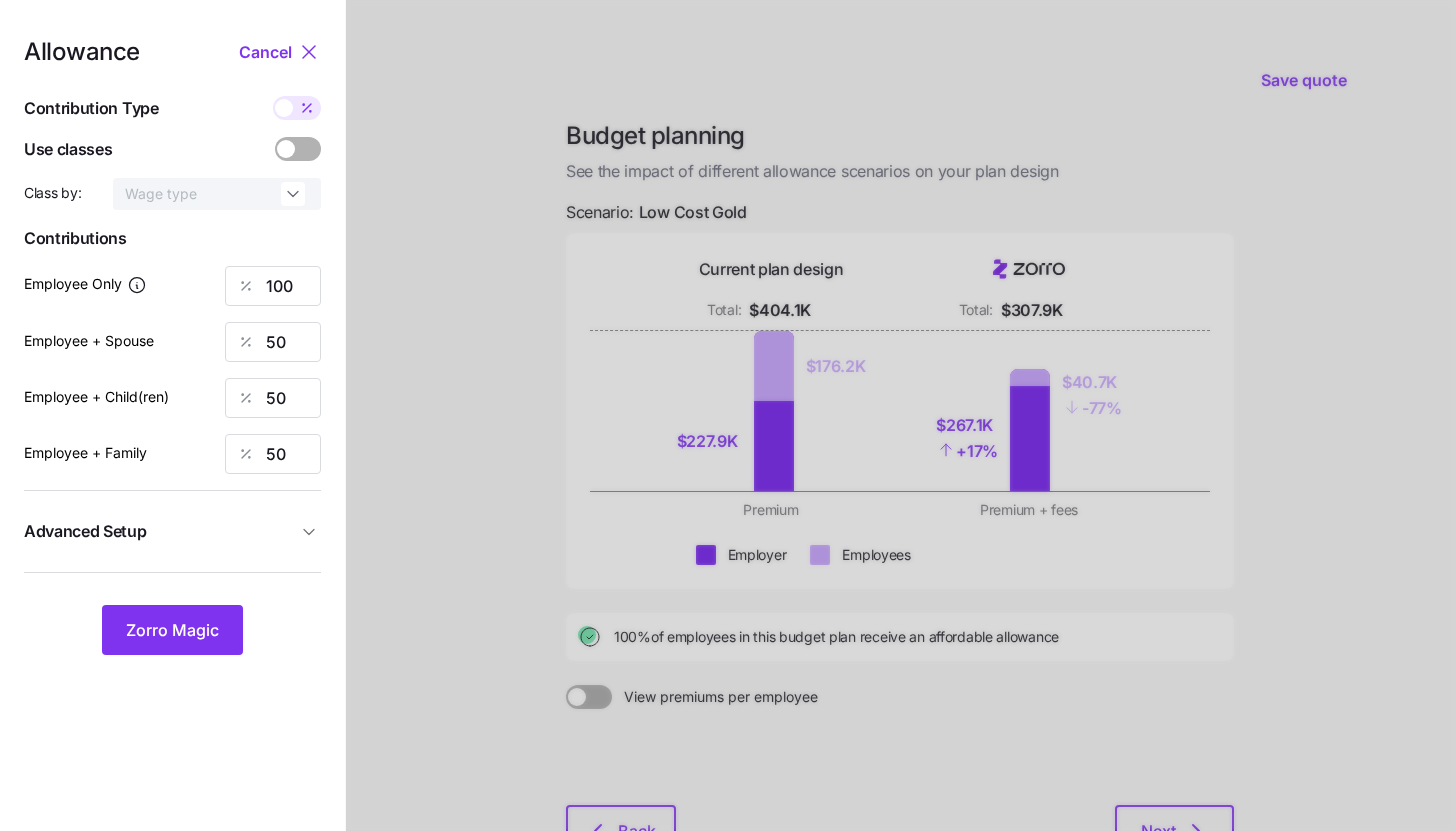 click at bounding box center [309, 532] 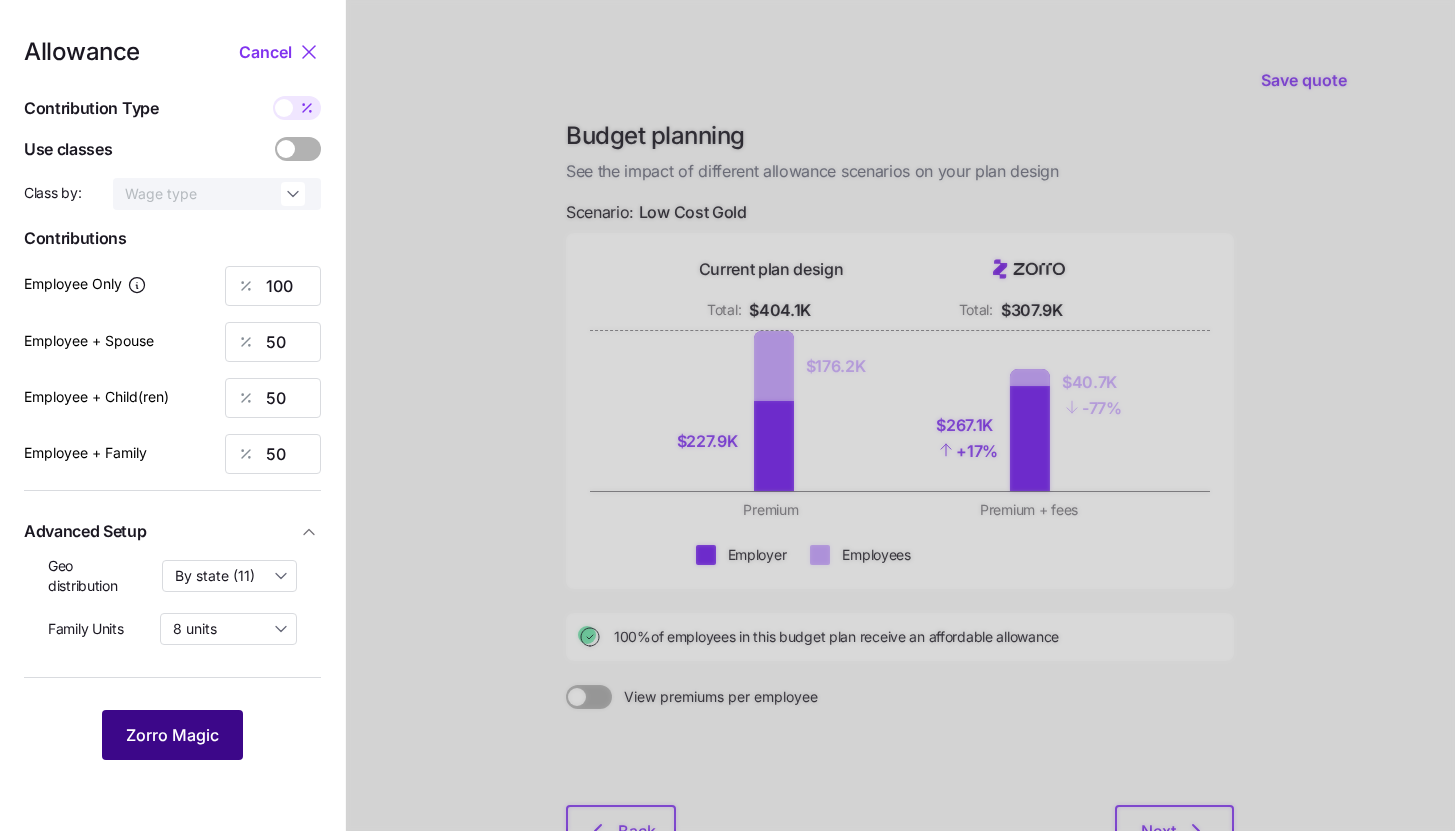 click on "Zorro Magic" at bounding box center (172, 735) 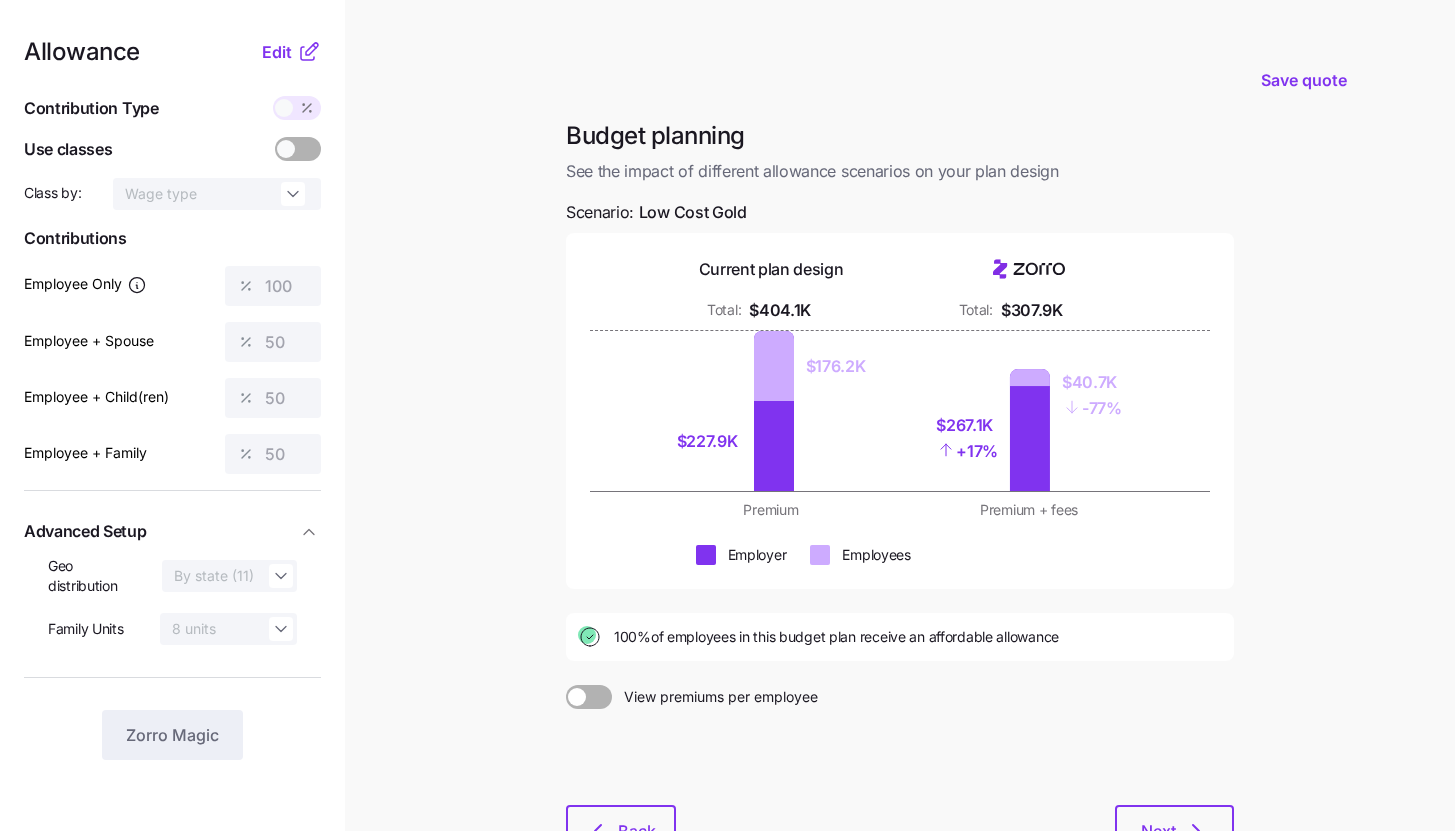 click 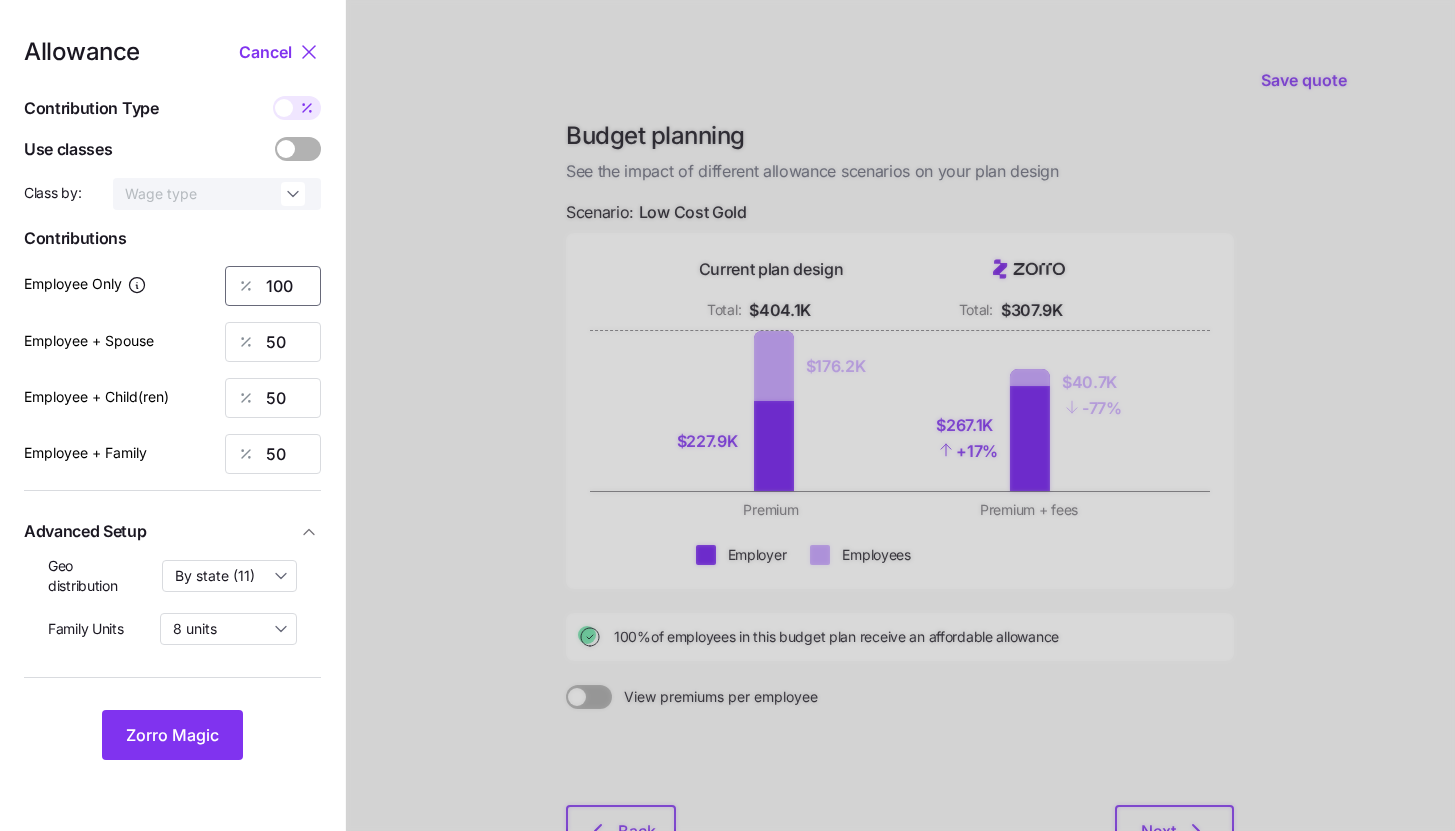 drag, startPoint x: 296, startPoint y: 290, endPoint x: 229, endPoint y: 281, distance: 67.601776 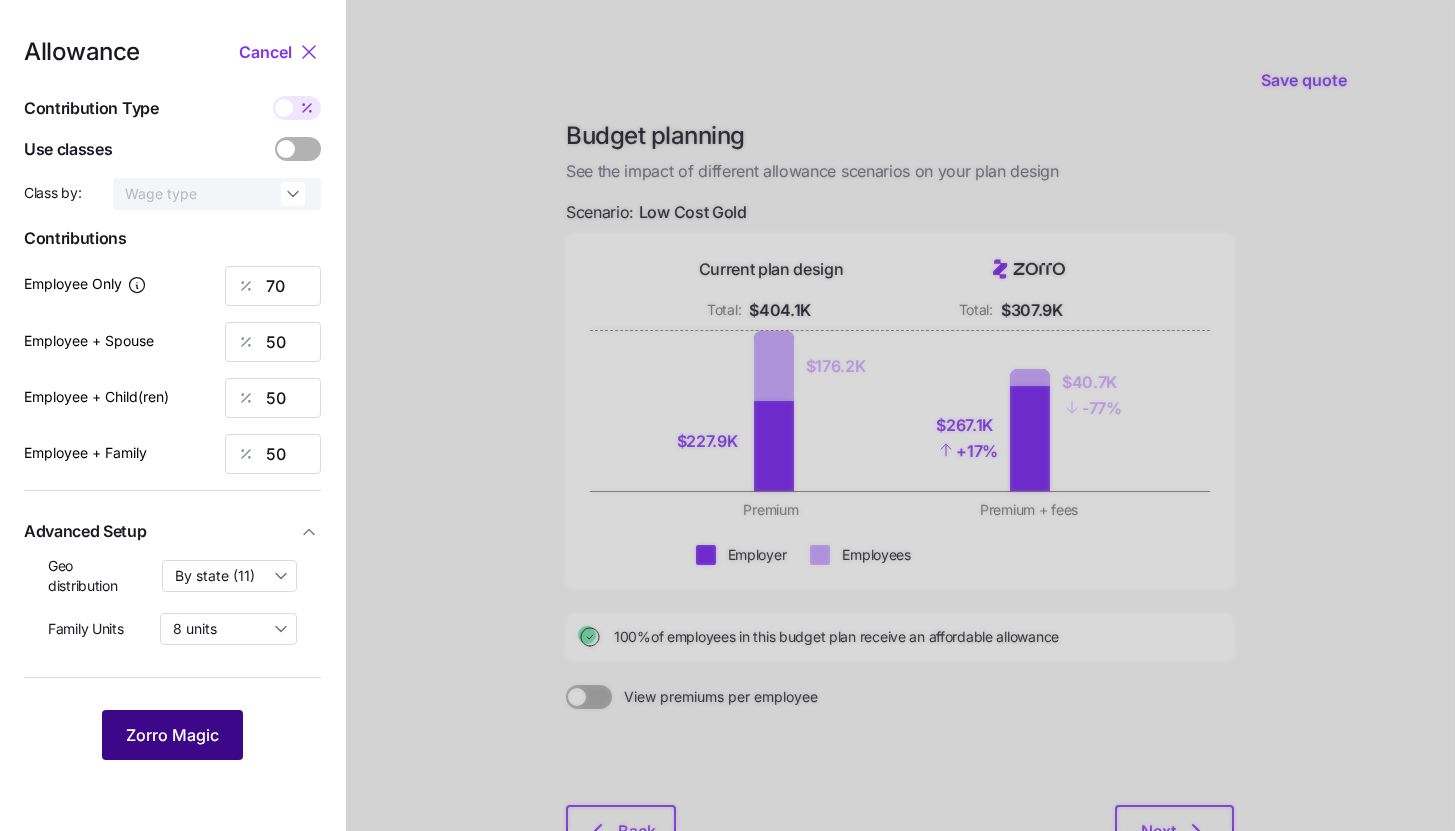 click on "Zorro Magic" at bounding box center (172, 735) 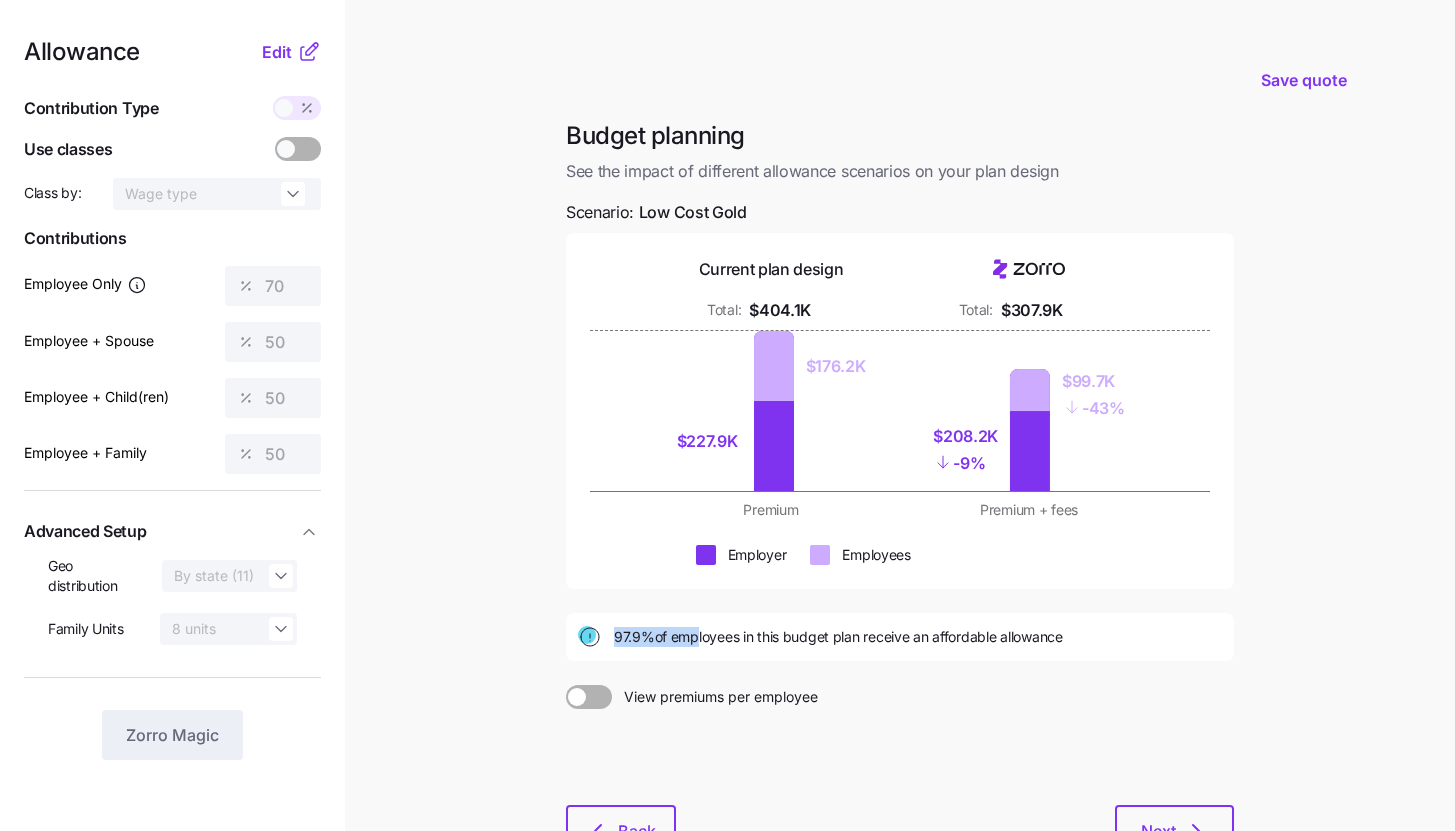 drag, startPoint x: 616, startPoint y: 636, endPoint x: 689, endPoint y: 632, distance: 73.109505 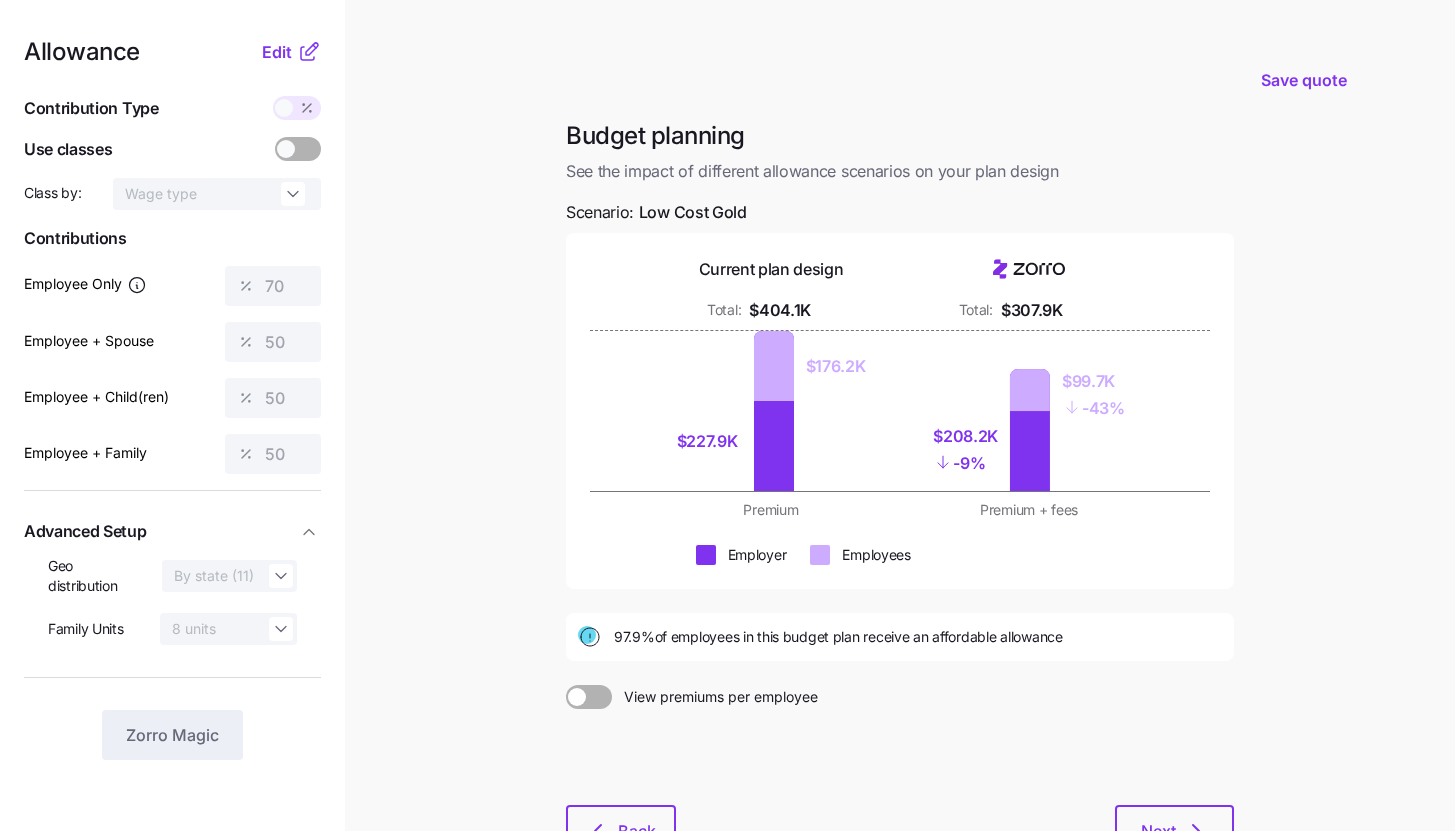 click on "View premiums per employee" at bounding box center [900, 697] 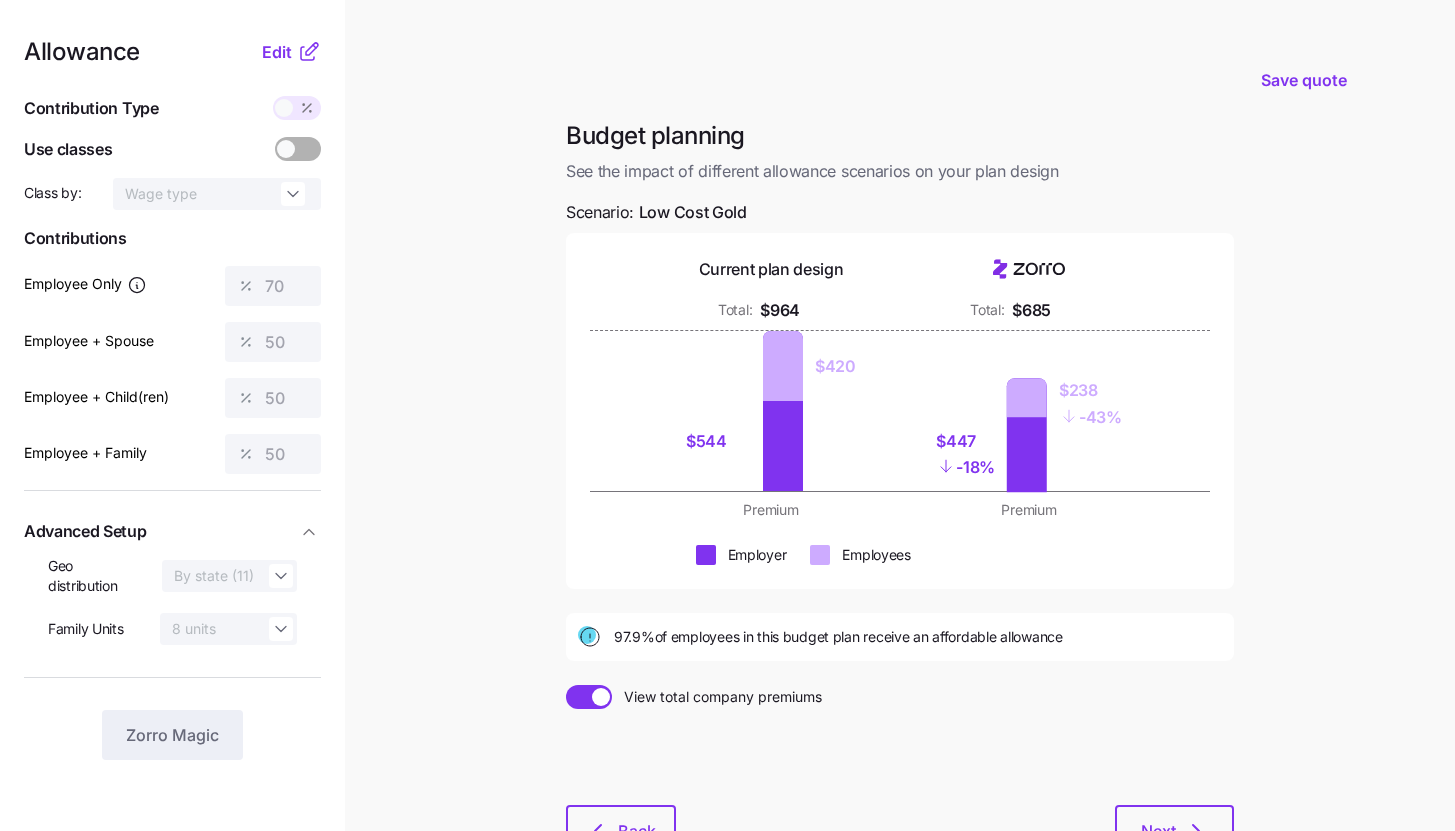click on "View total company premiums" at bounding box center [717, 697] 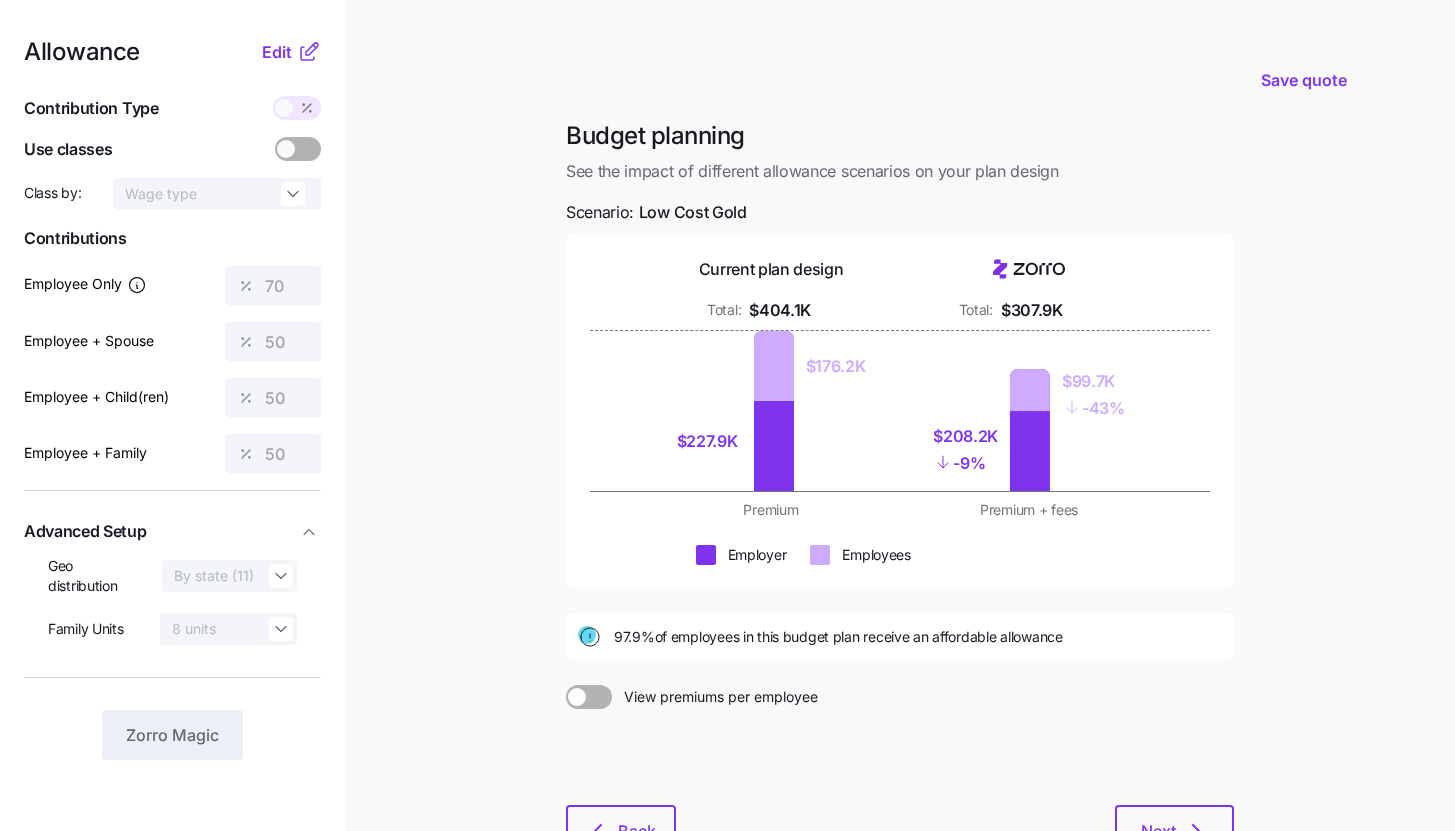 click 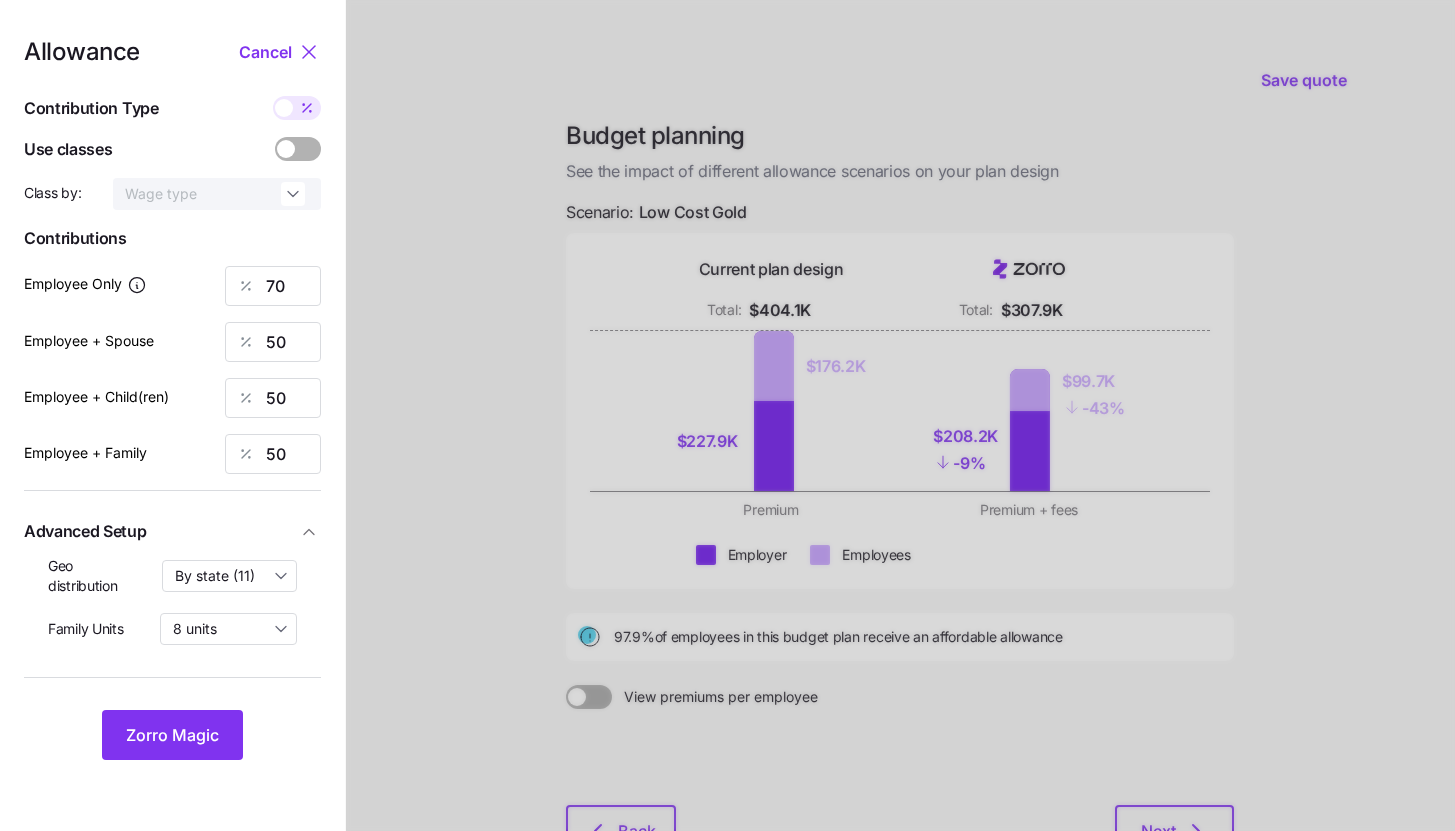 click on "[PLAN_NAME] [PLAN_NAME] [PLAN_NAME] [PLAN_NAME] [PLAN_NAME] [PLAN_NAME] [PLAN_NAME] [PLAN_NAME] [PLAN_NAME] [PLAN_NAME] [PLAN_NAME] [PLAN_NAME]" at bounding box center (172, 400) 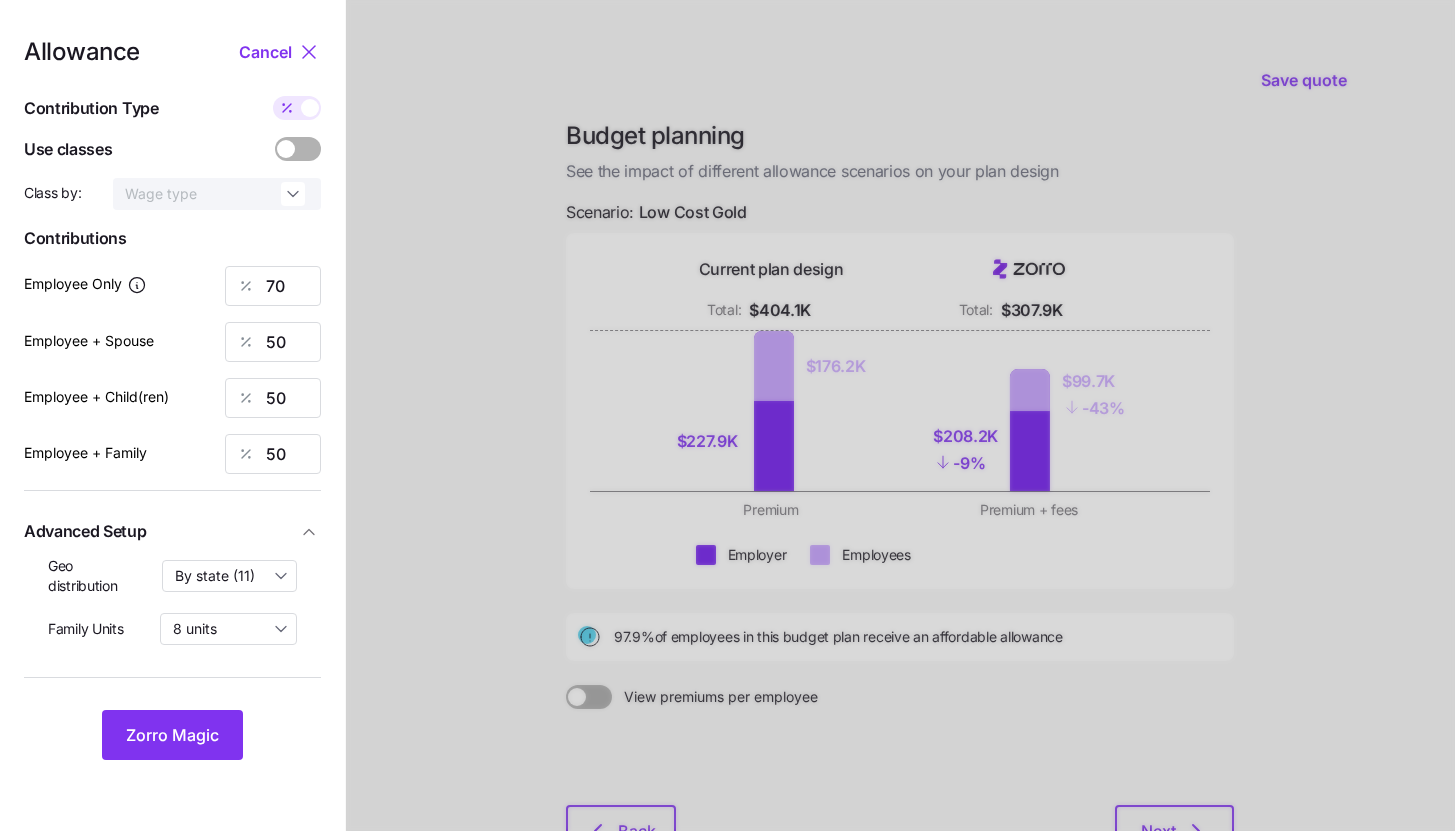 type on "436" 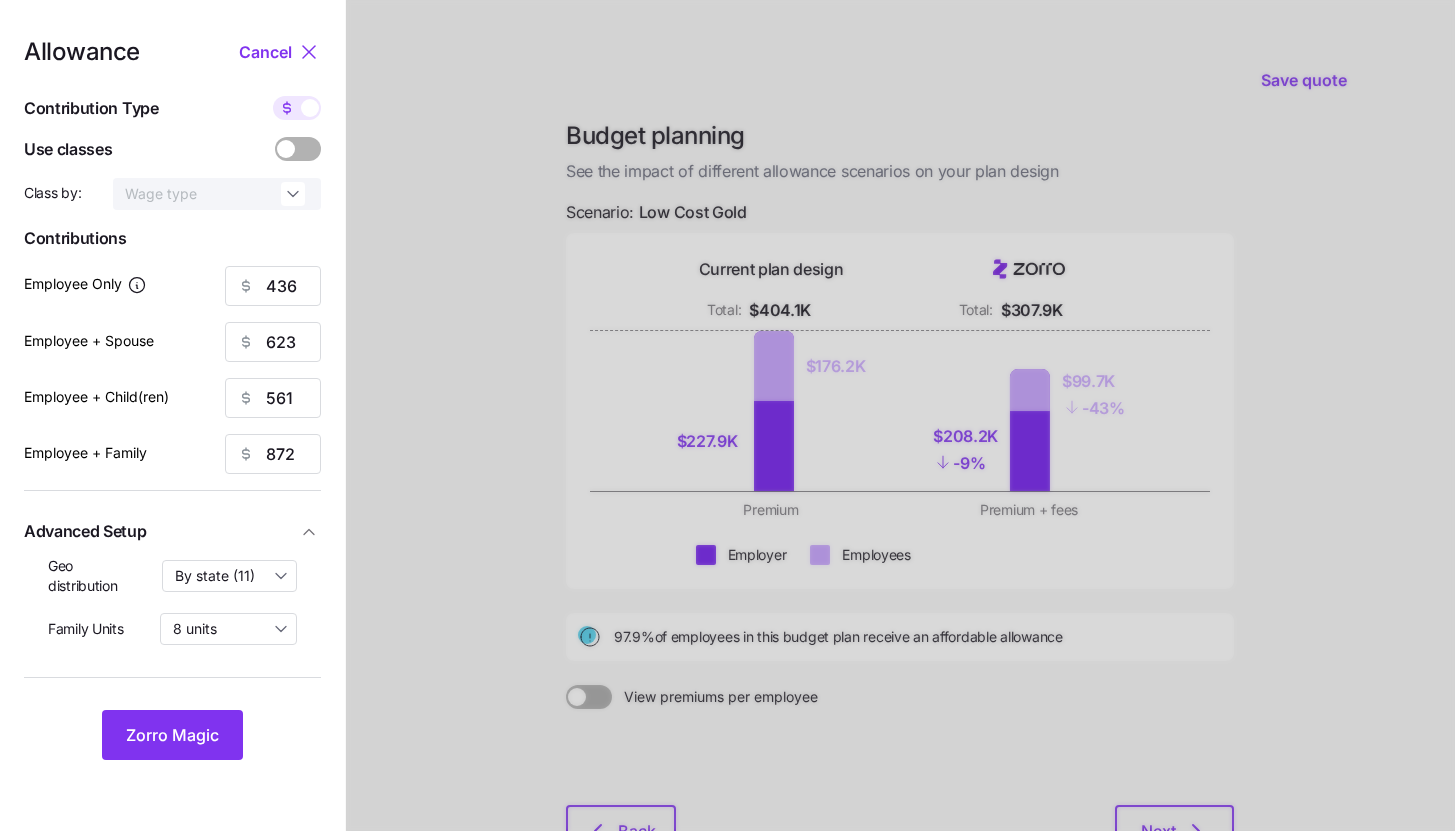 drag, startPoint x: 299, startPoint y: 321, endPoint x: 315, endPoint y: 367, distance: 48.703182 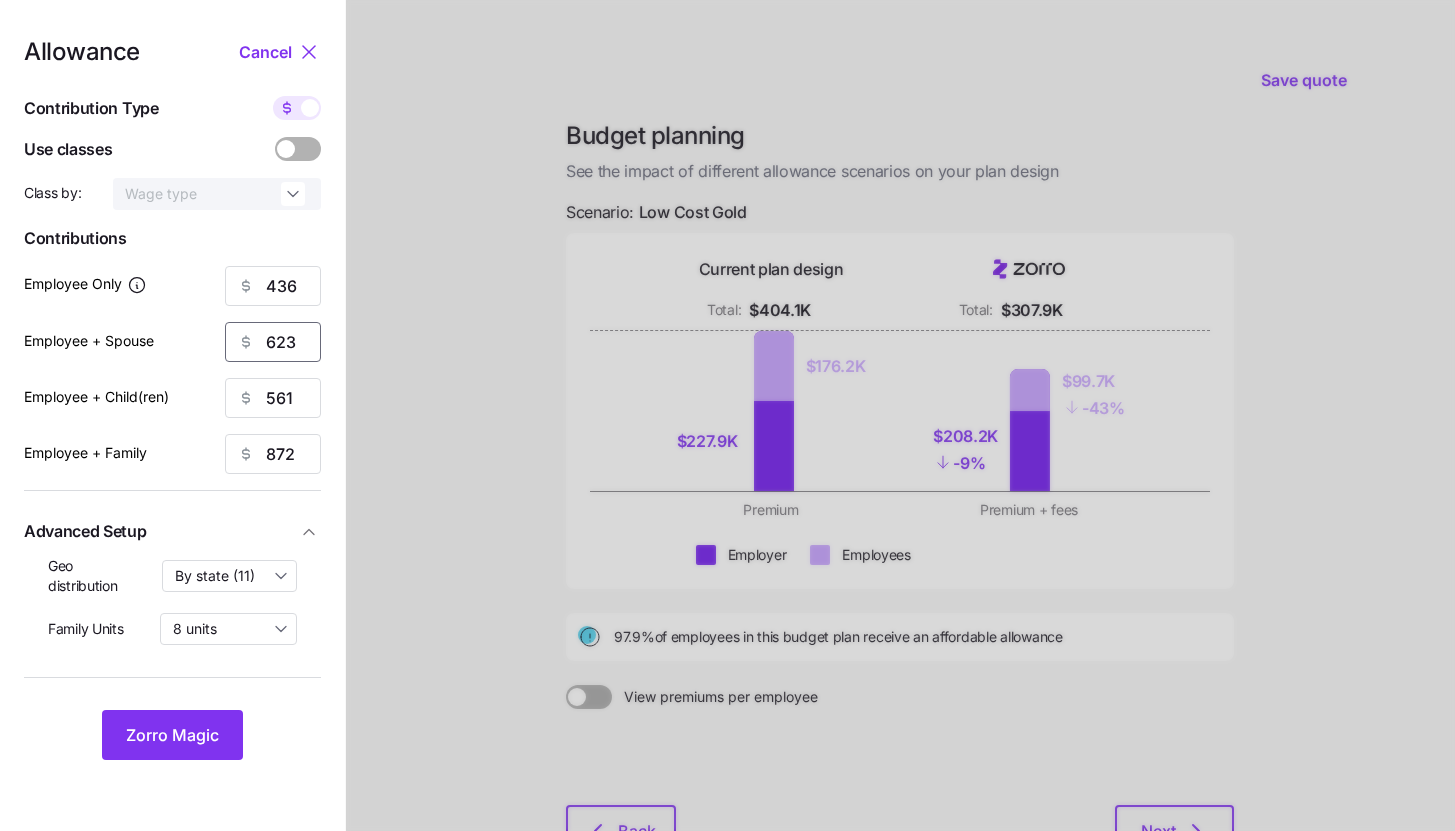 click on "623" at bounding box center [273, 342] 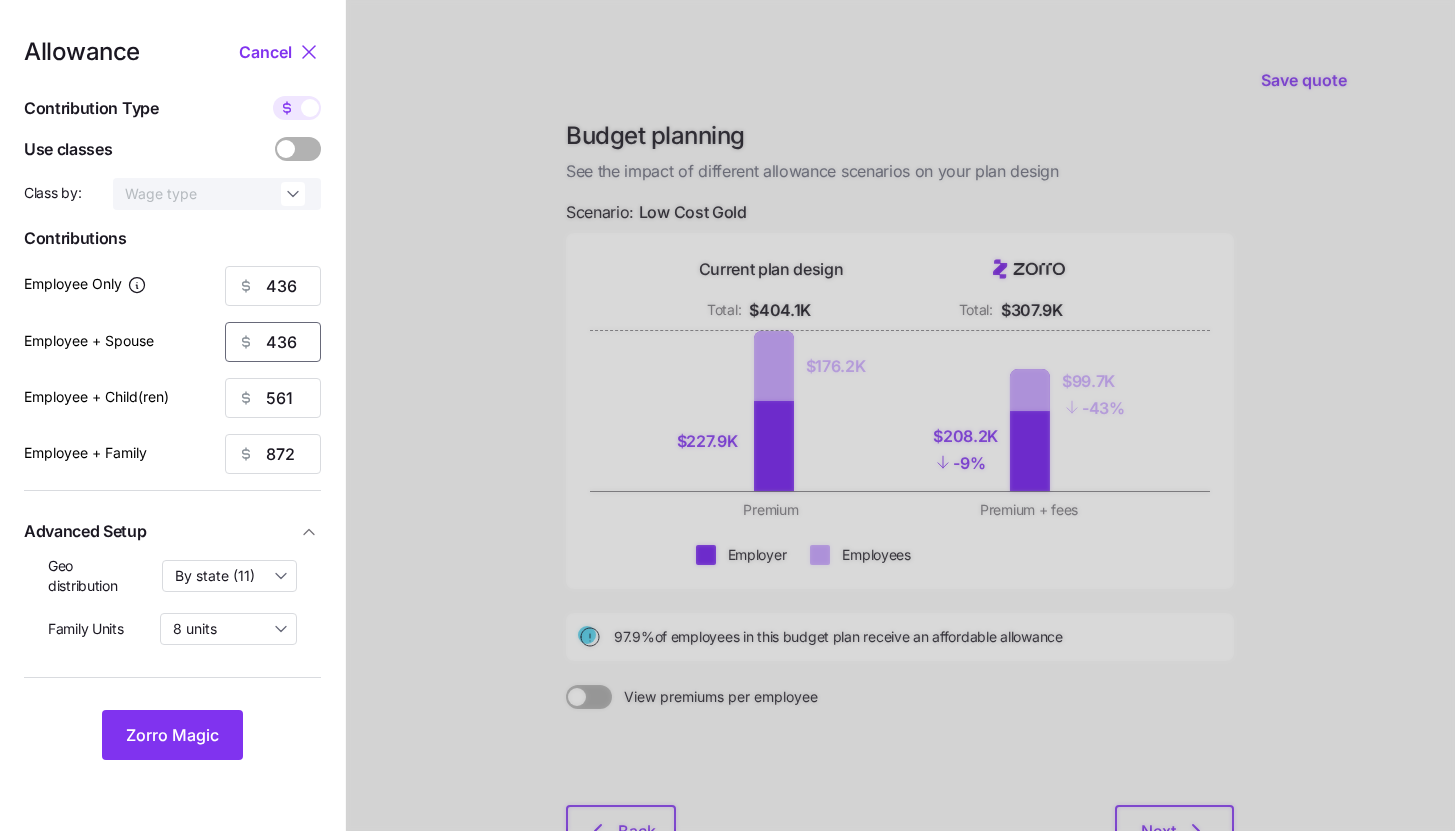type on "436" 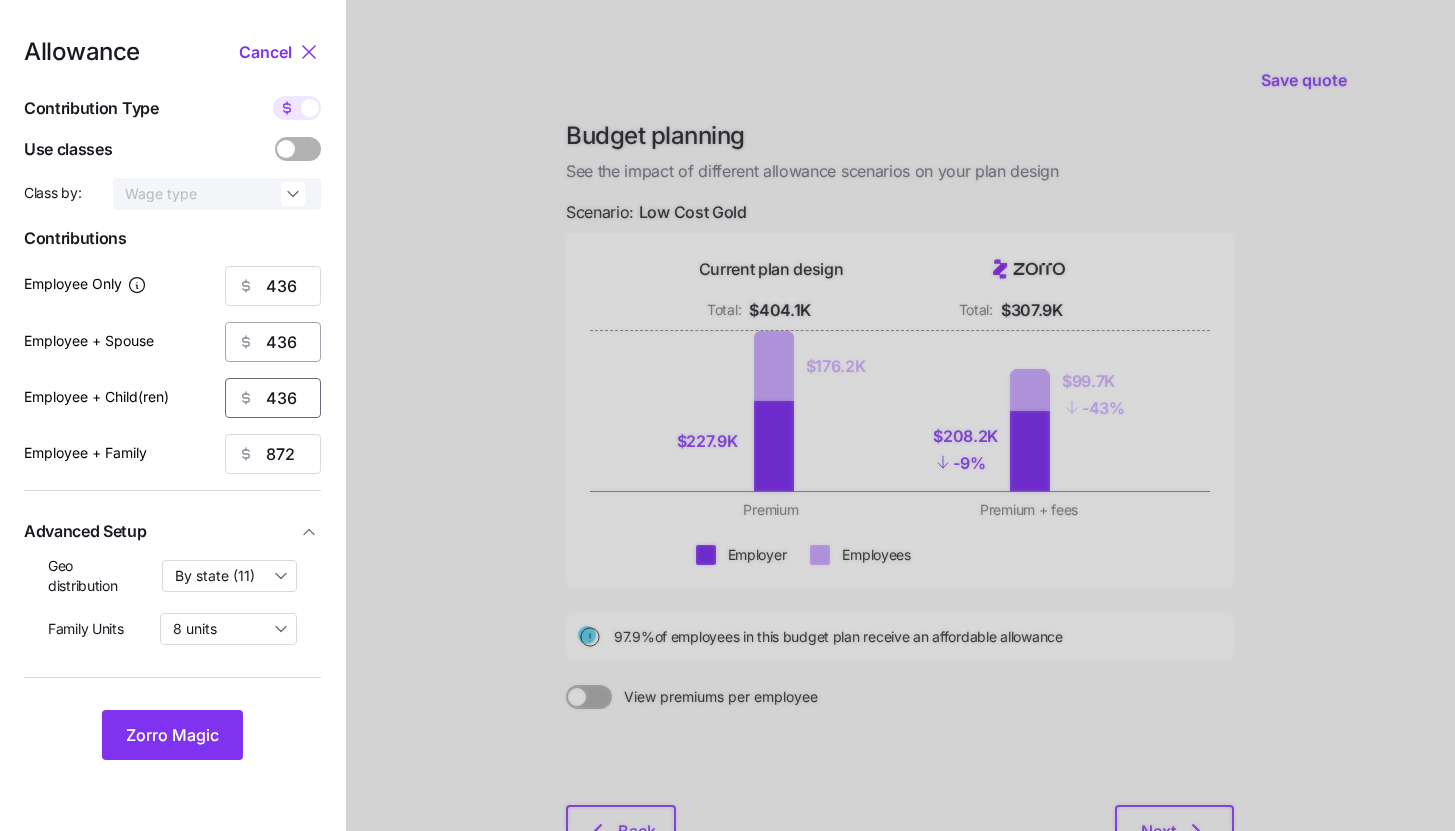 type on "436" 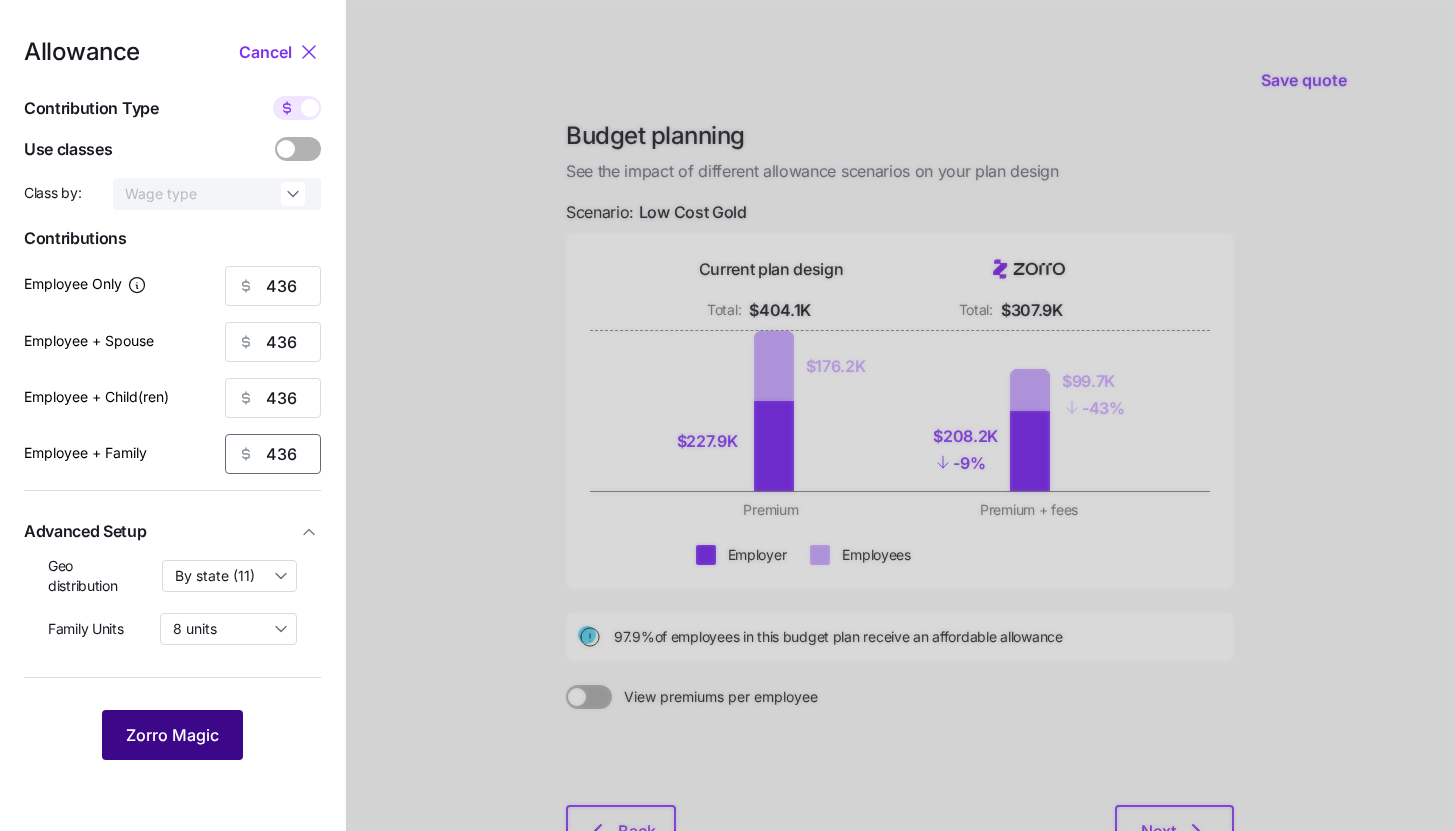 type on "436" 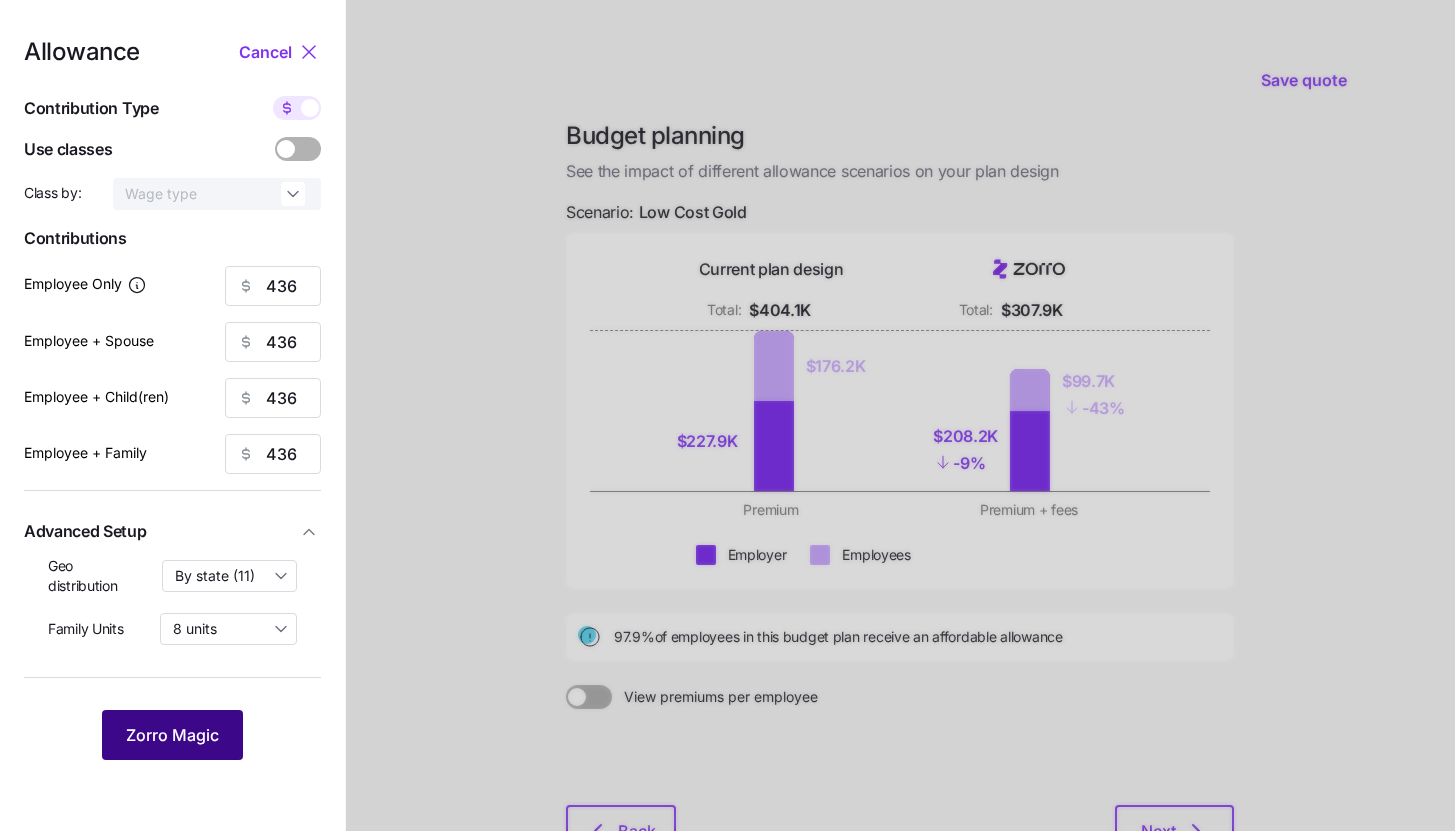 click on "Zorro Magic" at bounding box center [172, 735] 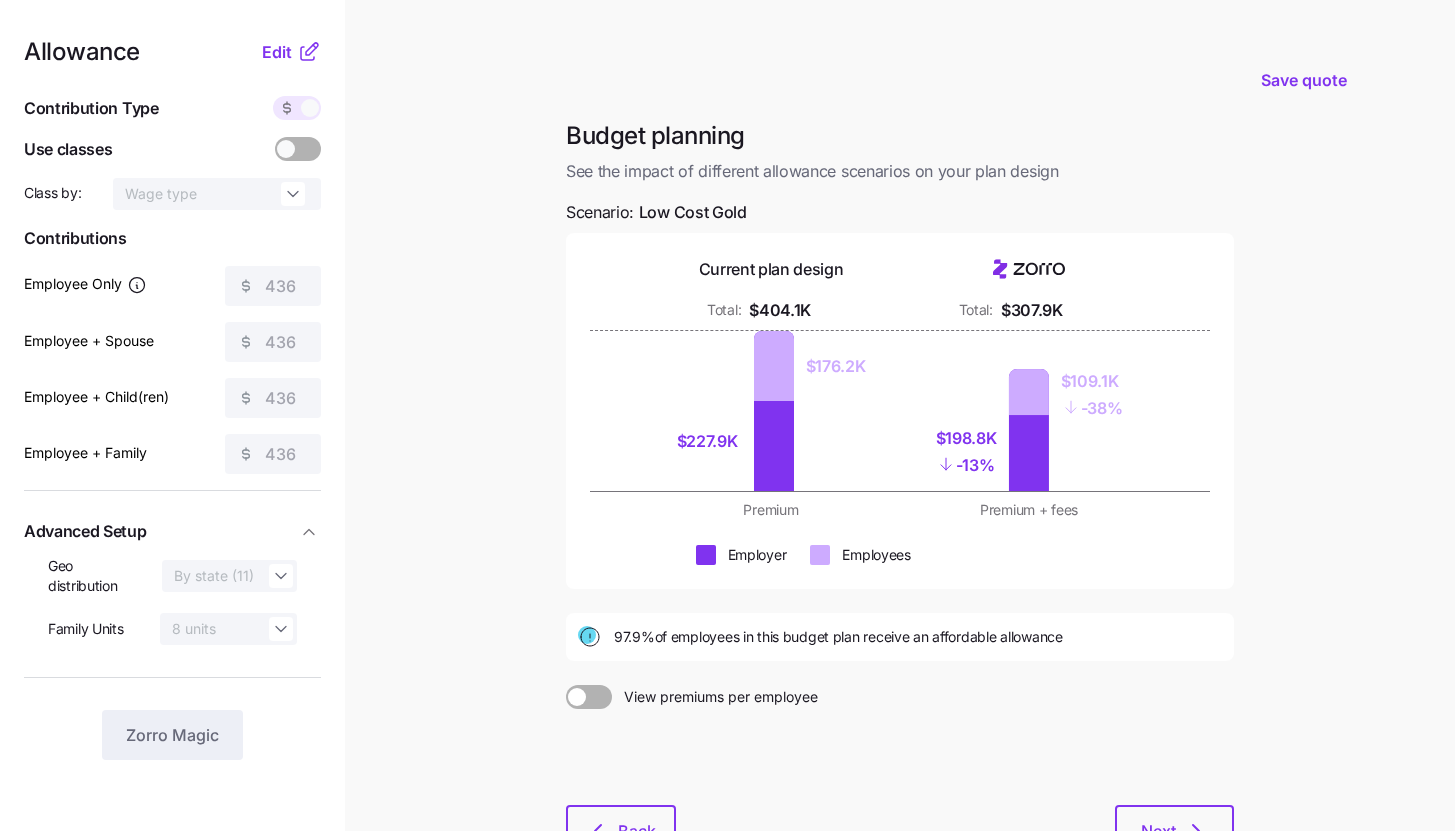 click 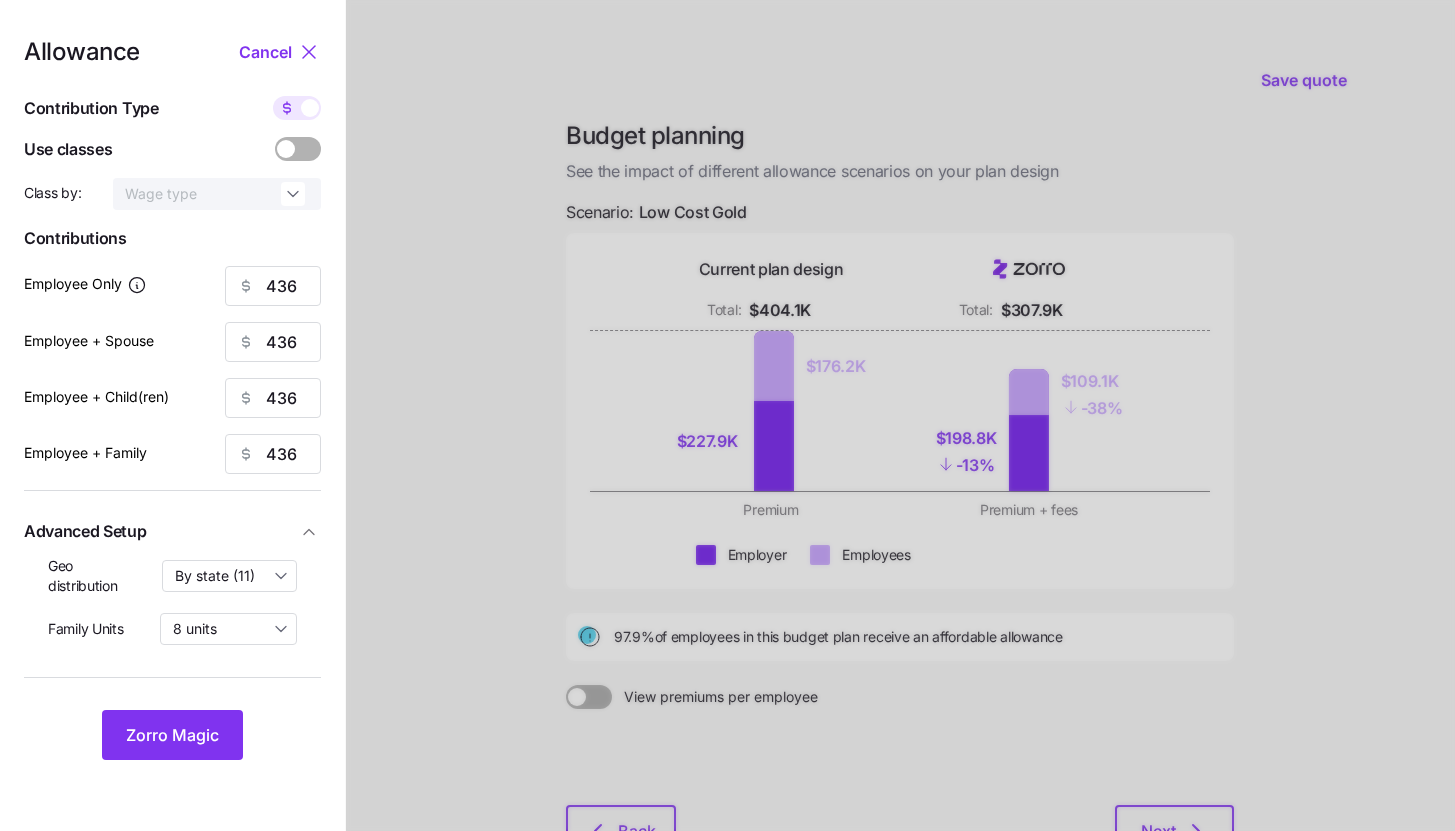 click at bounding box center [310, 108] 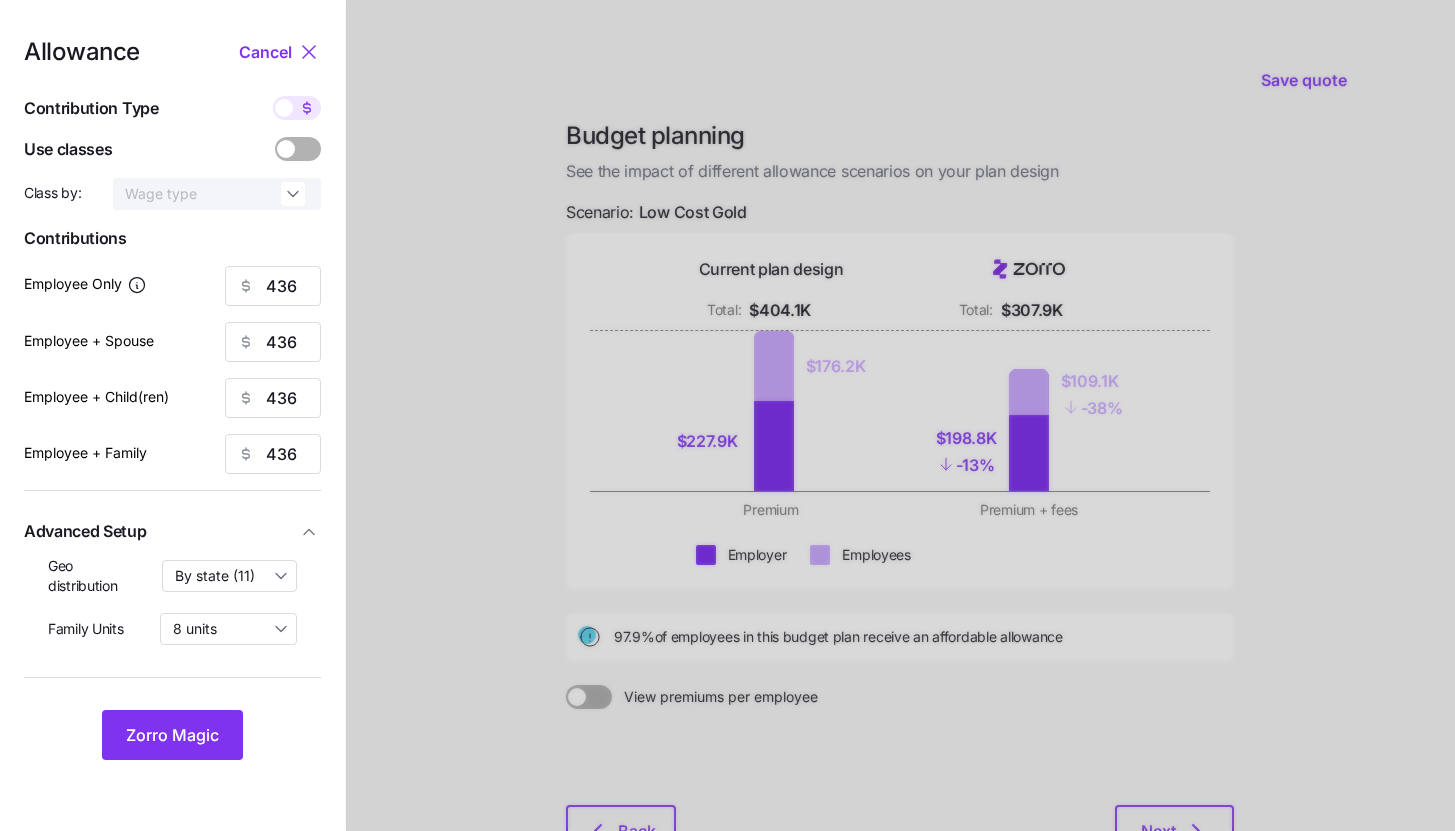 type on "70" 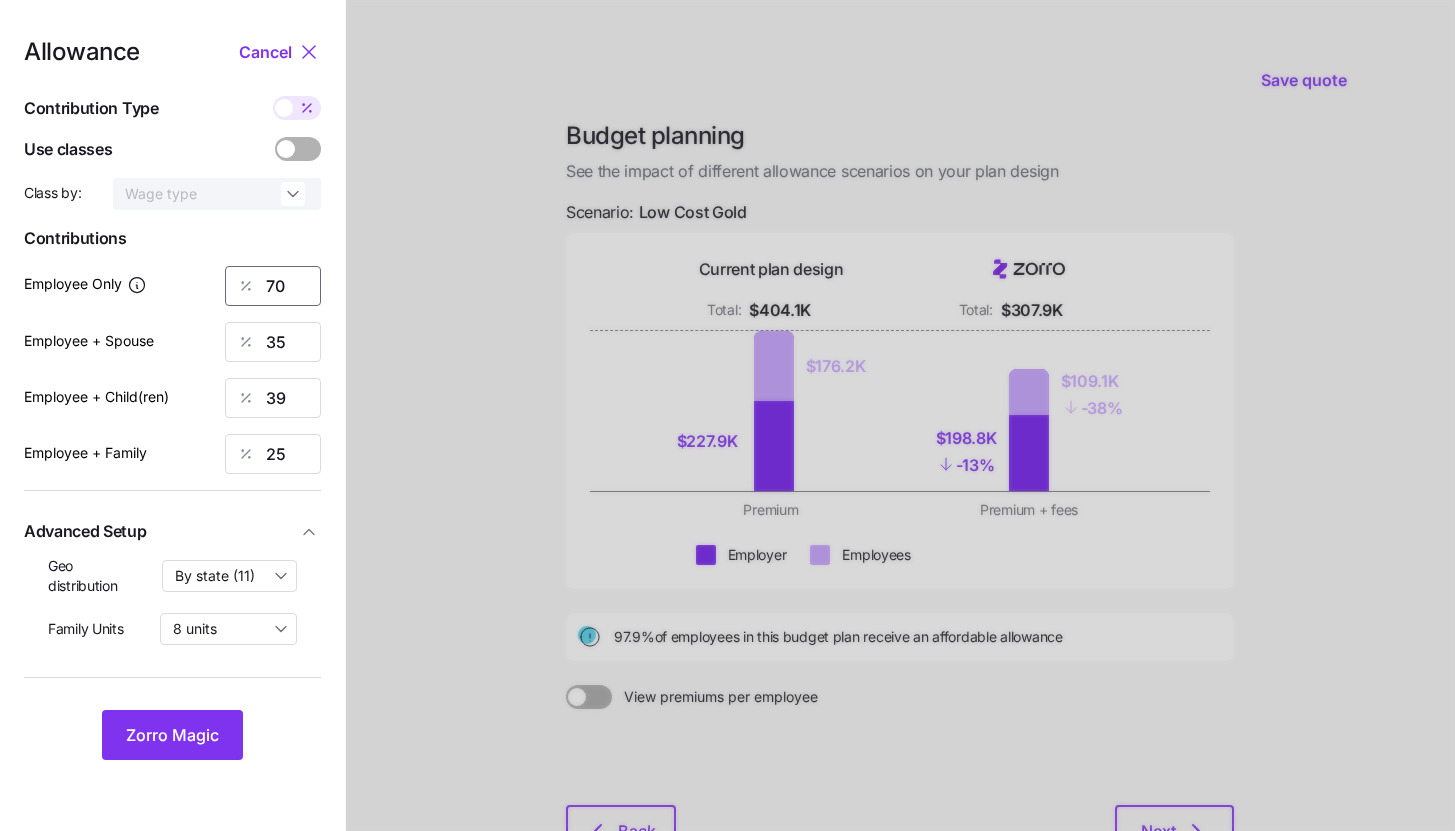click on "70" at bounding box center (273, 286) 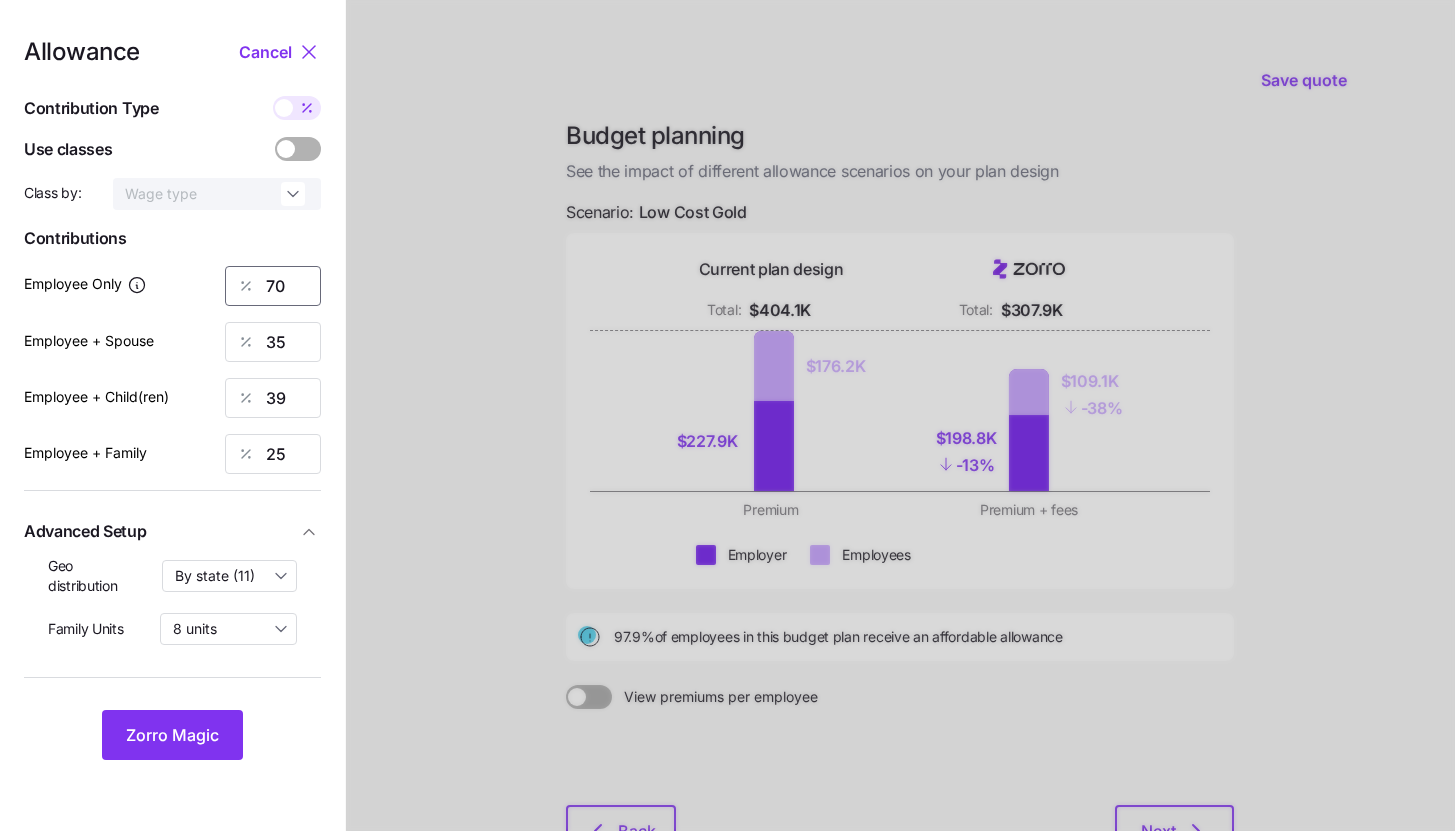 click on "70" at bounding box center [273, 286] 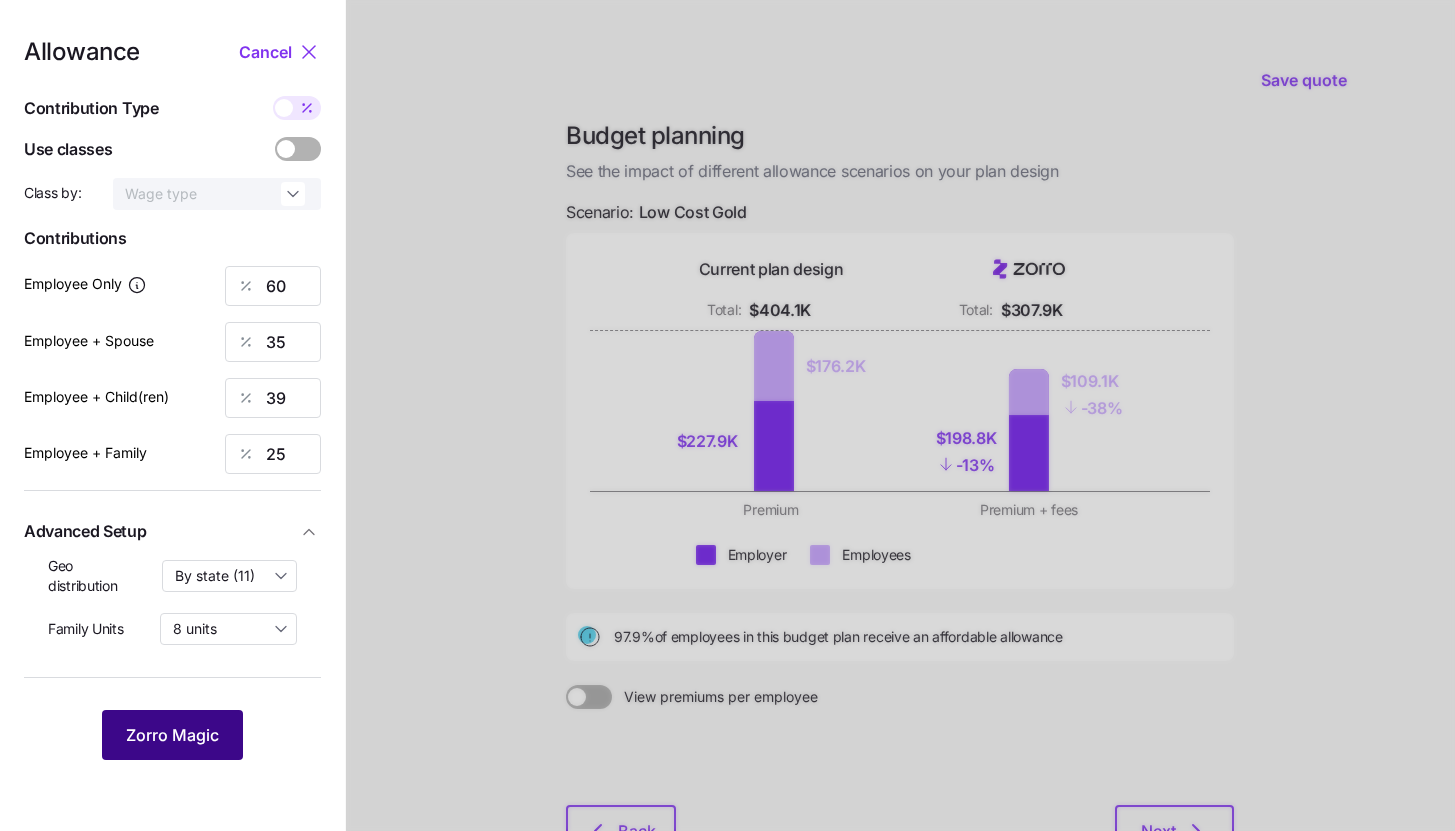 click on "Zorro Magic" at bounding box center [172, 735] 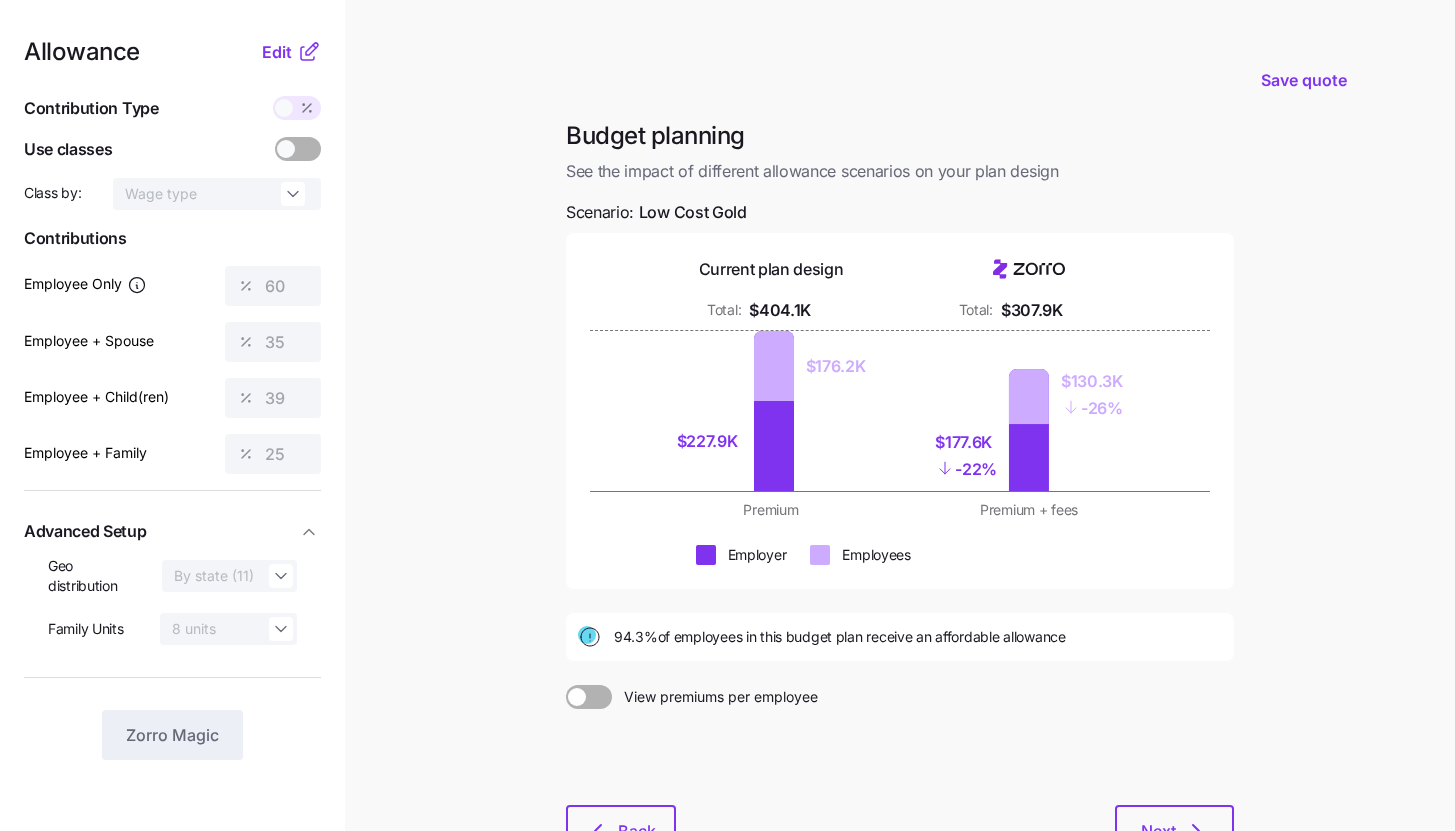 click 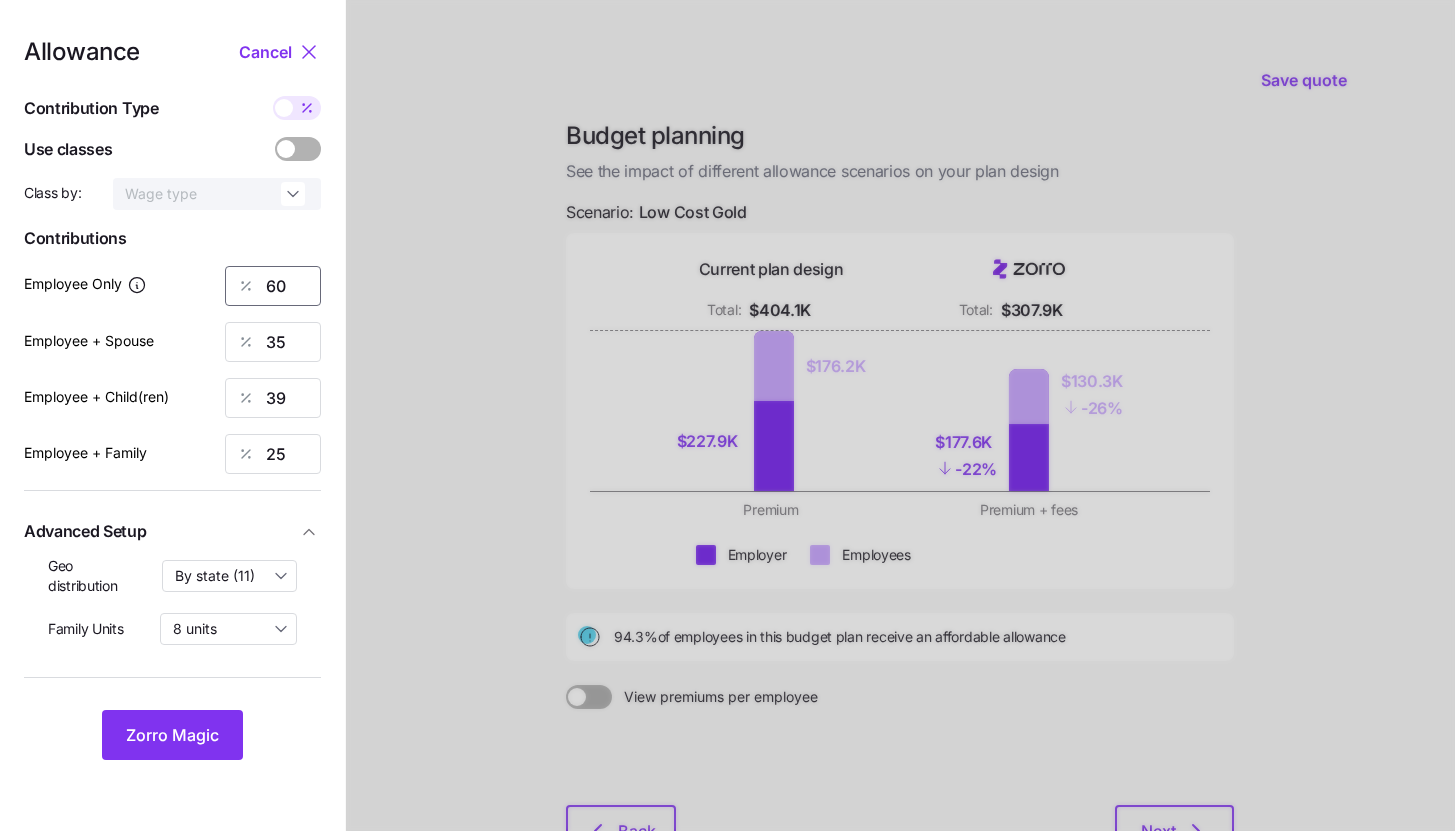 click on "60" at bounding box center [273, 286] 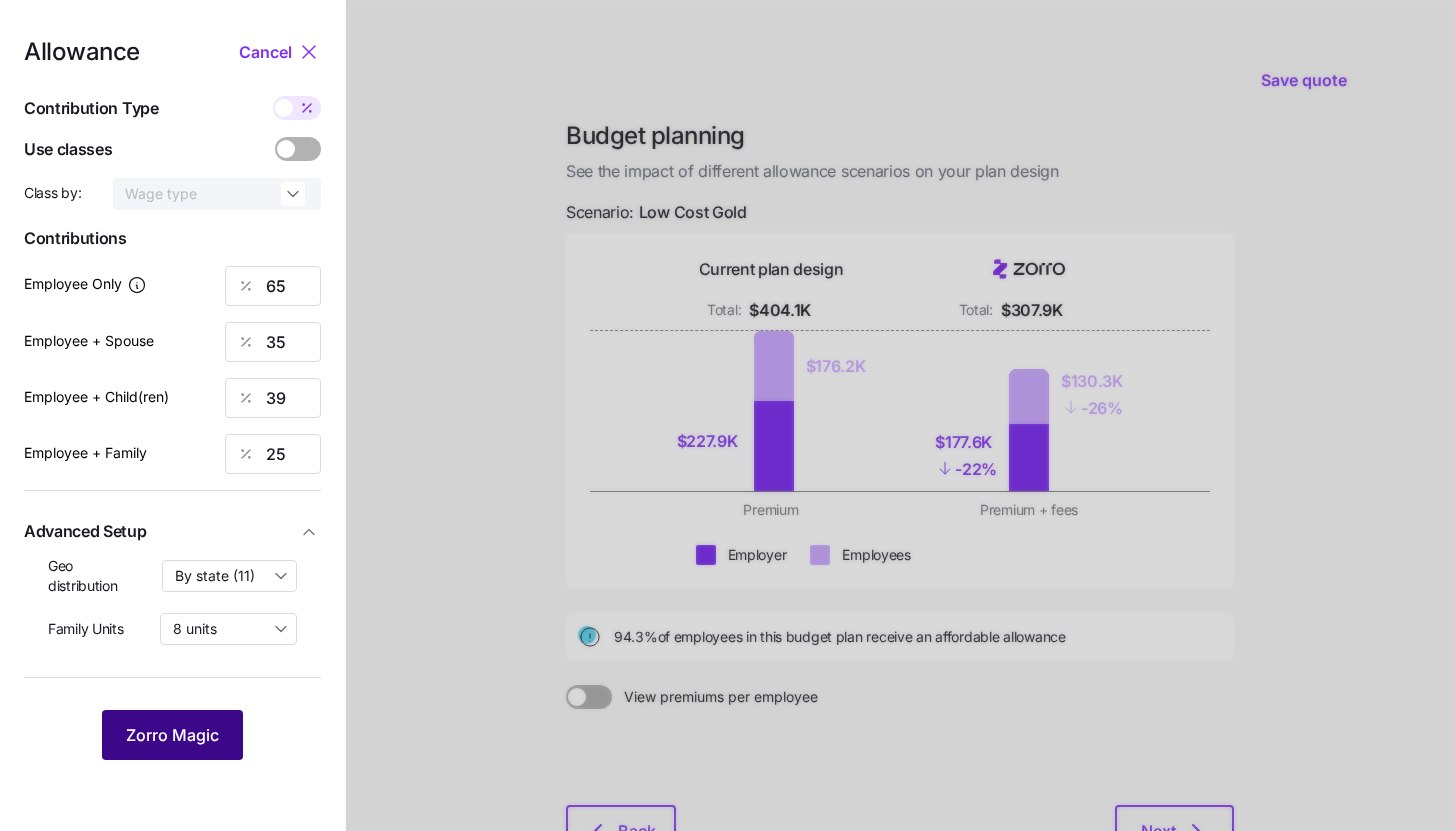 click on "Zorro Magic" at bounding box center [172, 735] 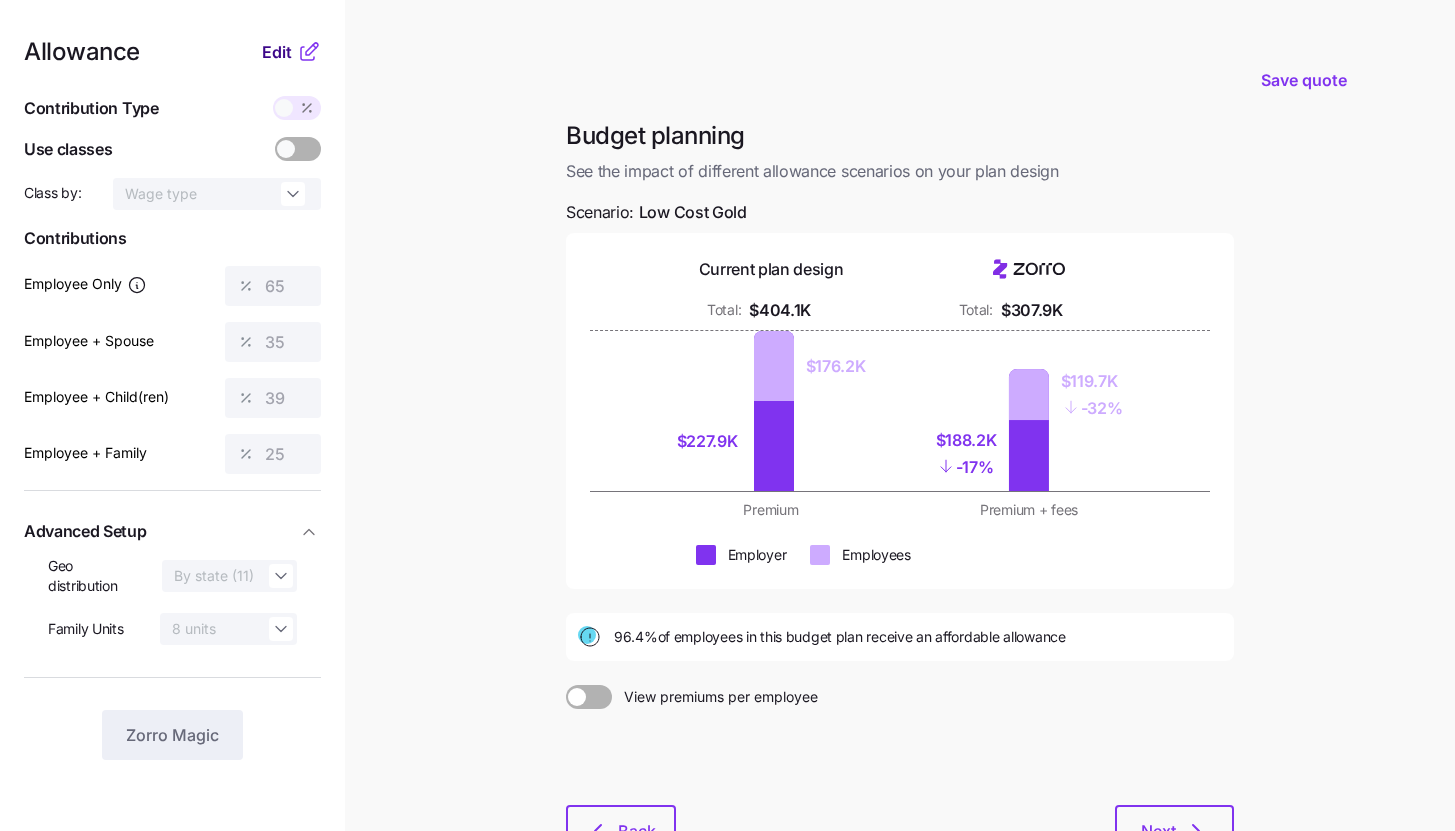 click on "Edit" at bounding box center (277, 52) 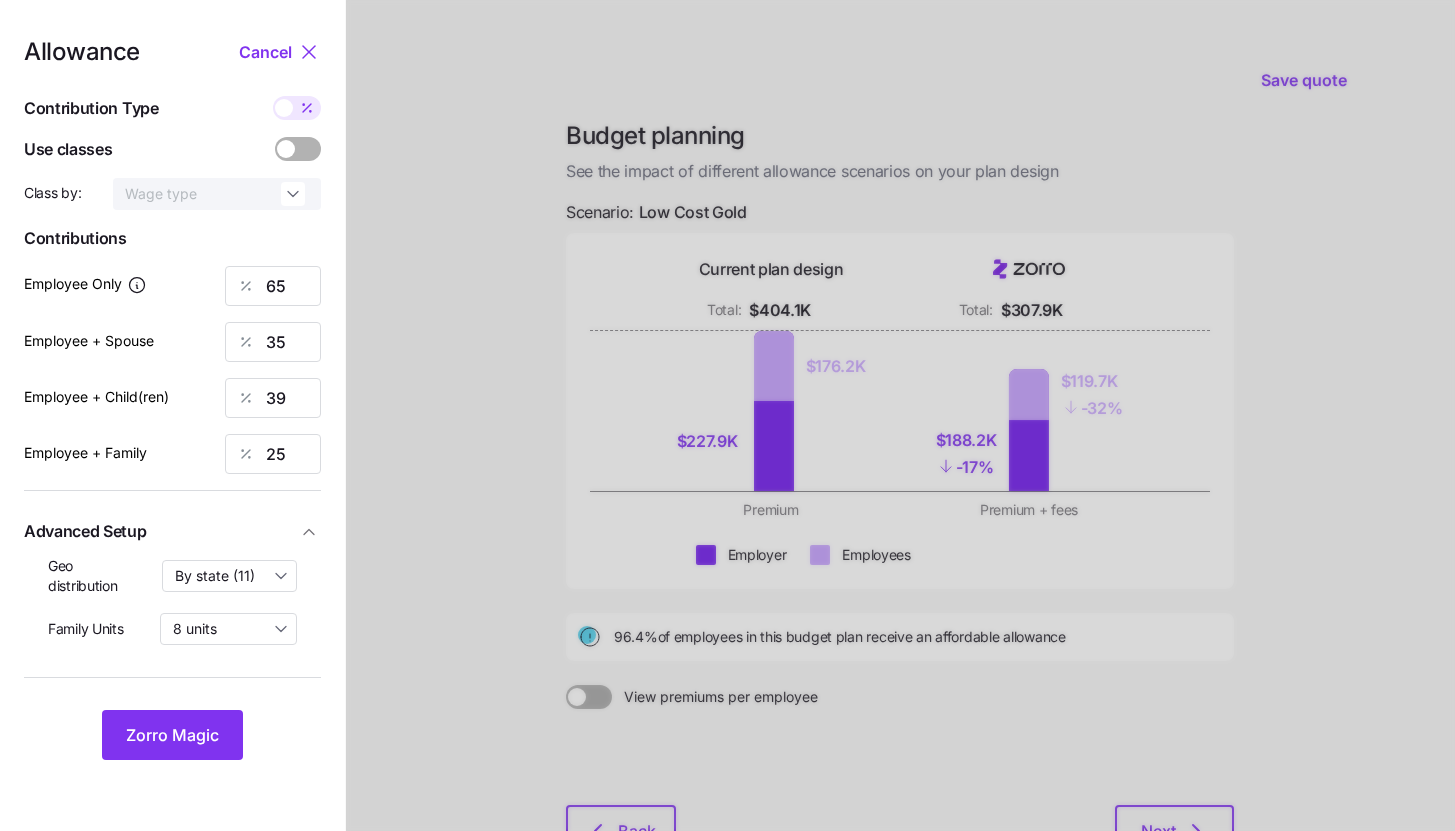 click 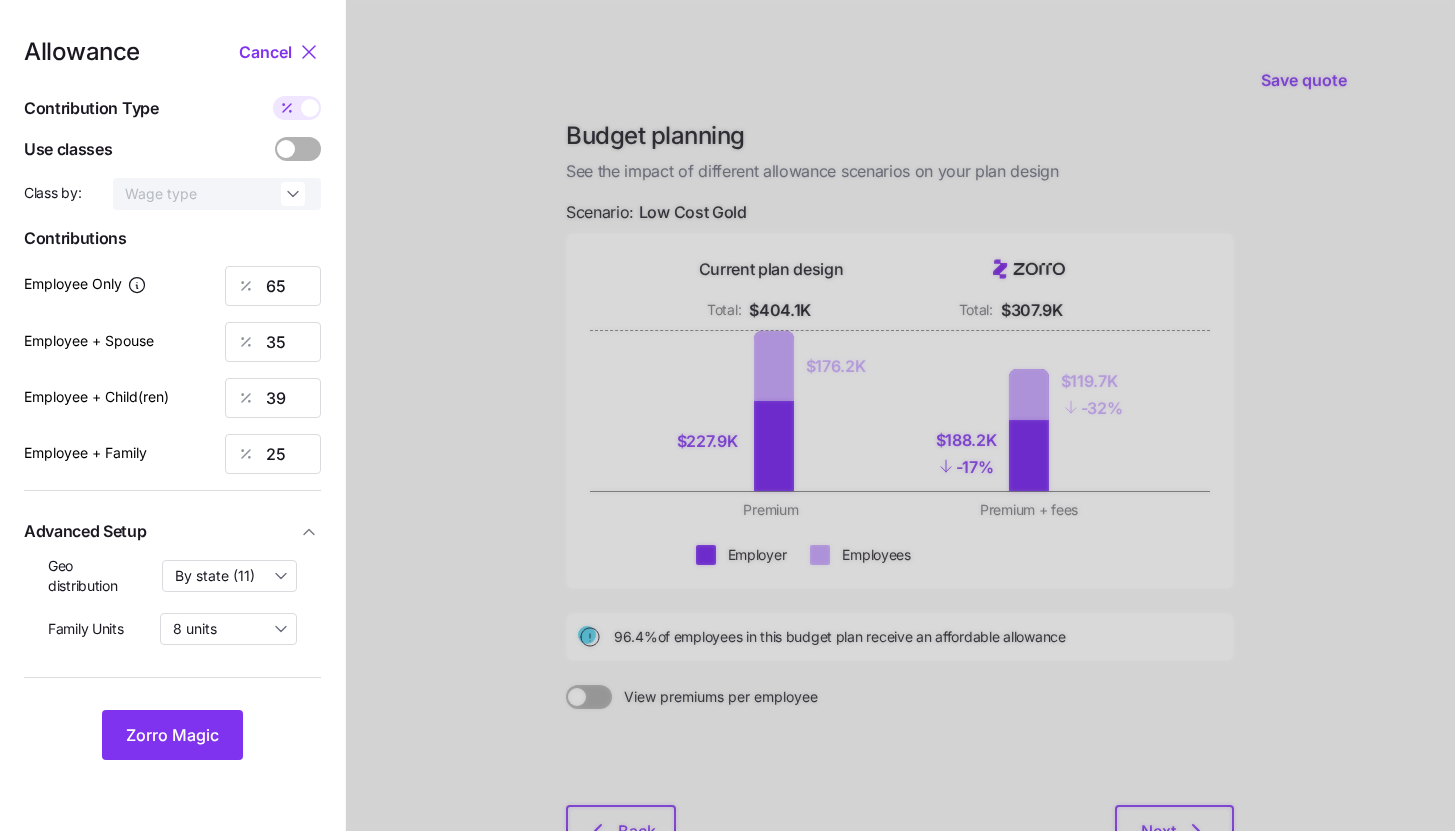 type on "405" 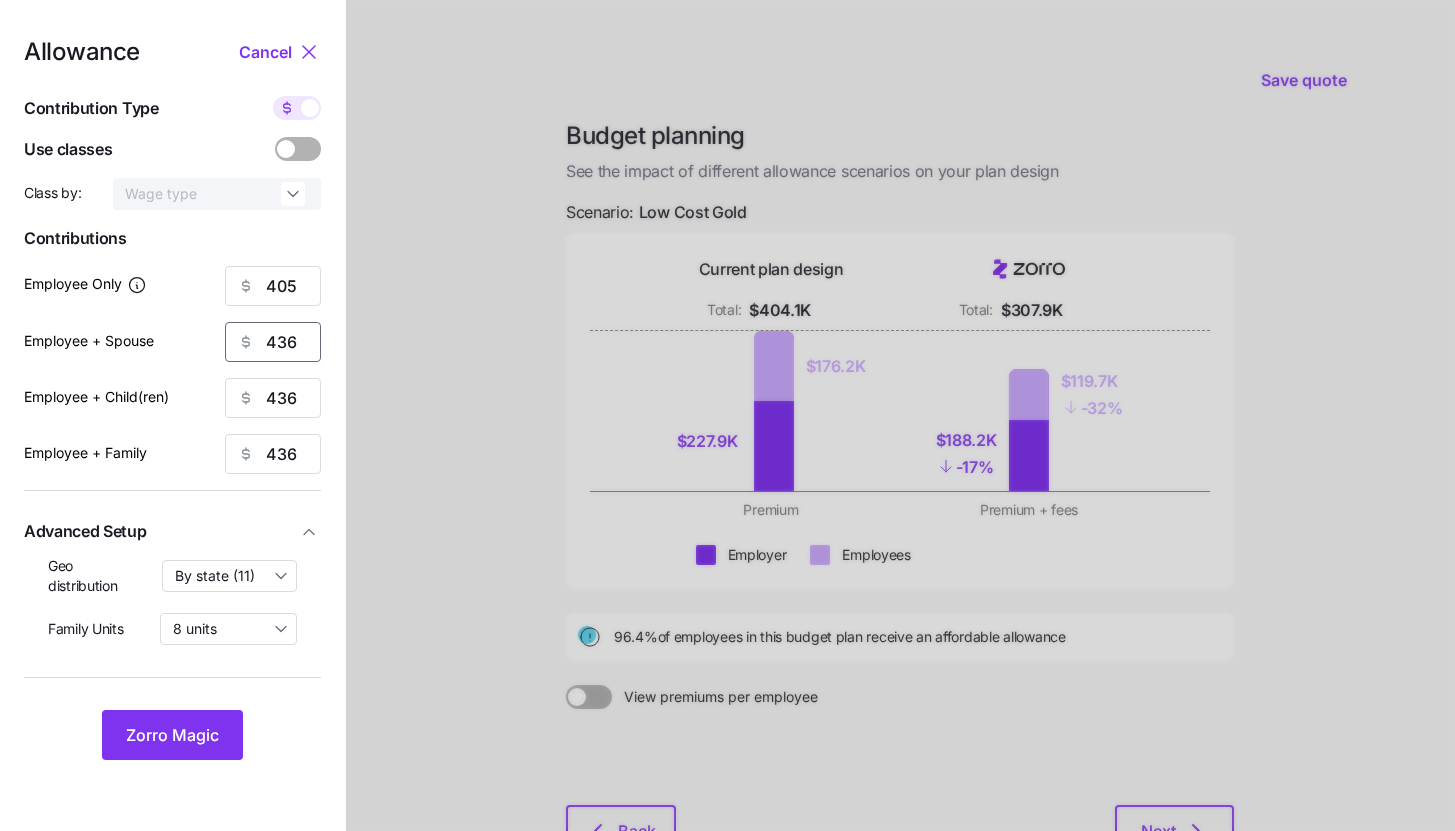 click on "436" at bounding box center [273, 342] 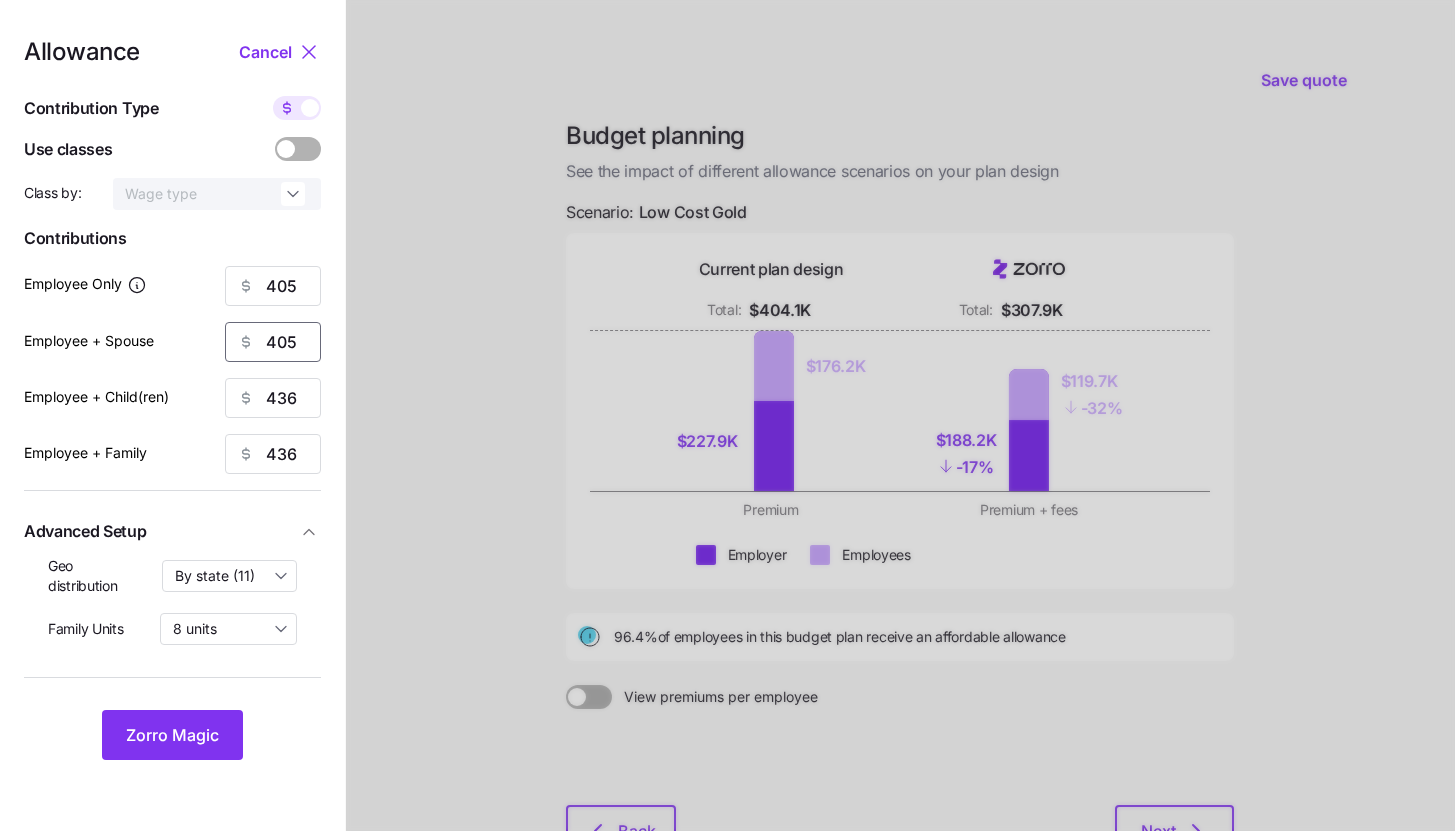 type on "405" 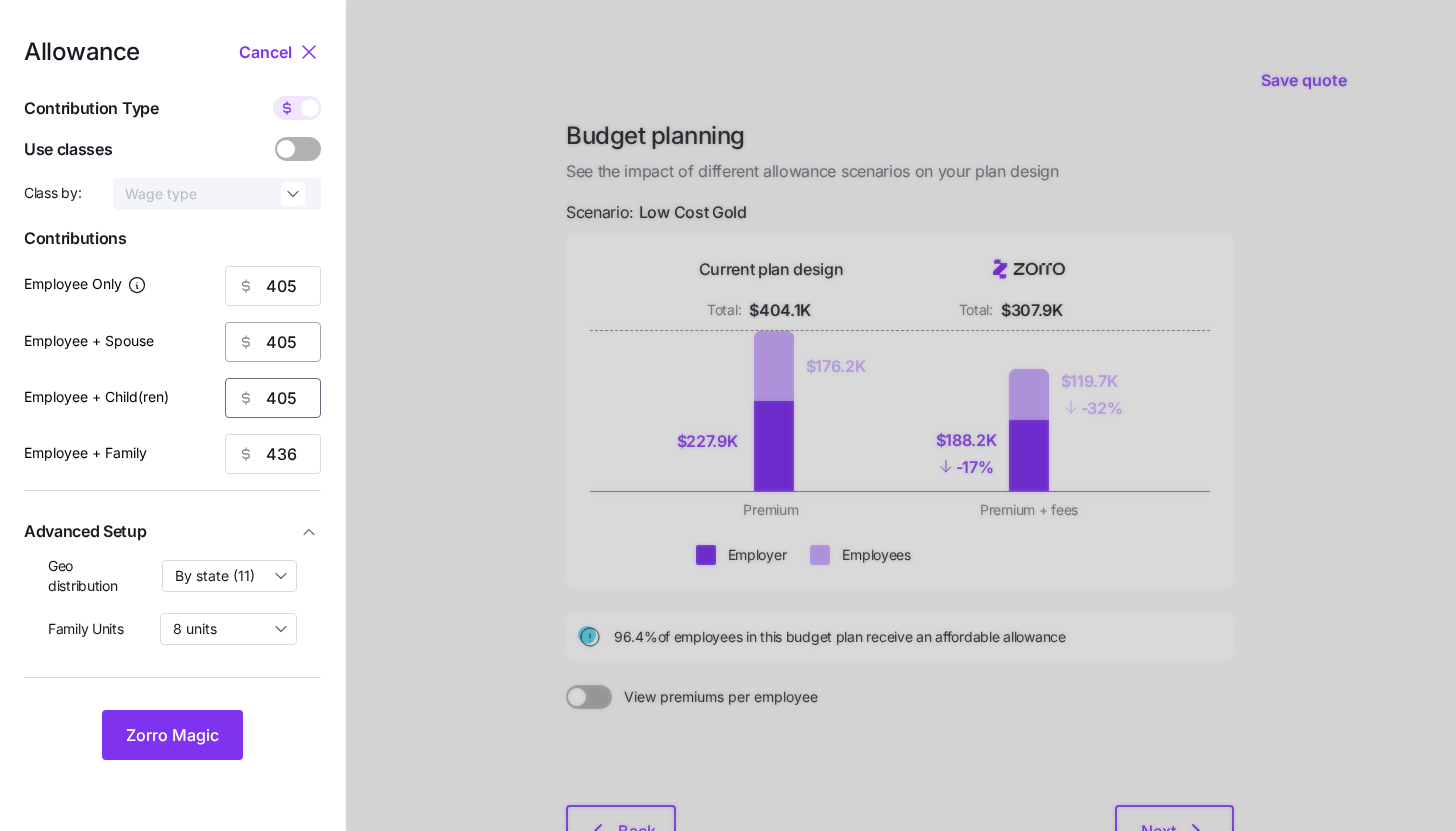 type on "405" 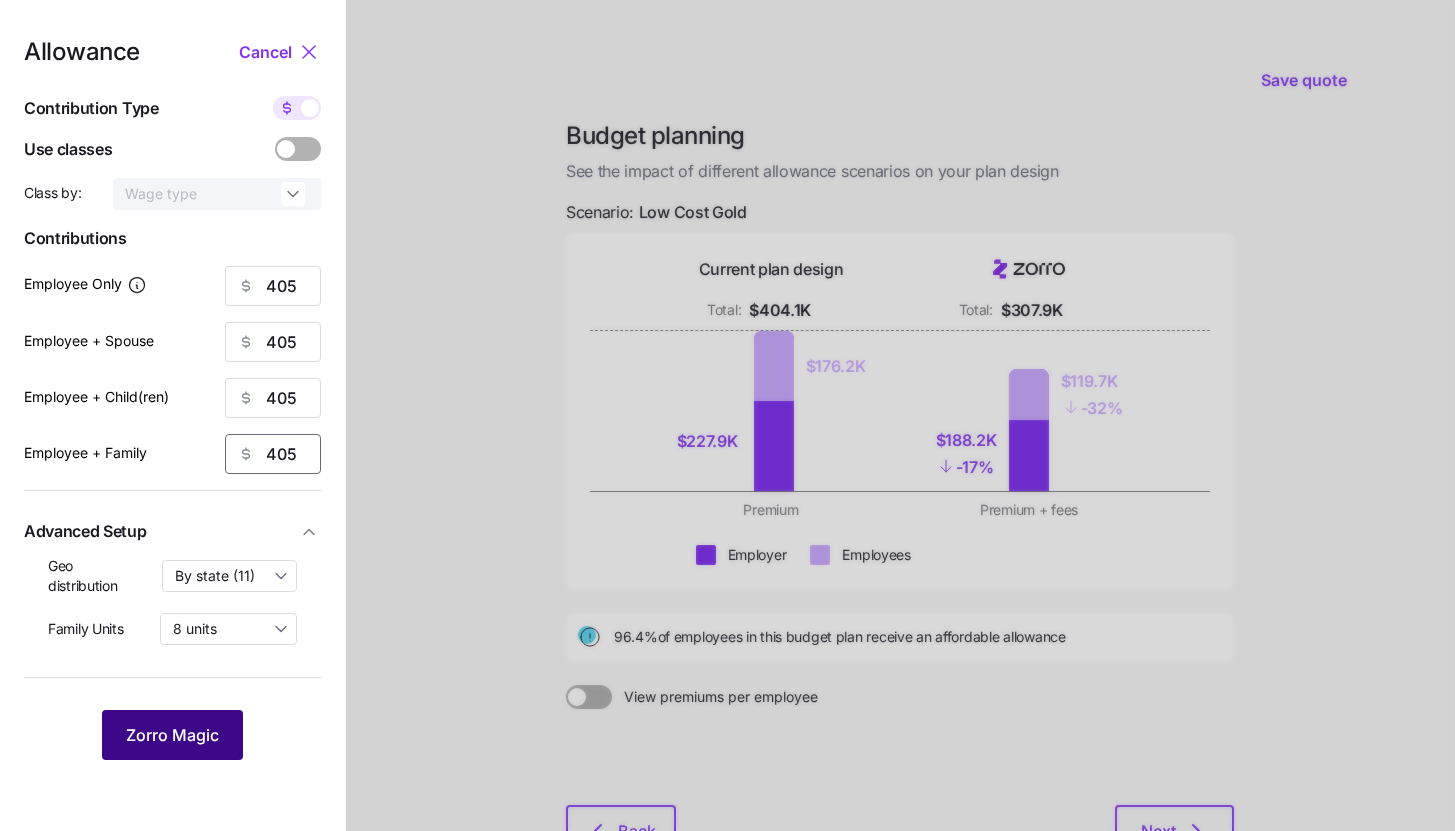 type on "405" 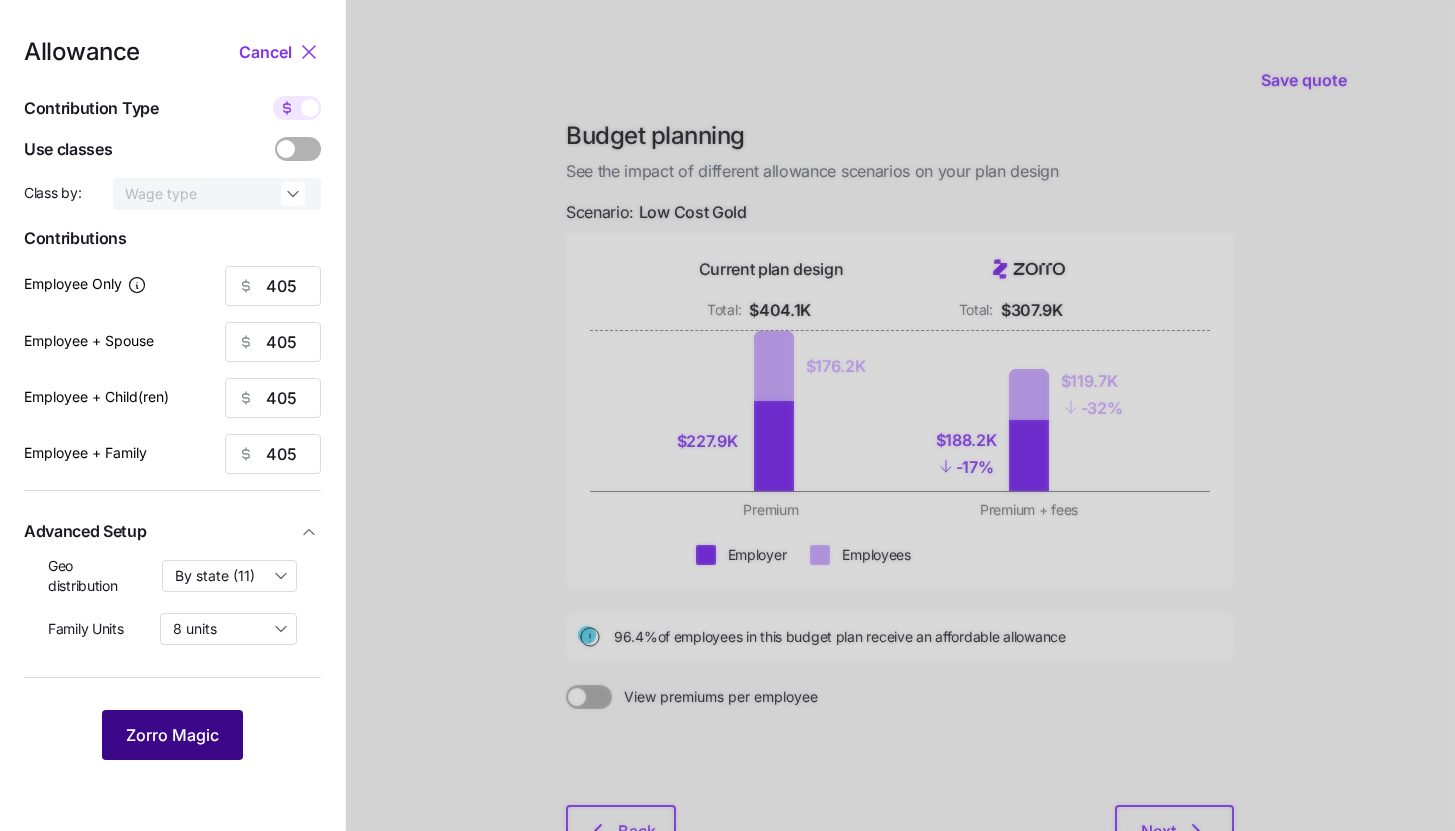 click on "Zorro Magic" at bounding box center [172, 735] 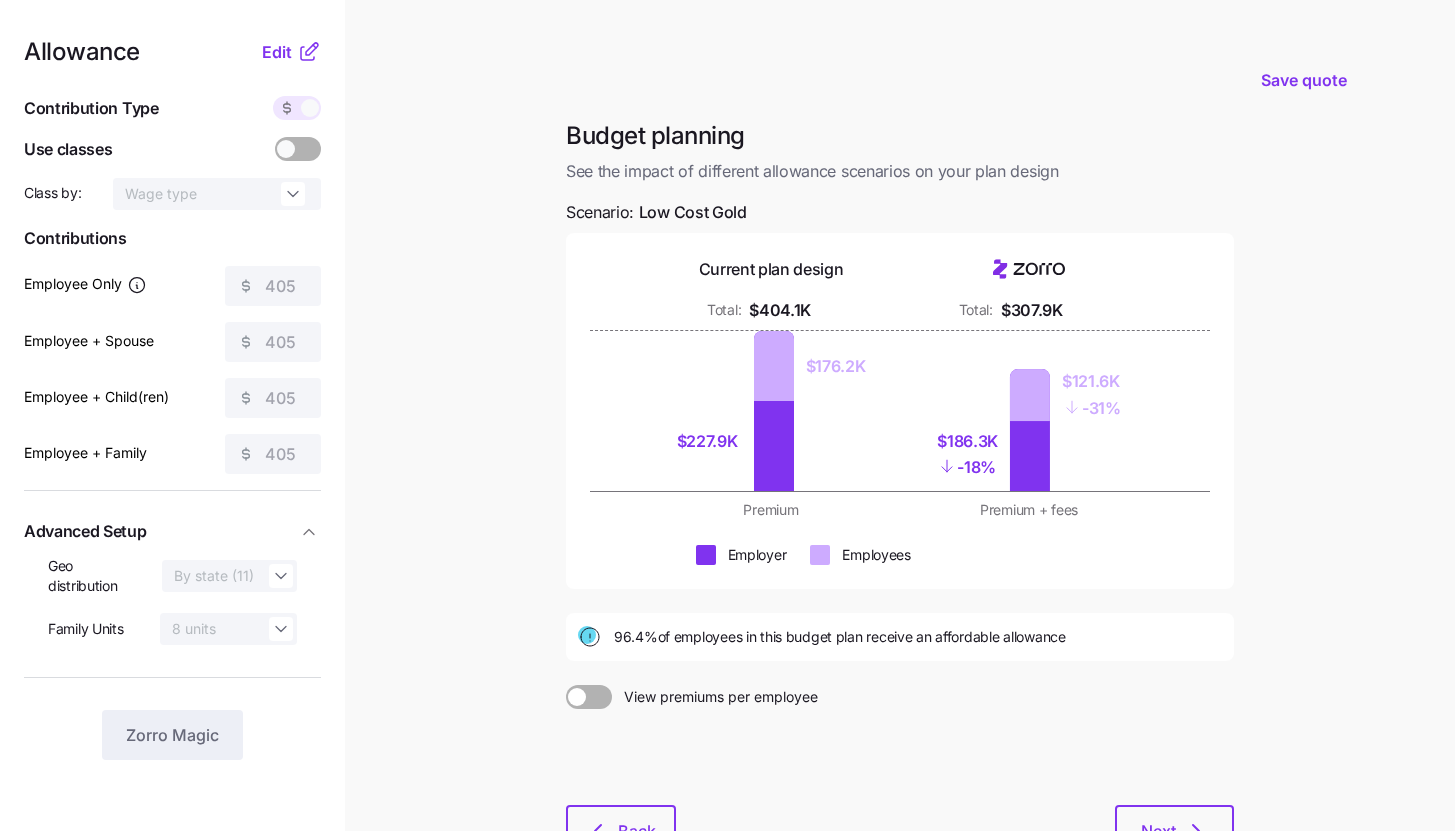 click 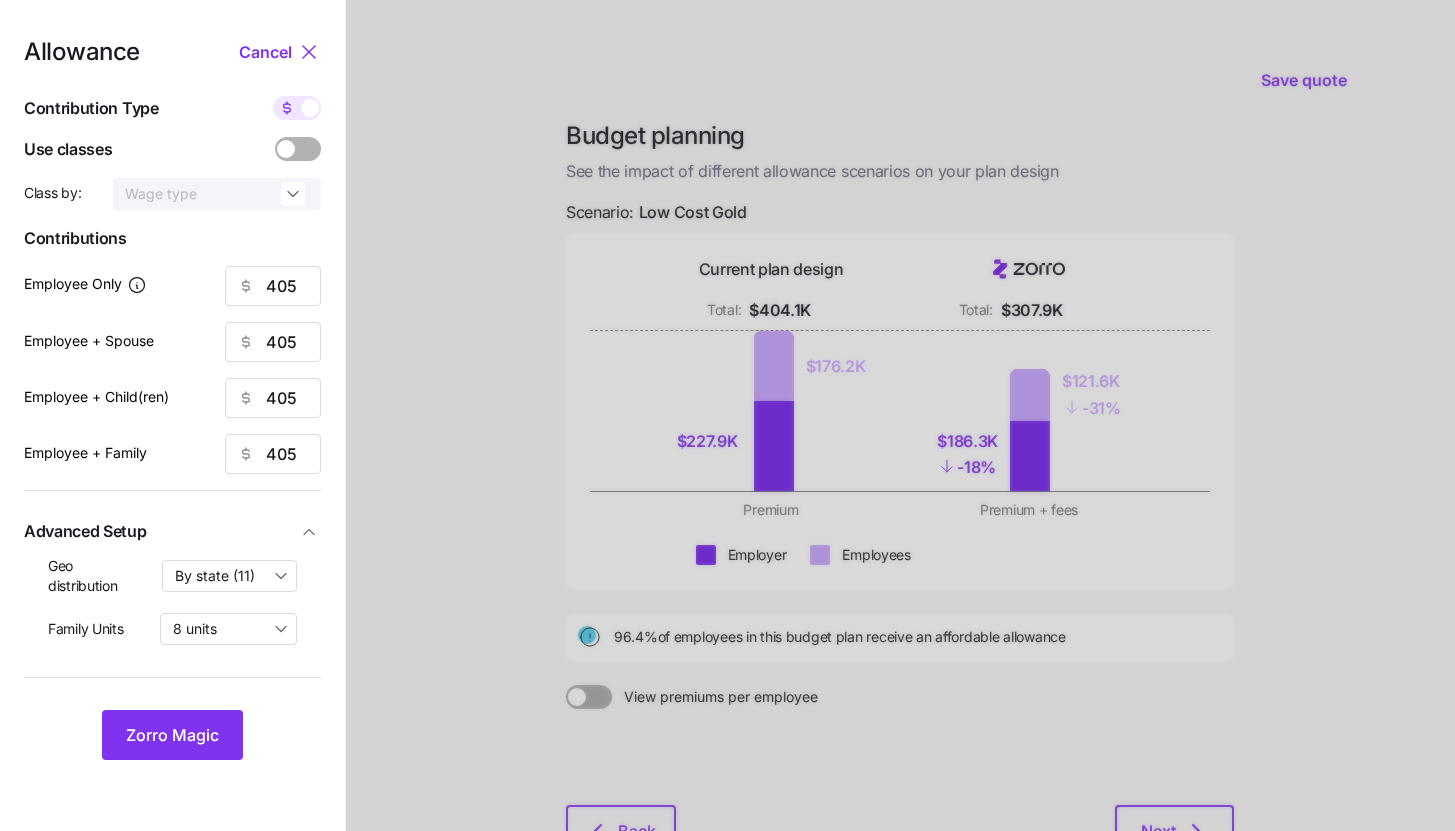 click at bounding box center [297, 108] 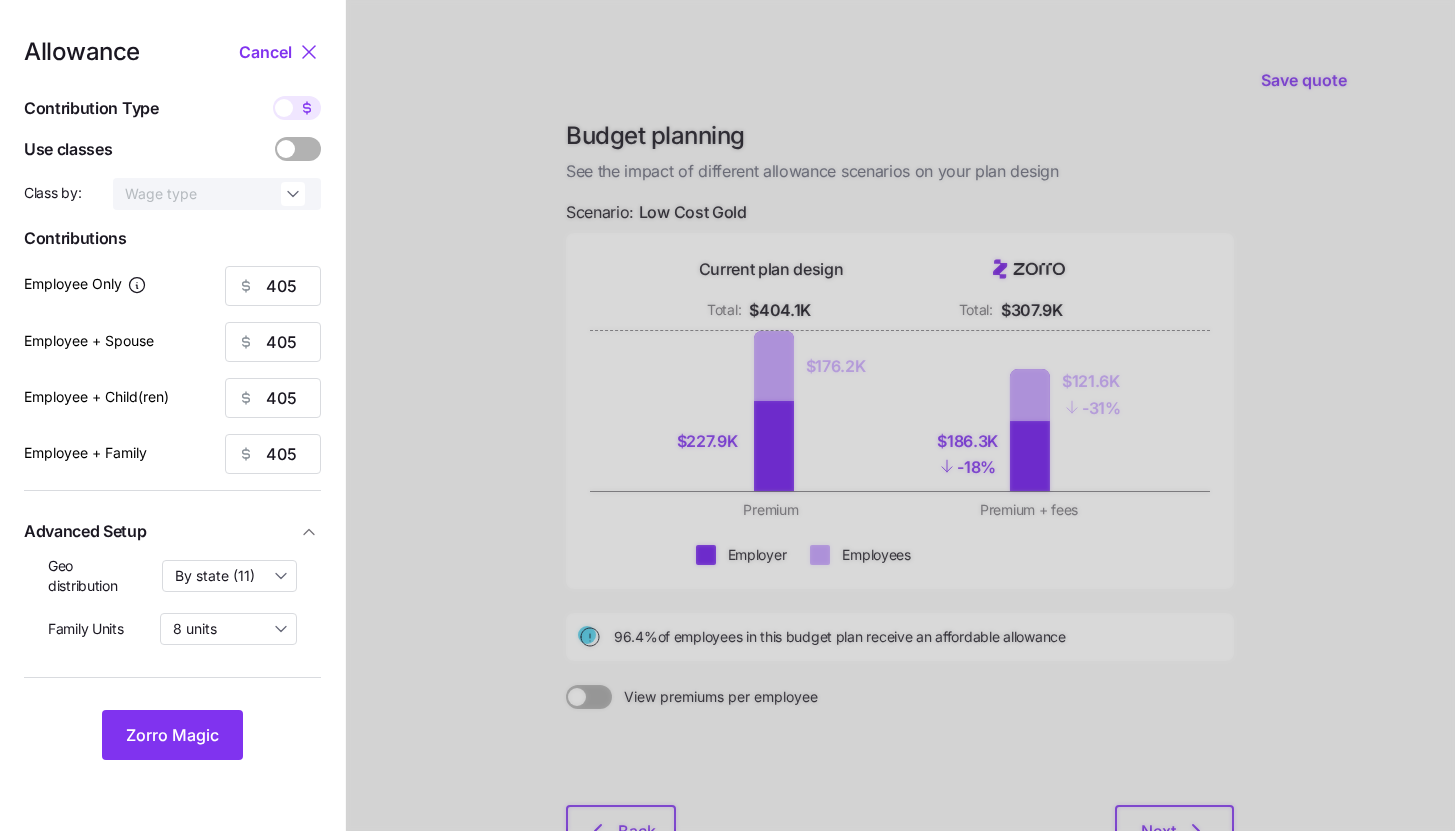 type on "65" 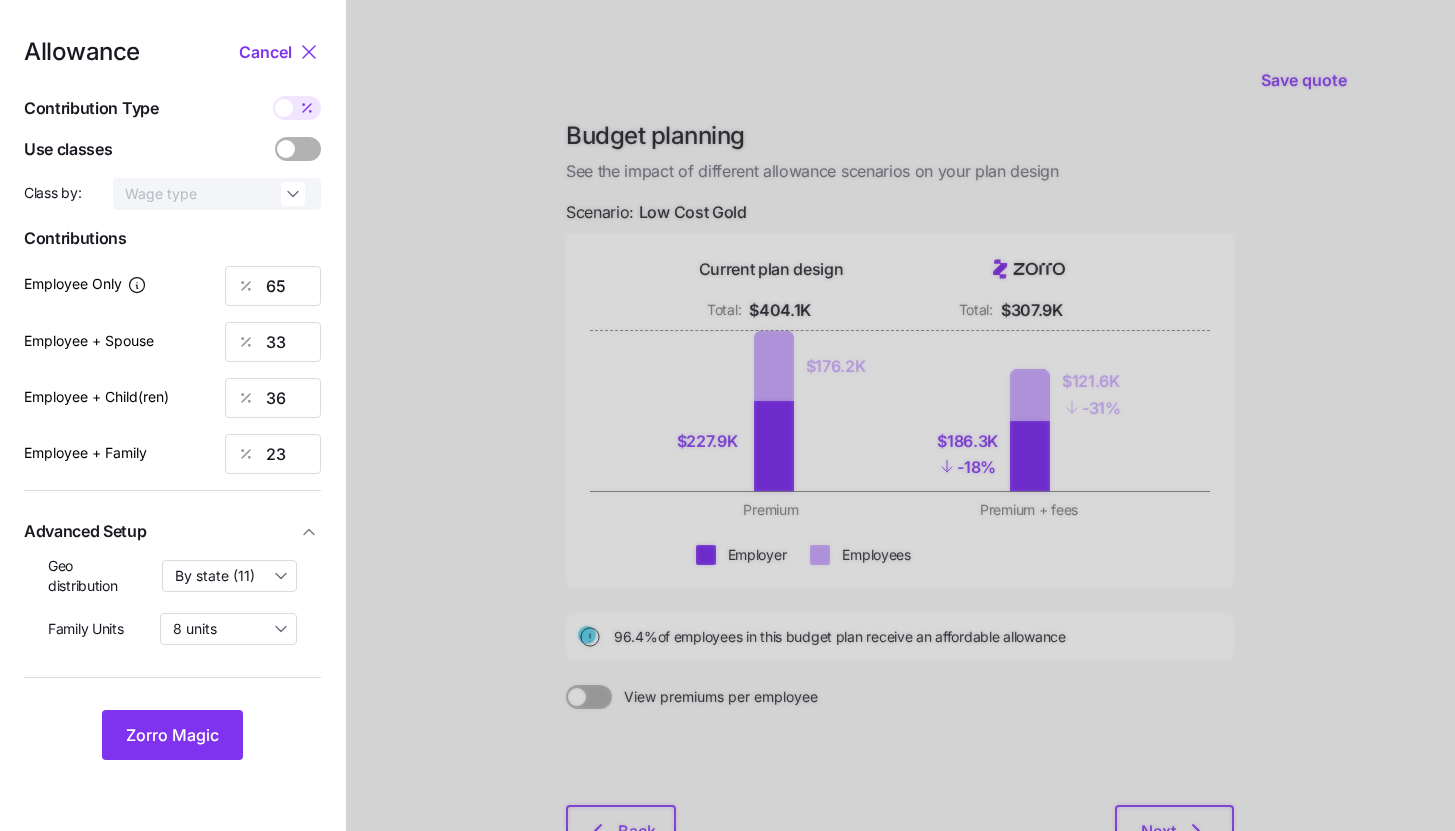 click at bounding box center [307, 108] 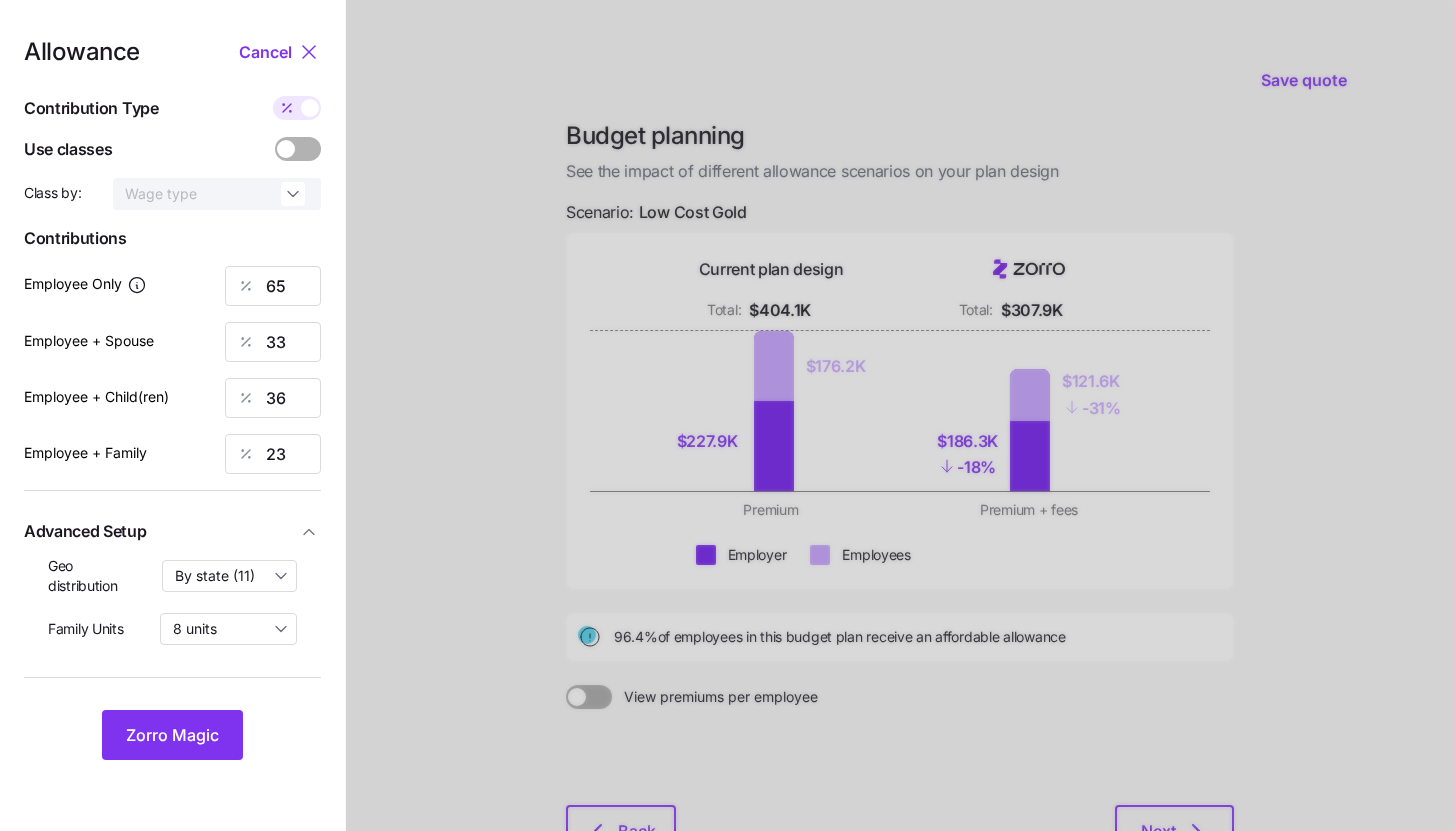 type on "405" 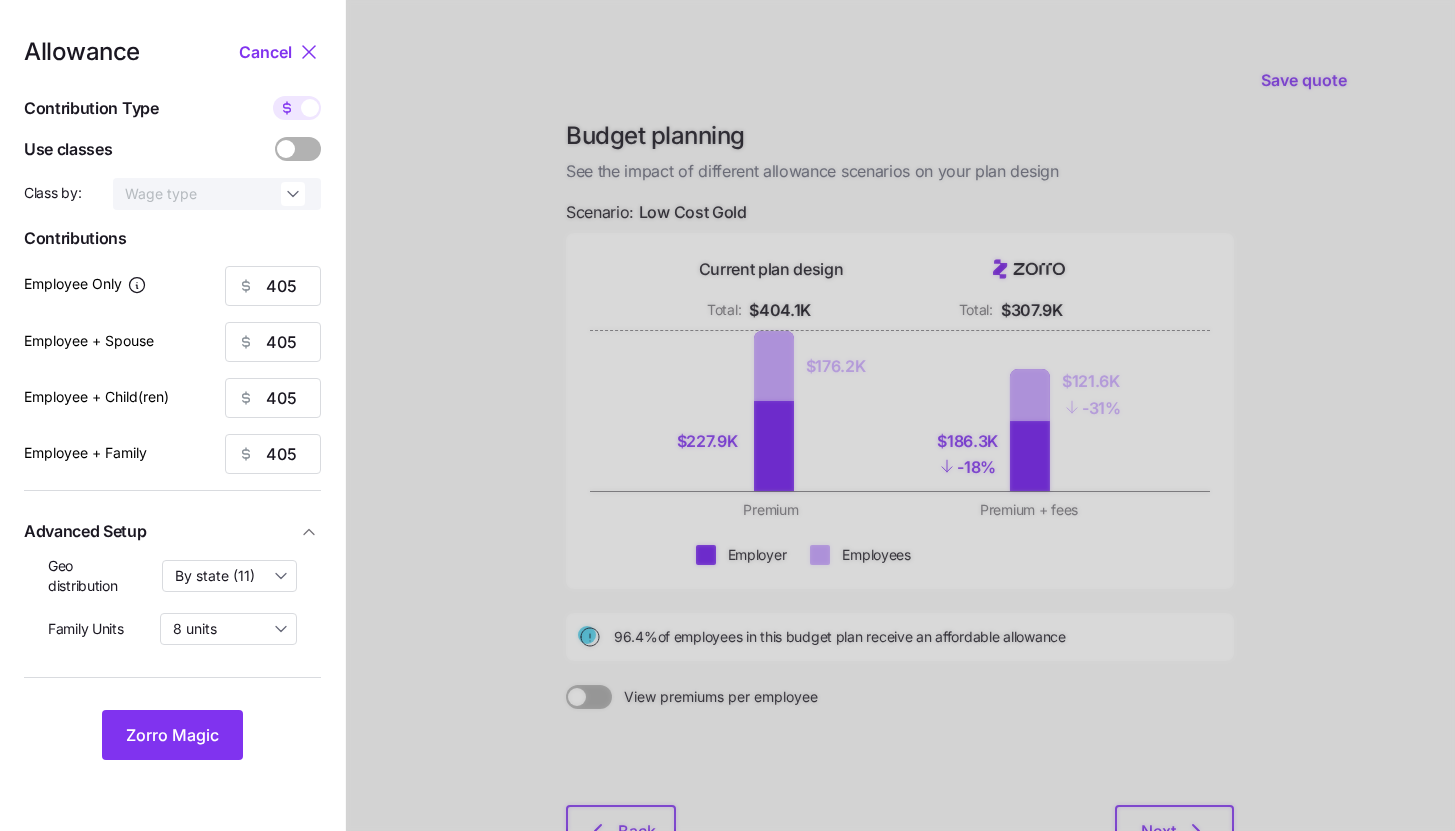 click at bounding box center [287, 108] 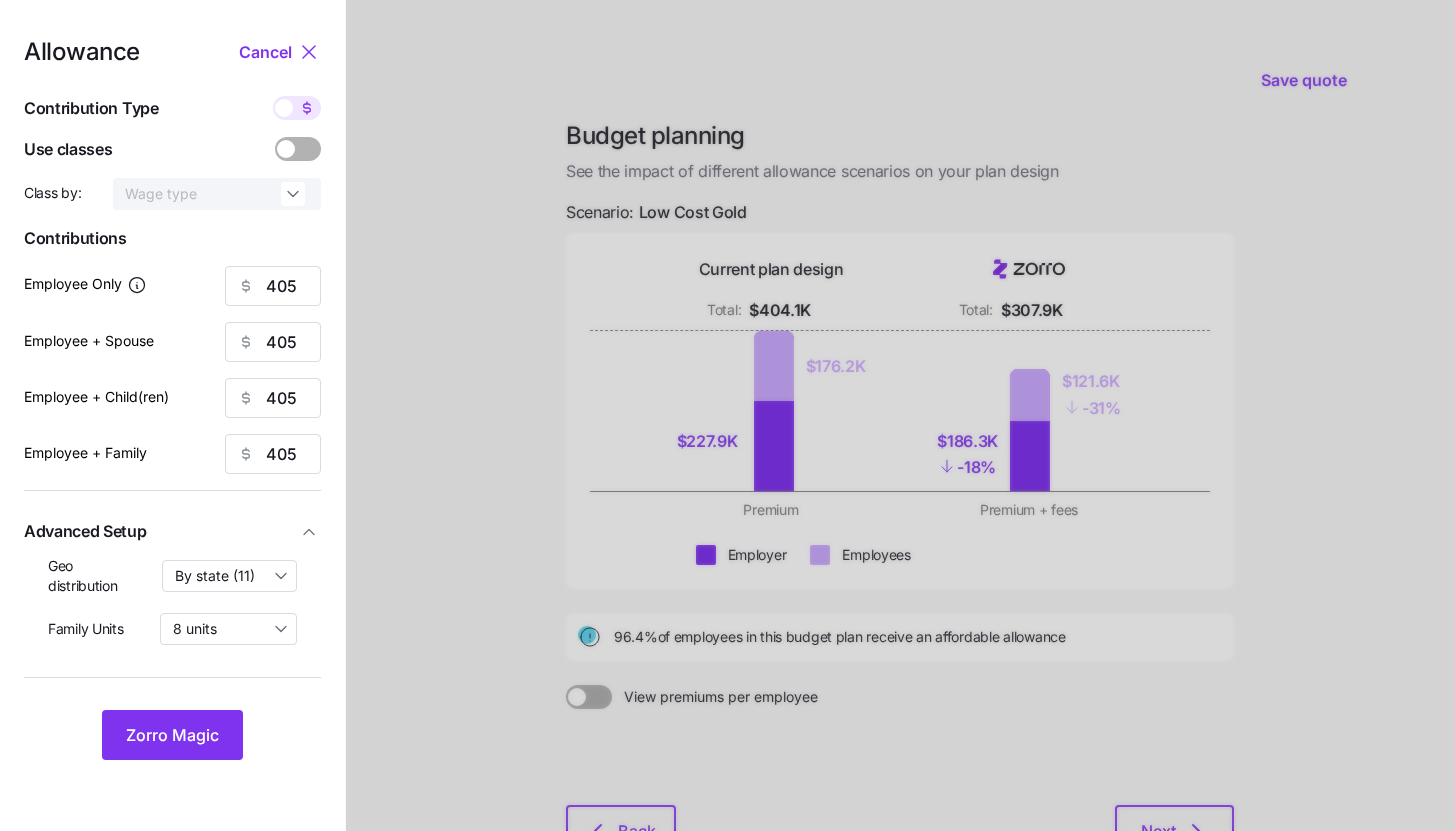 type on "65" 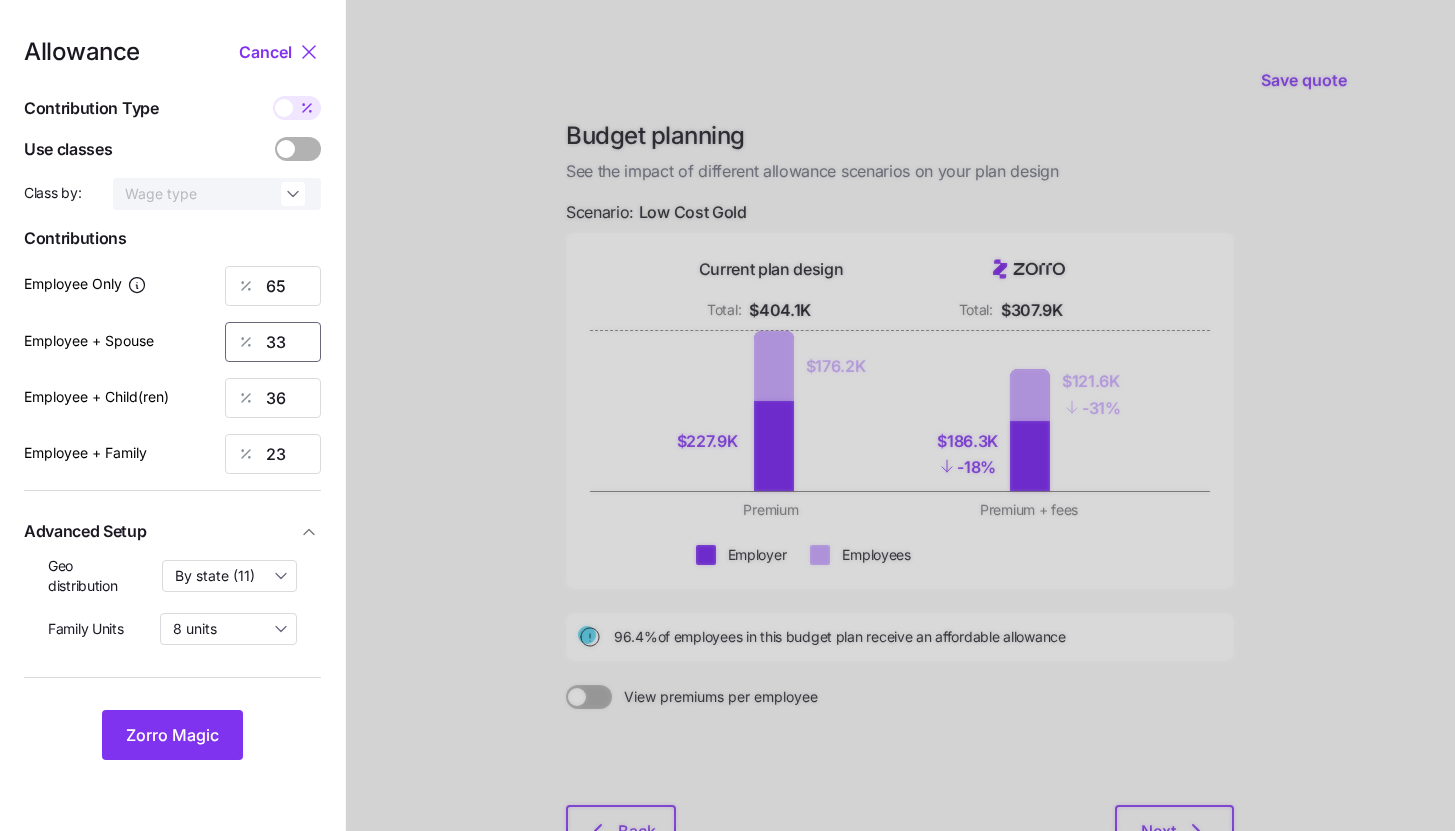 drag, startPoint x: 298, startPoint y: 342, endPoint x: 232, endPoint y: 346, distance: 66.1211 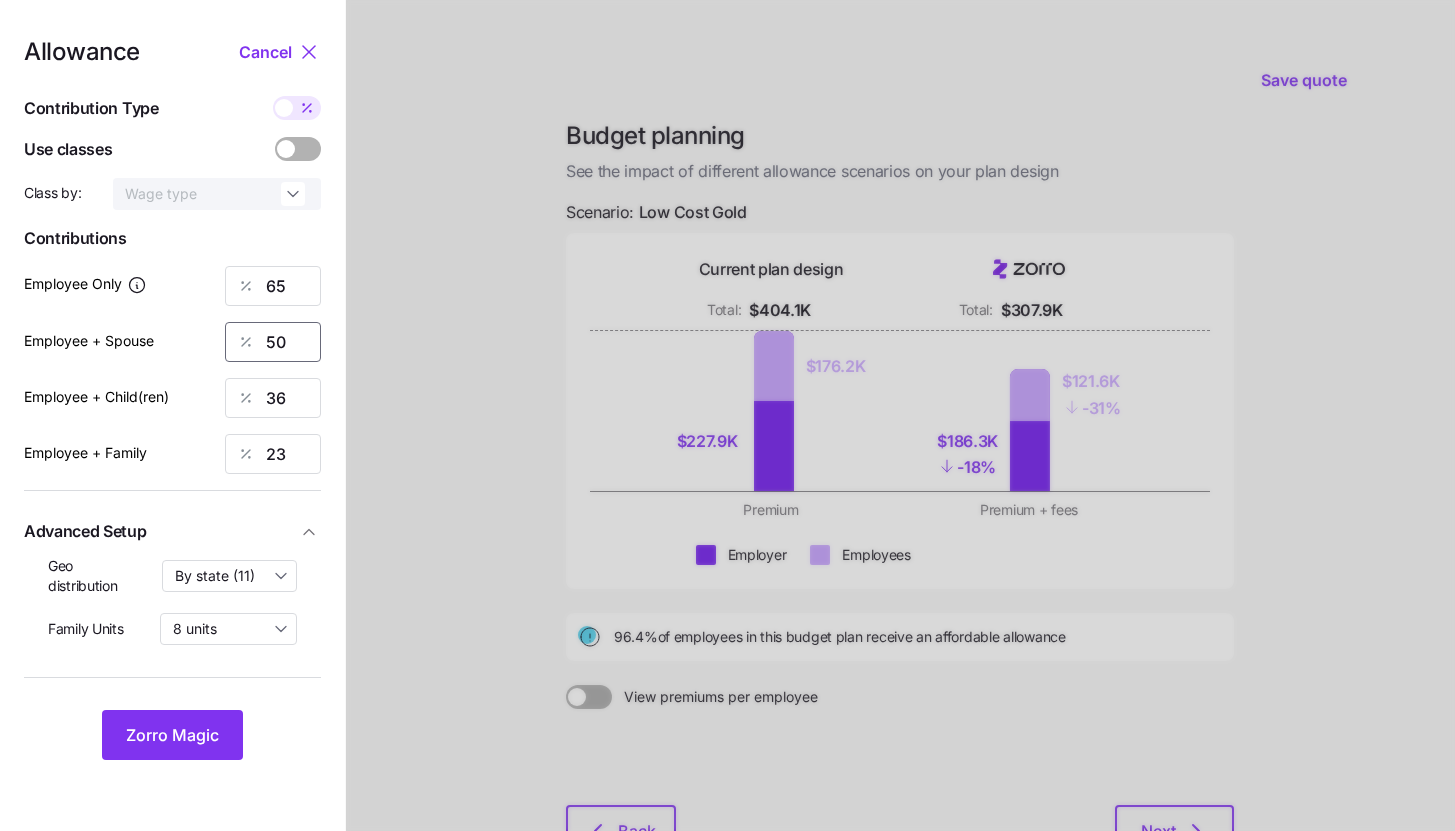 type on "50" 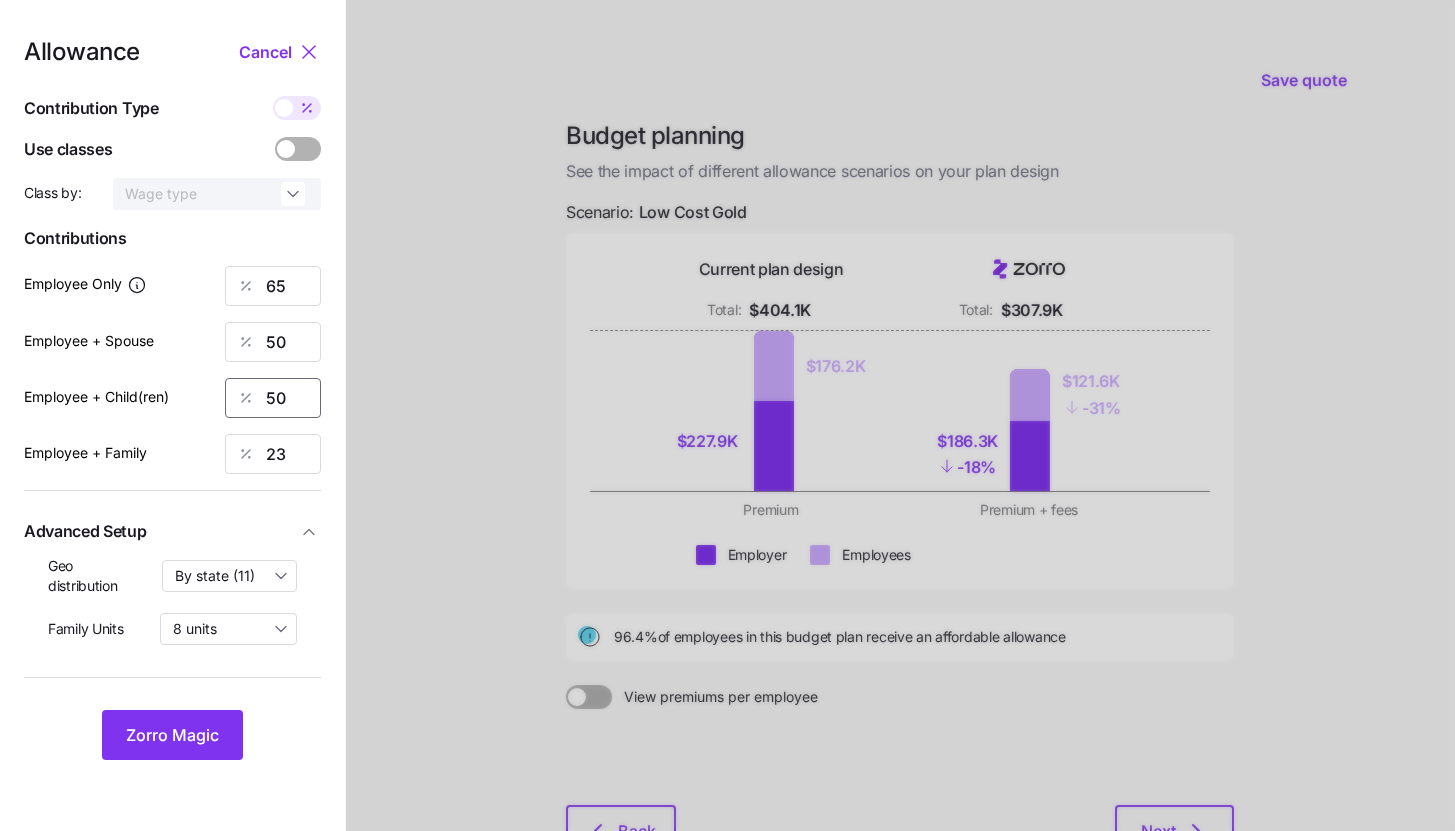 type on "50" 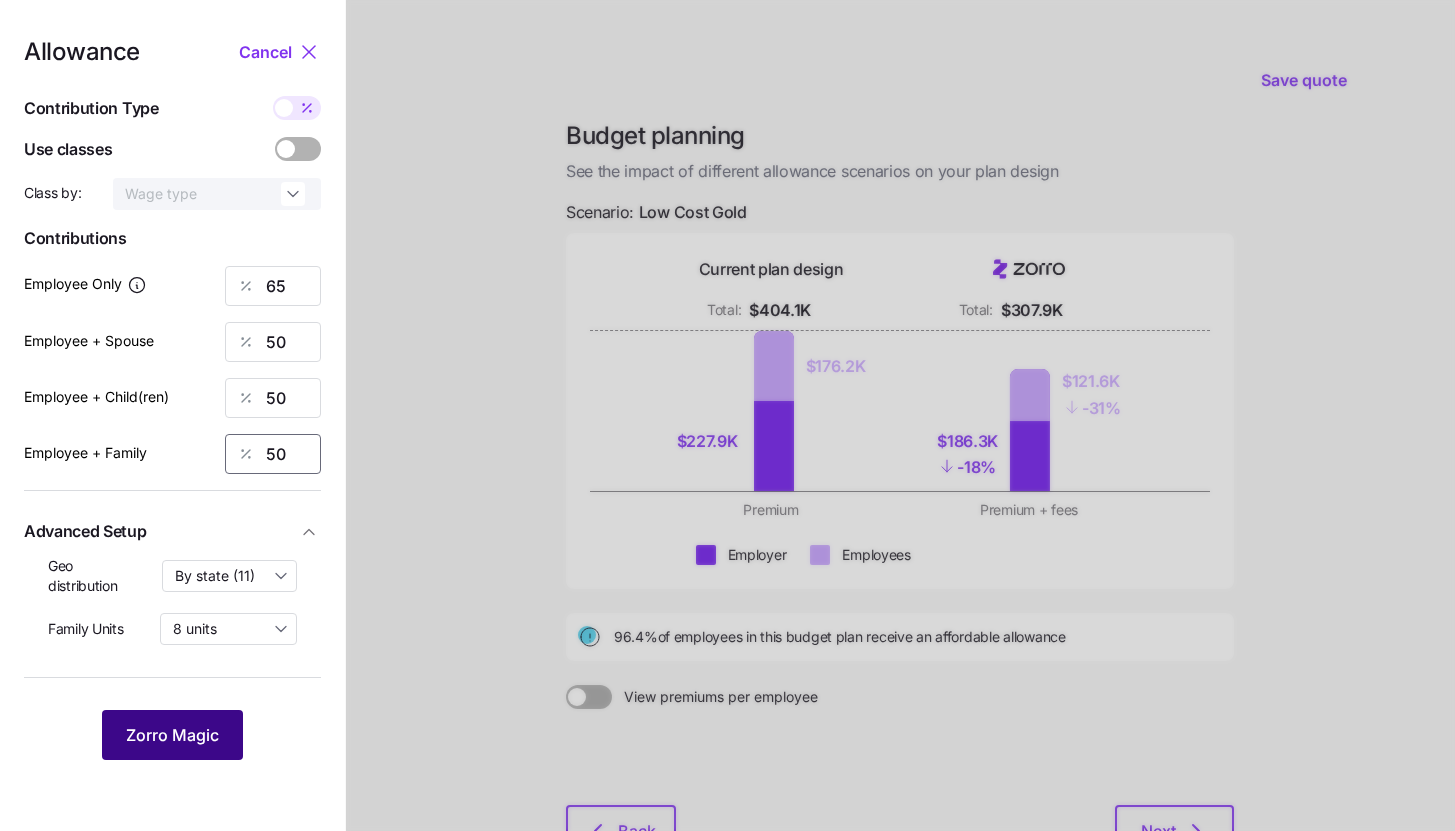 type on "50" 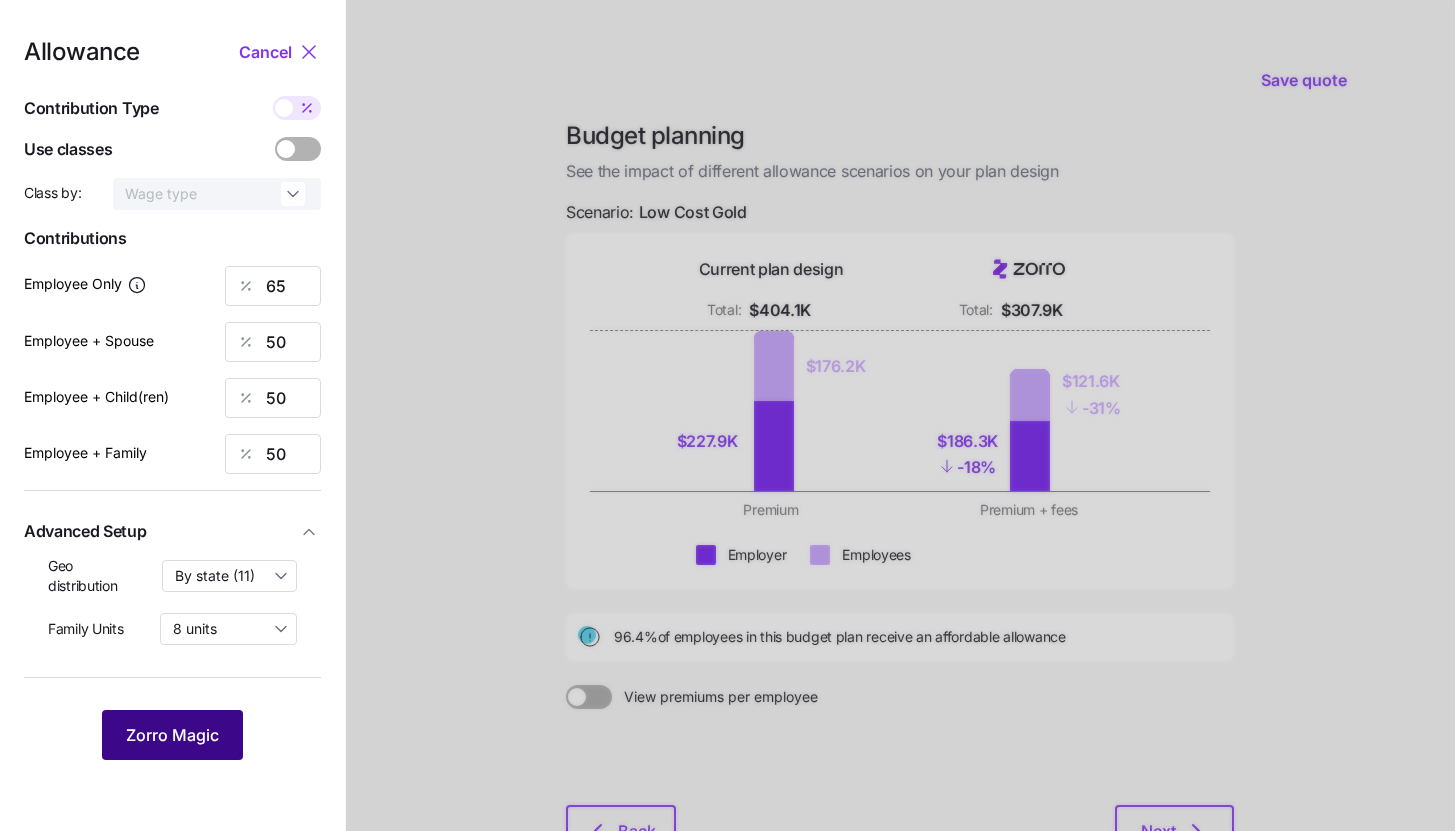 click on "Zorro Magic" at bounding box center [172, 735] 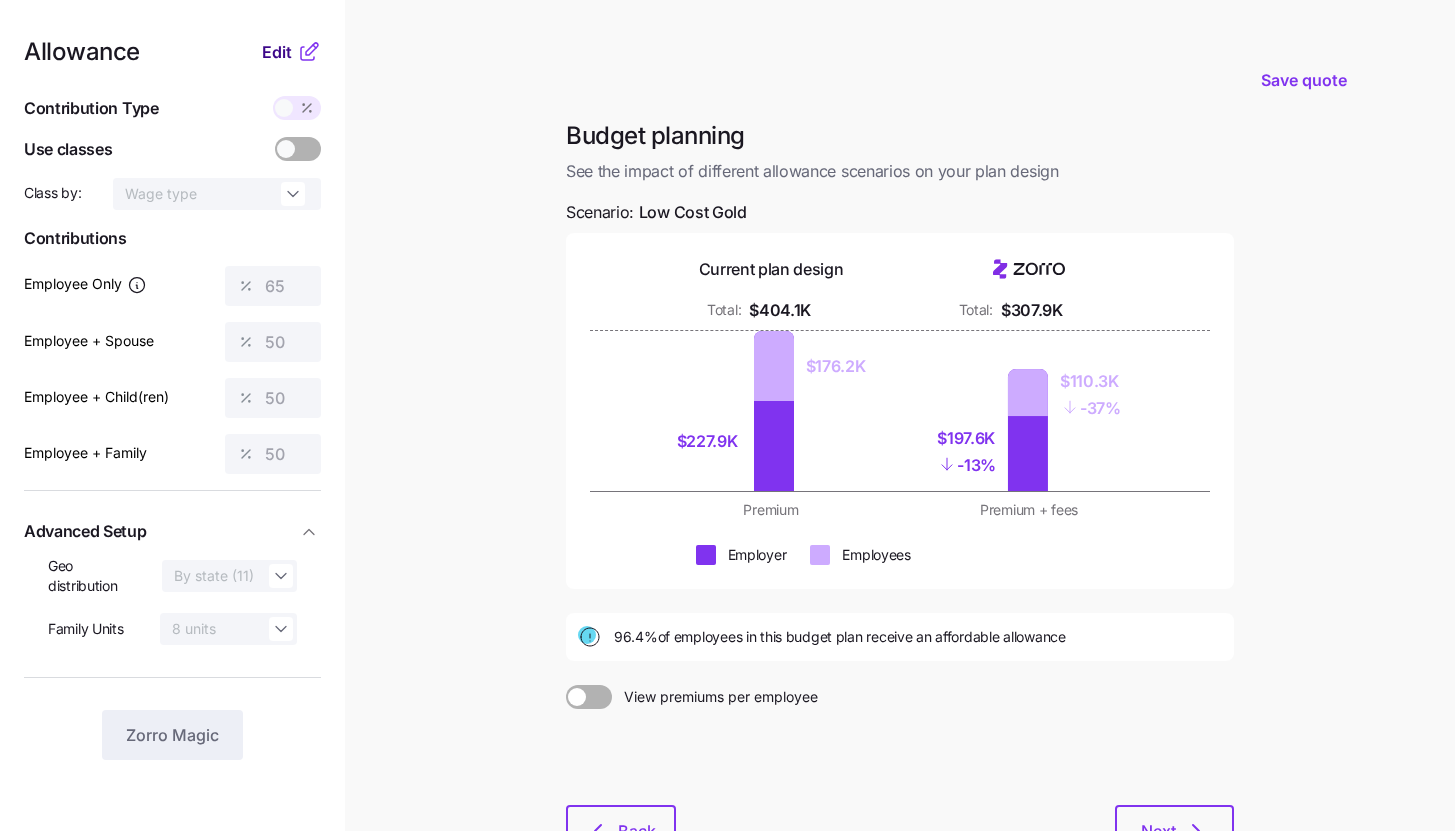 click on "Edit" at bounding box center [277, 52] 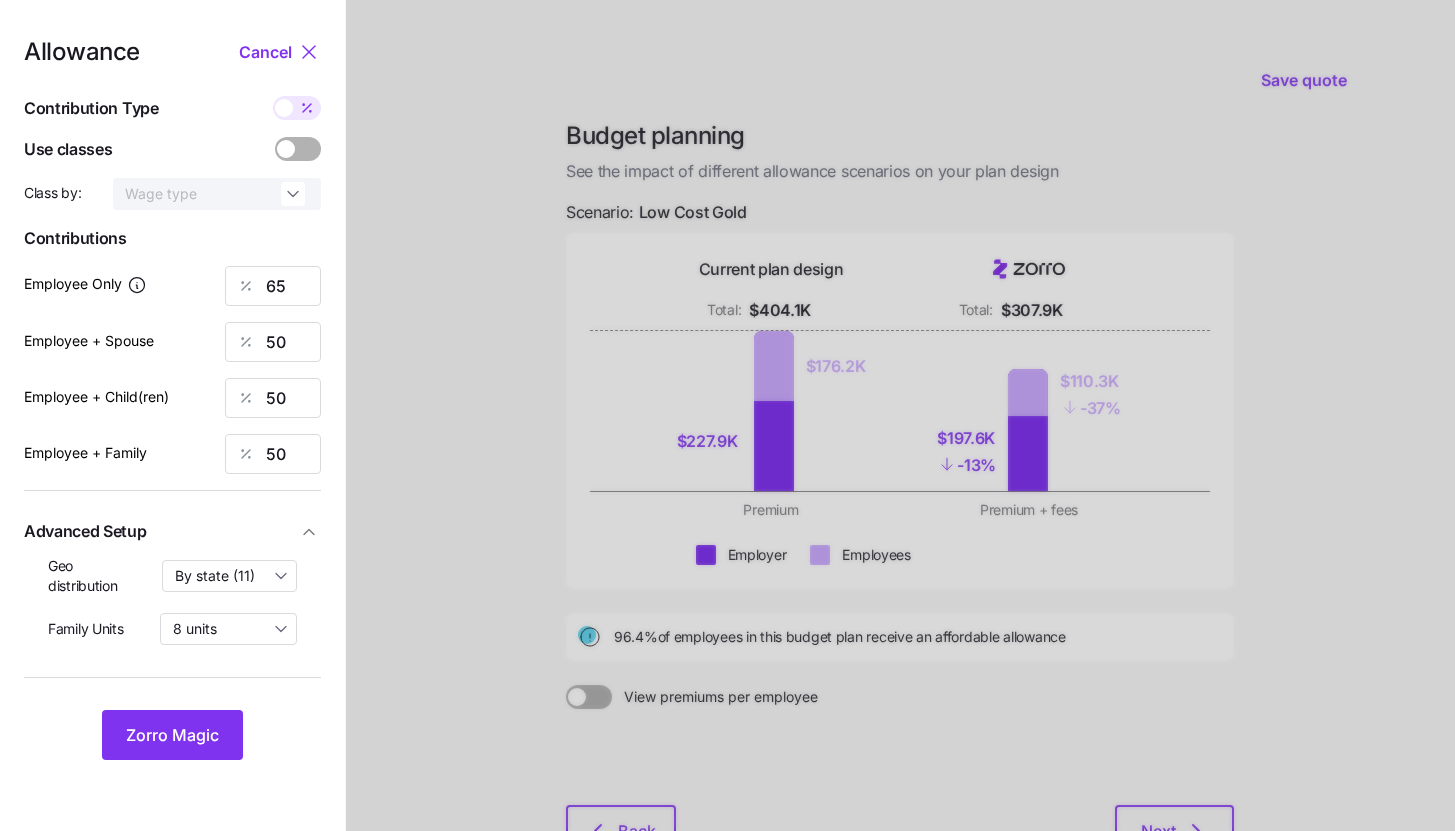 click at bounding box center [307, 108] 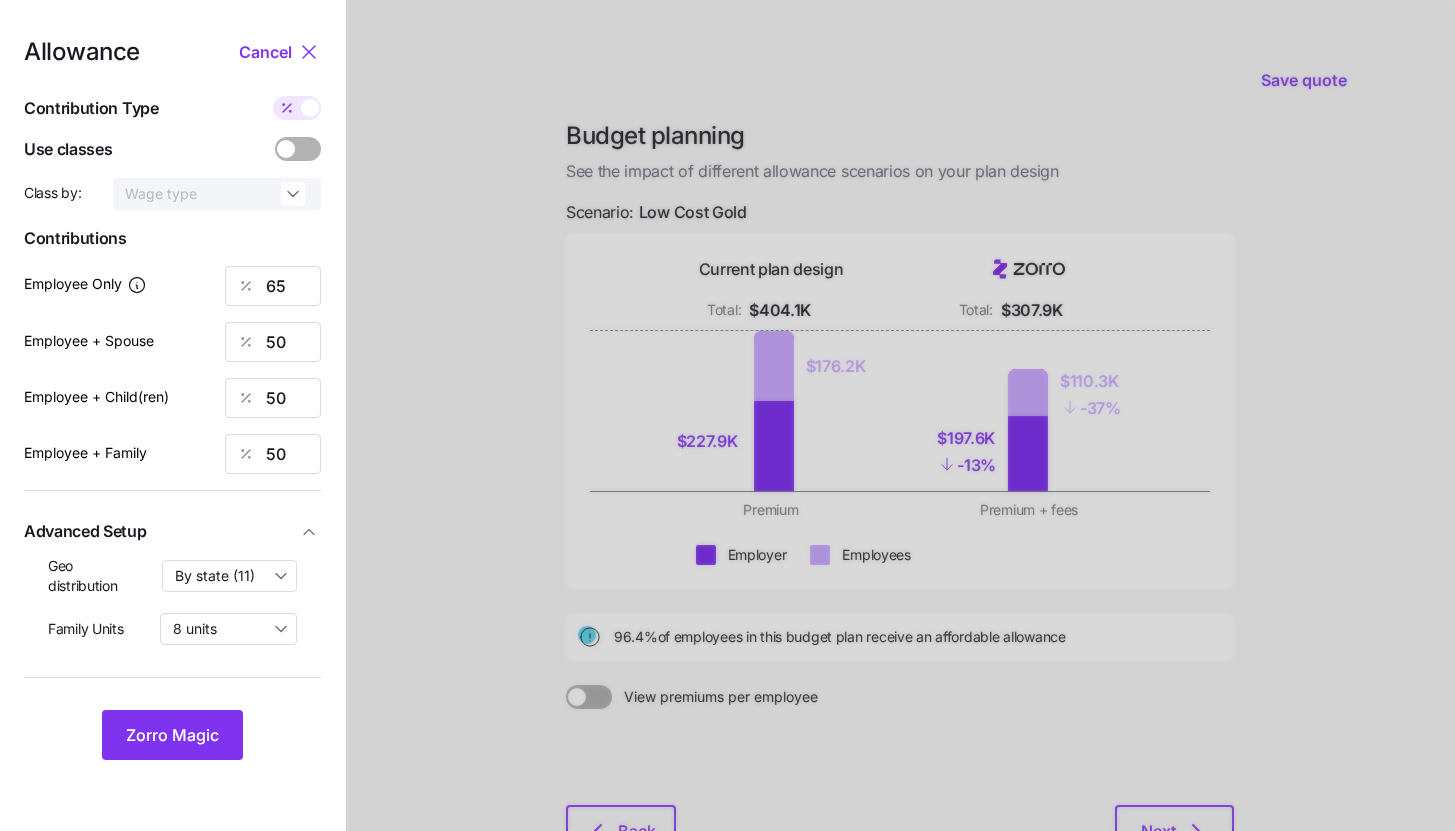 type on "405" 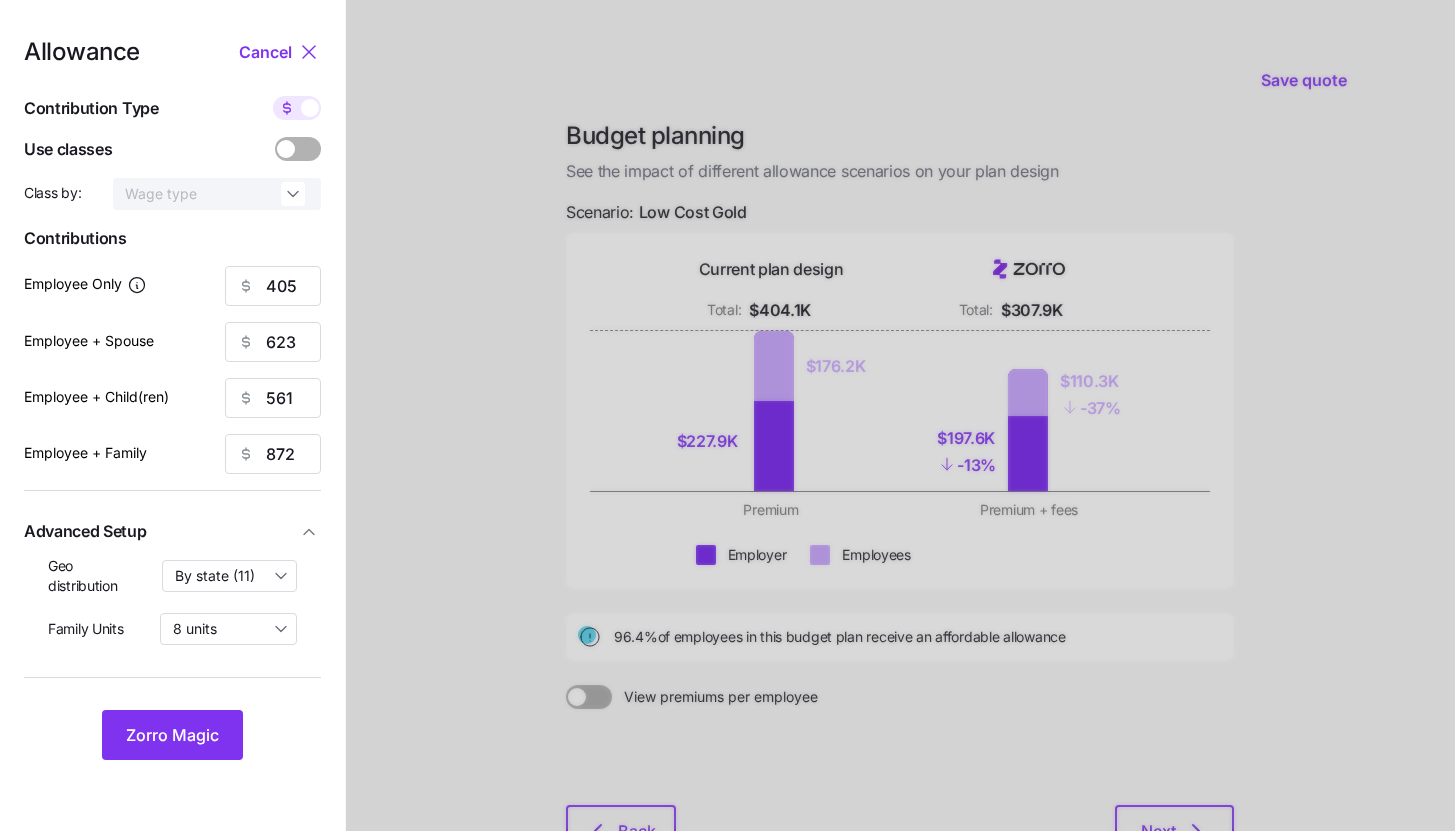 click at bounding box center (310, 108) 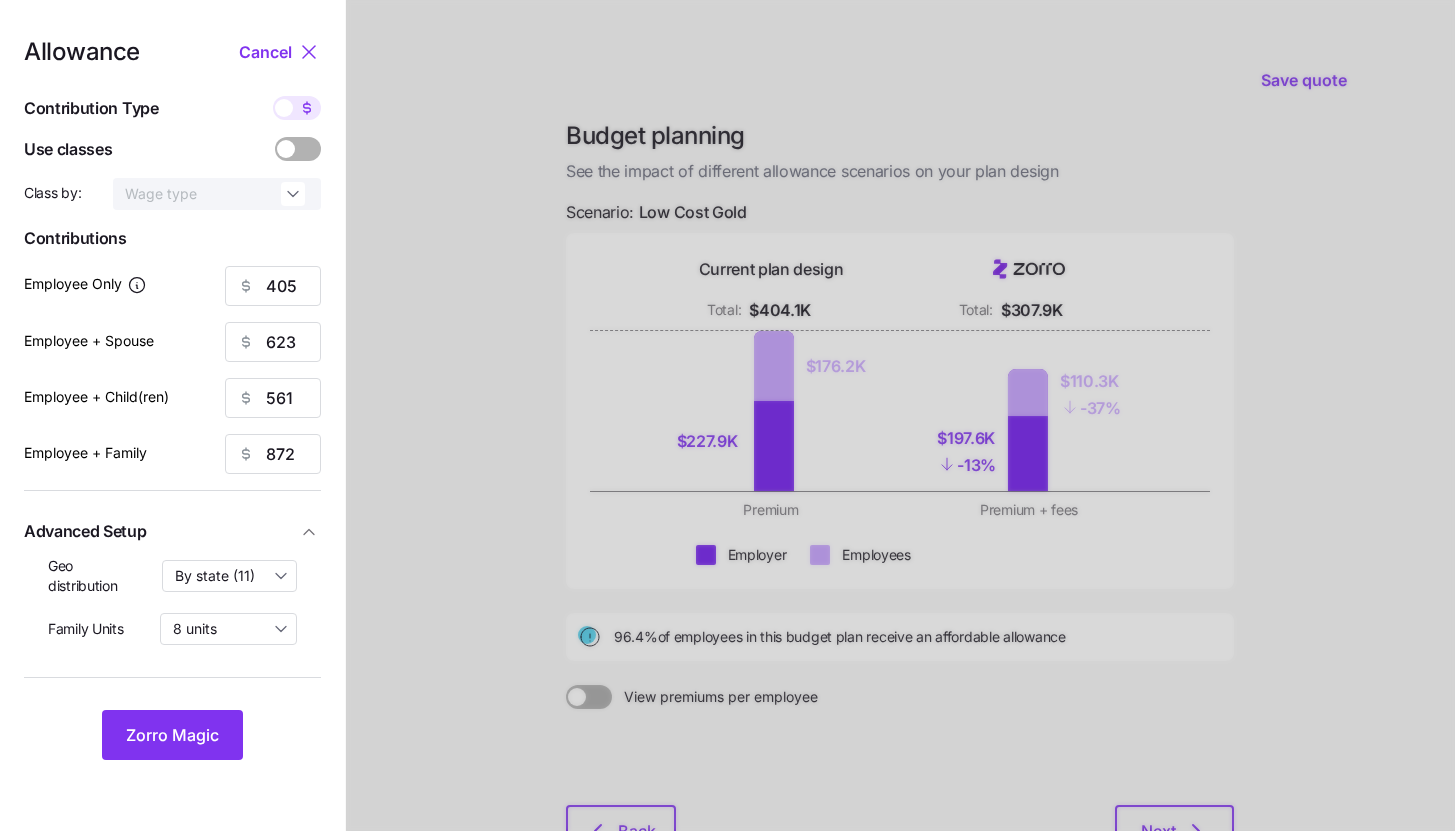 type on "65" 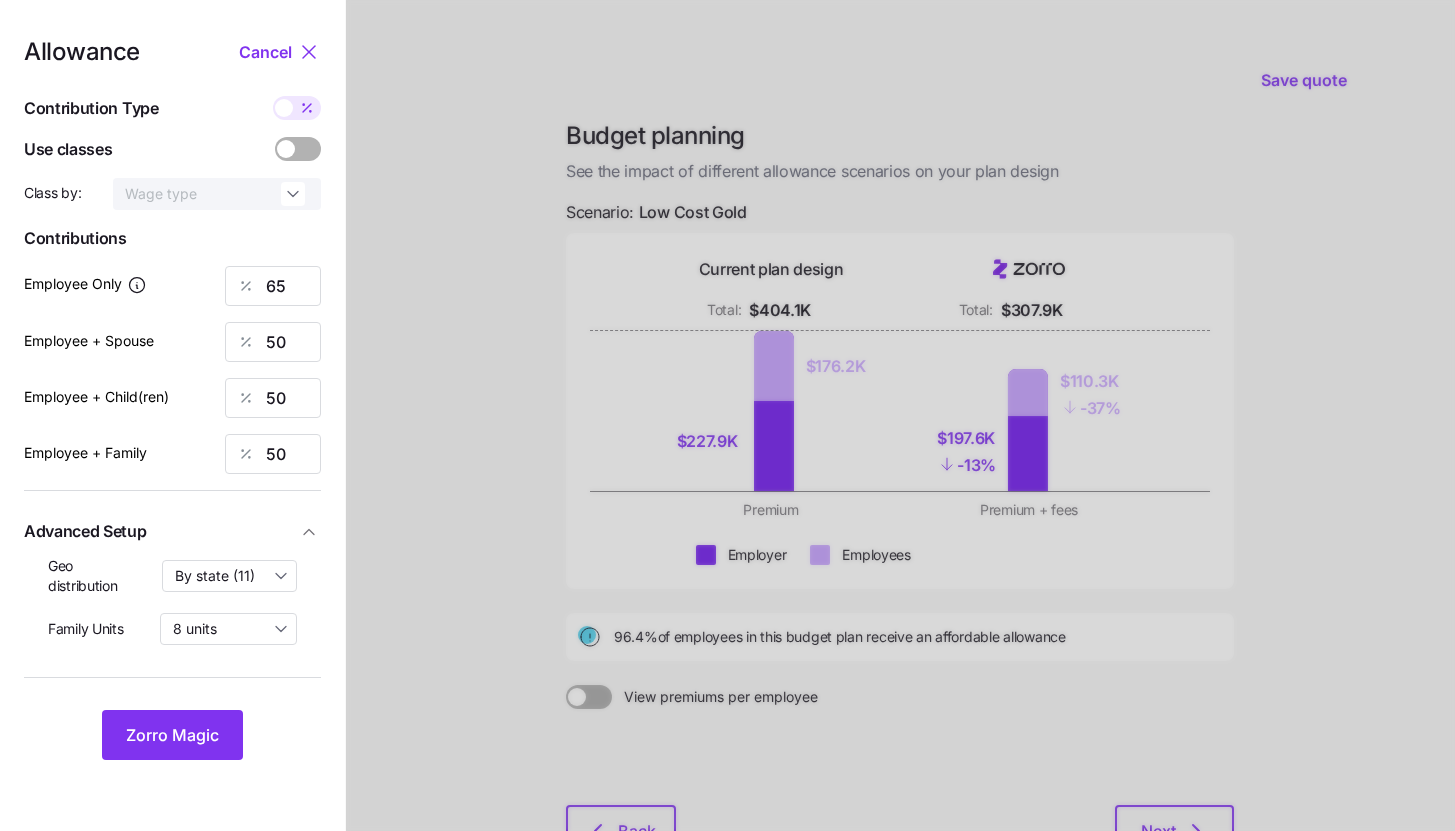 click at bounding box center (297, 108) 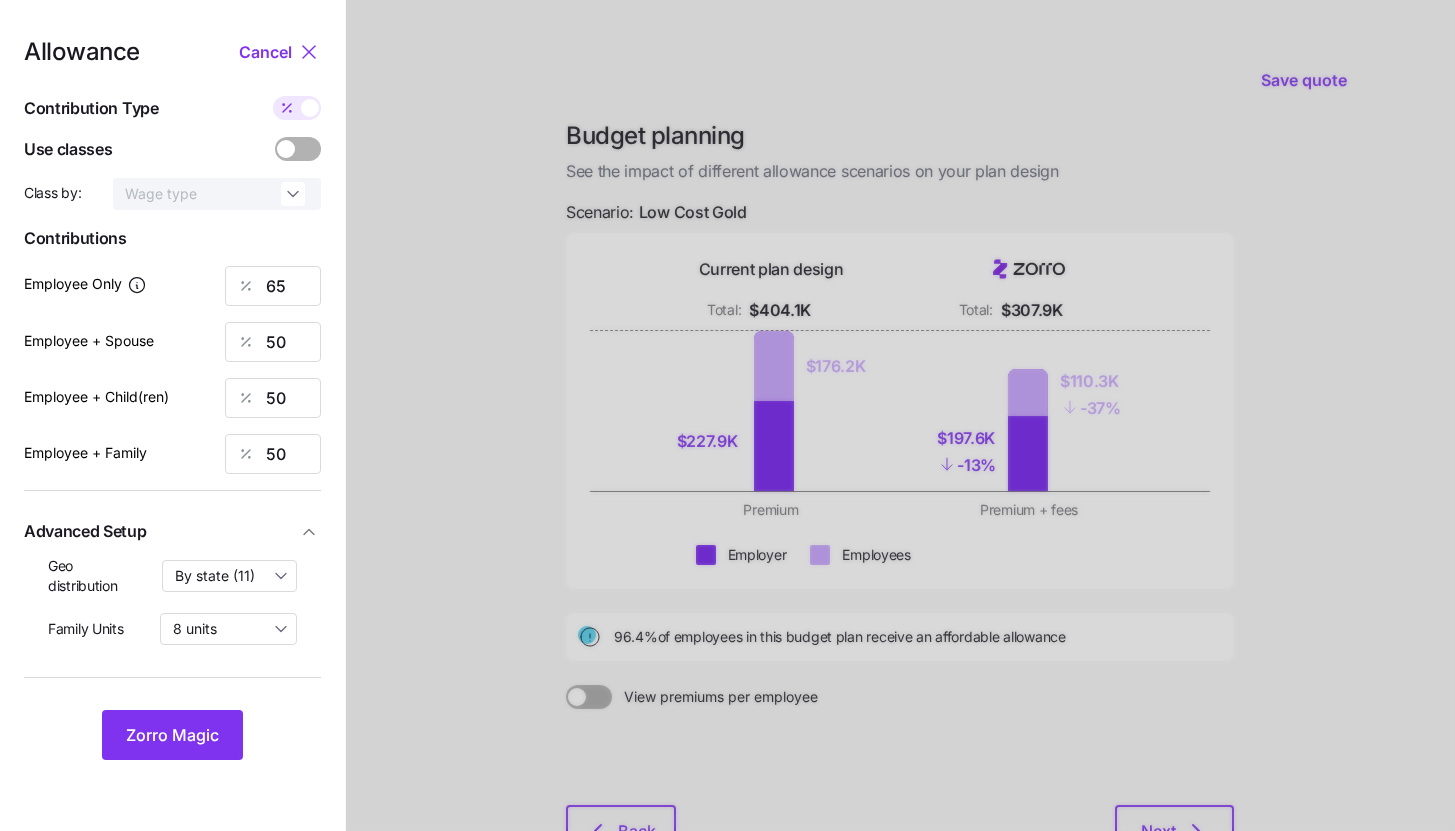 type on "405" 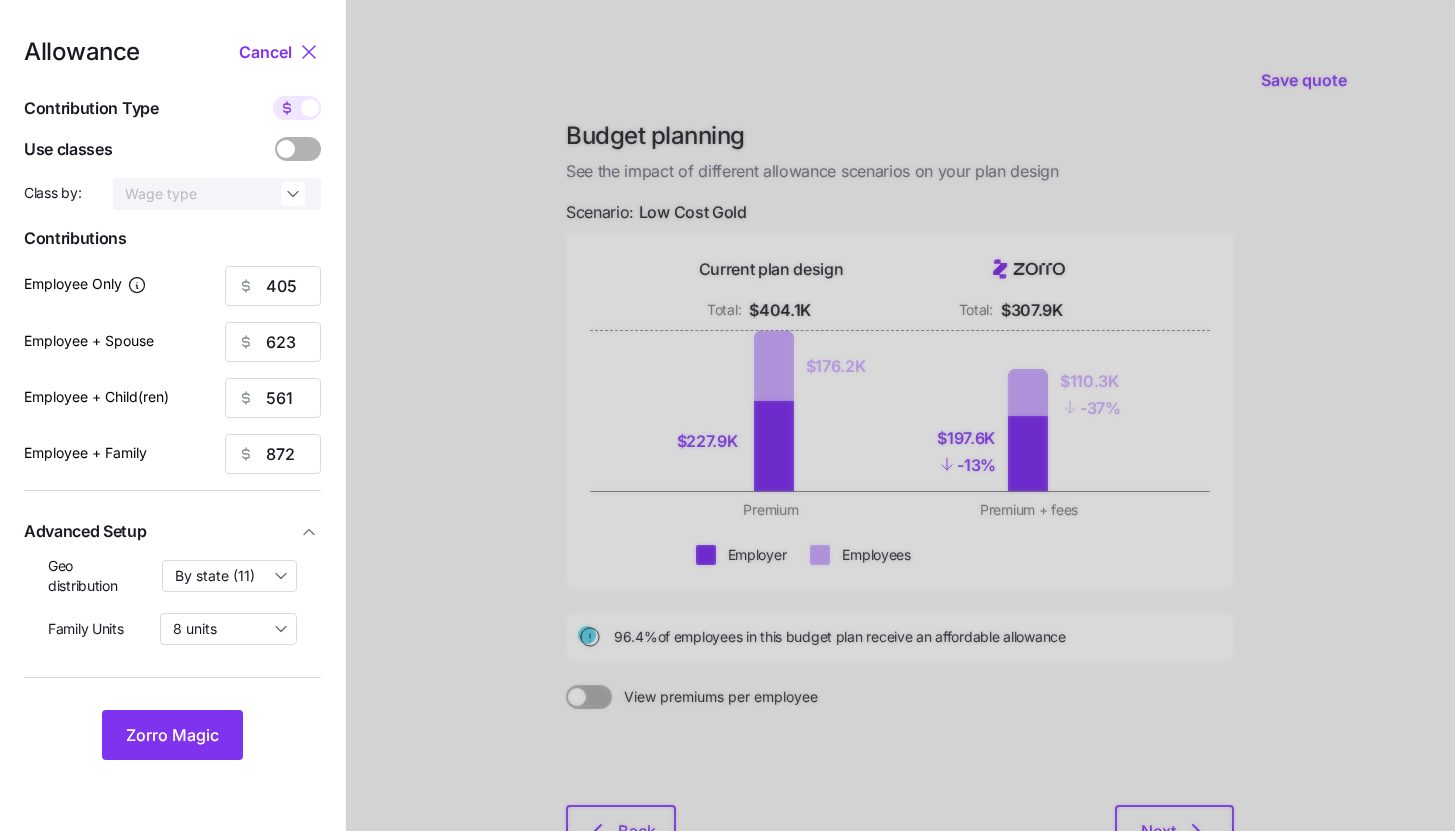 click at bounding box center (287, 108) 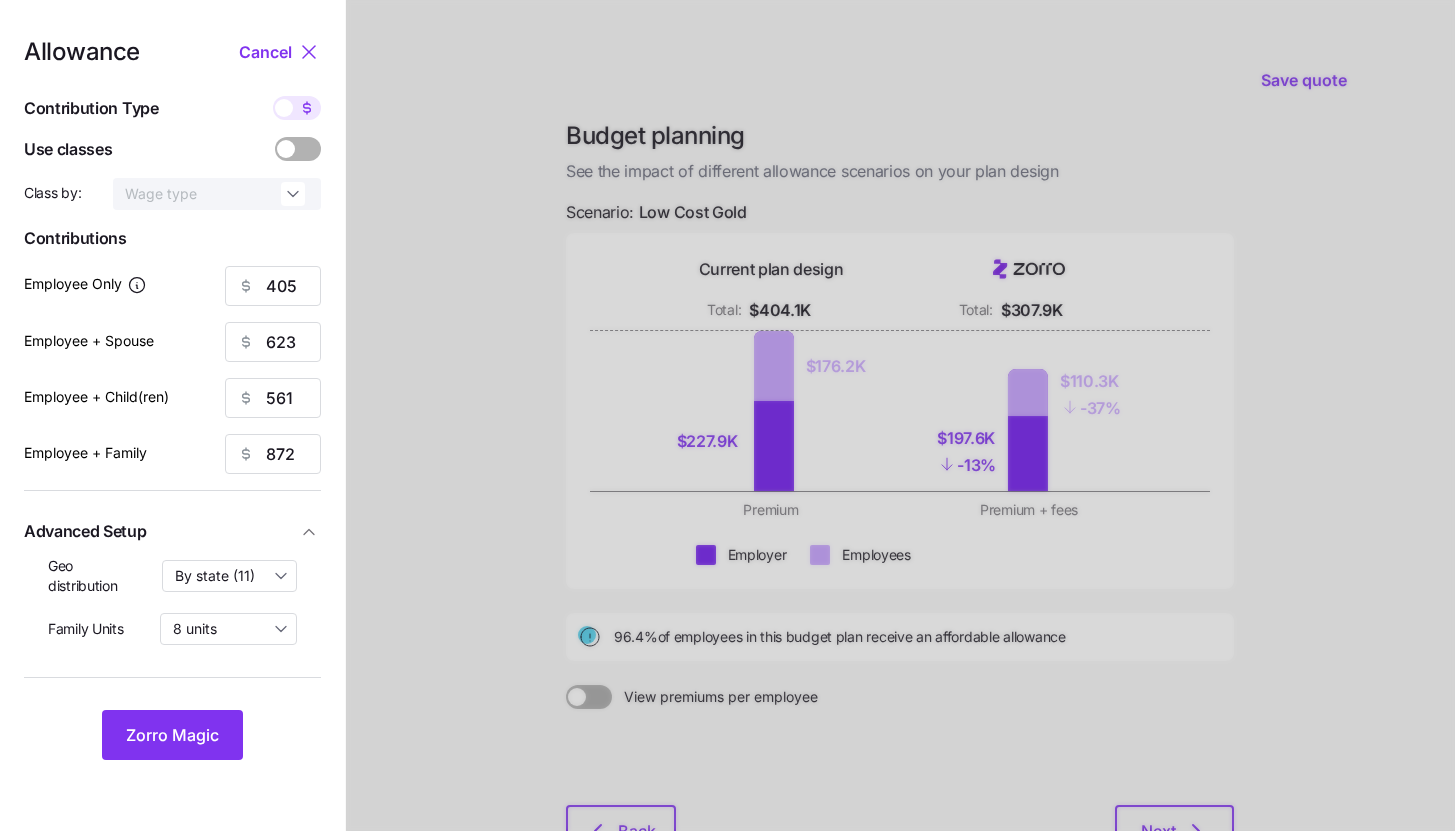 type on "65" 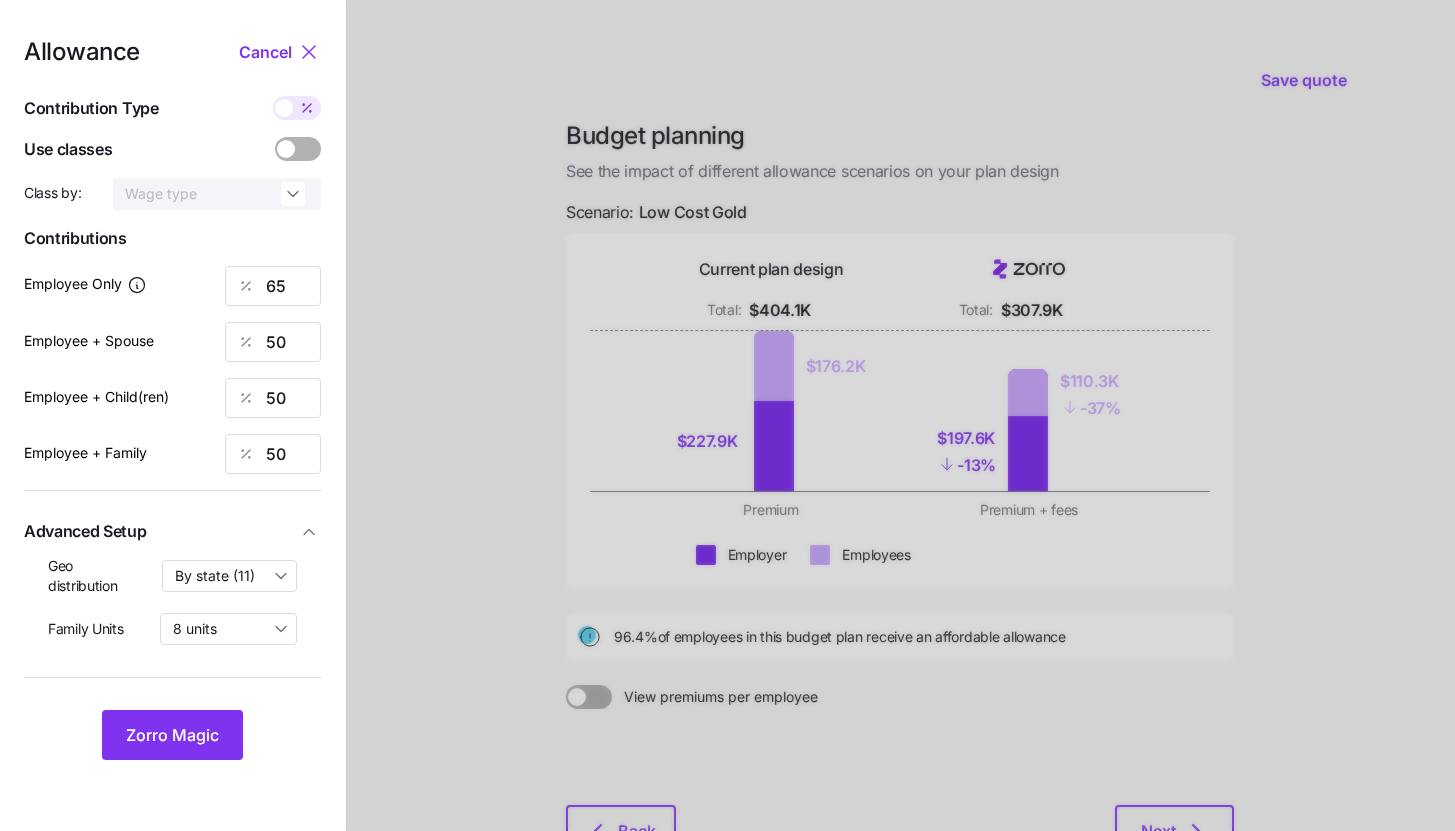 click at bounding box center [309, 149] 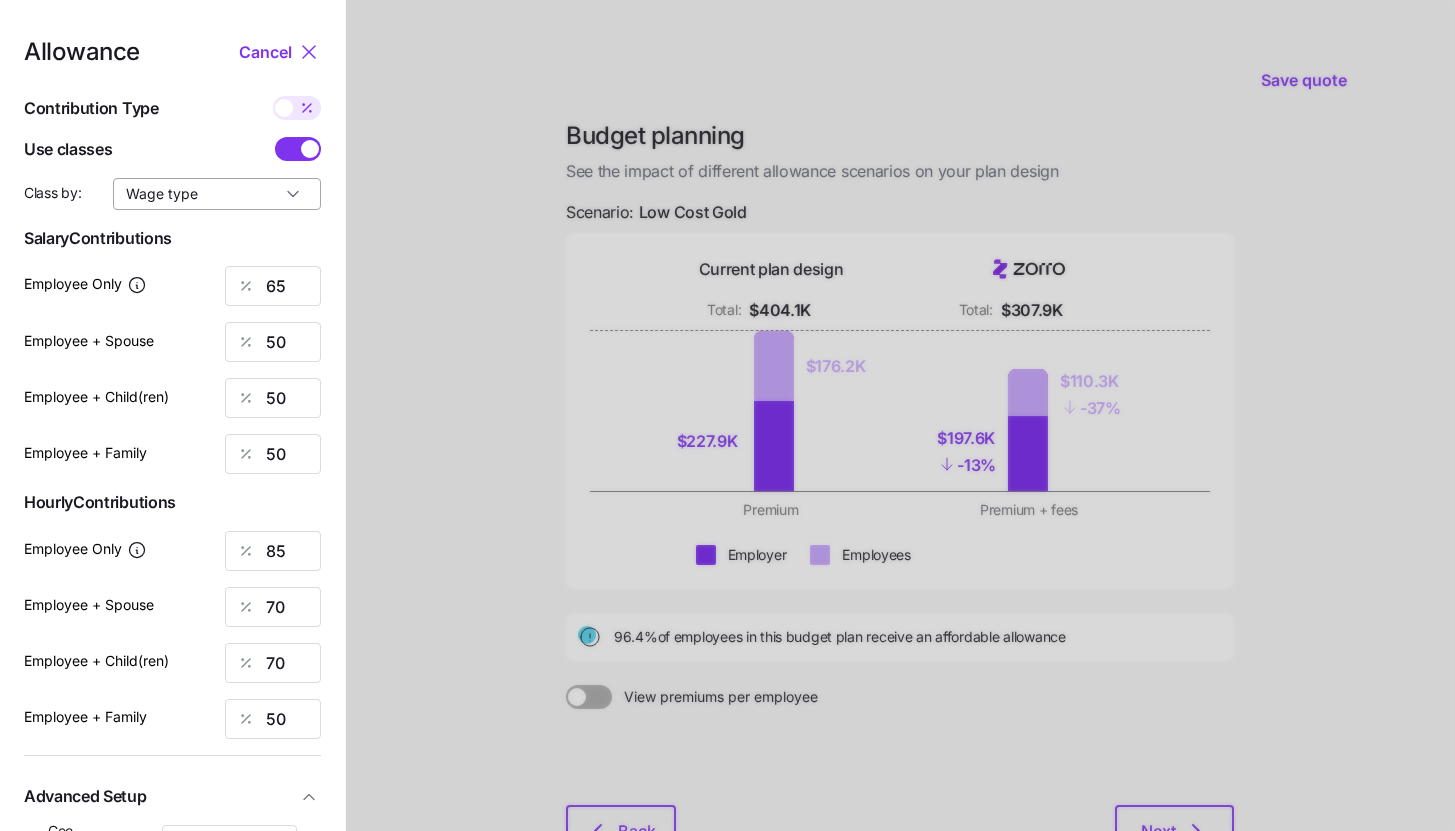 click on "Wage type" at bounding box center [217, 194] 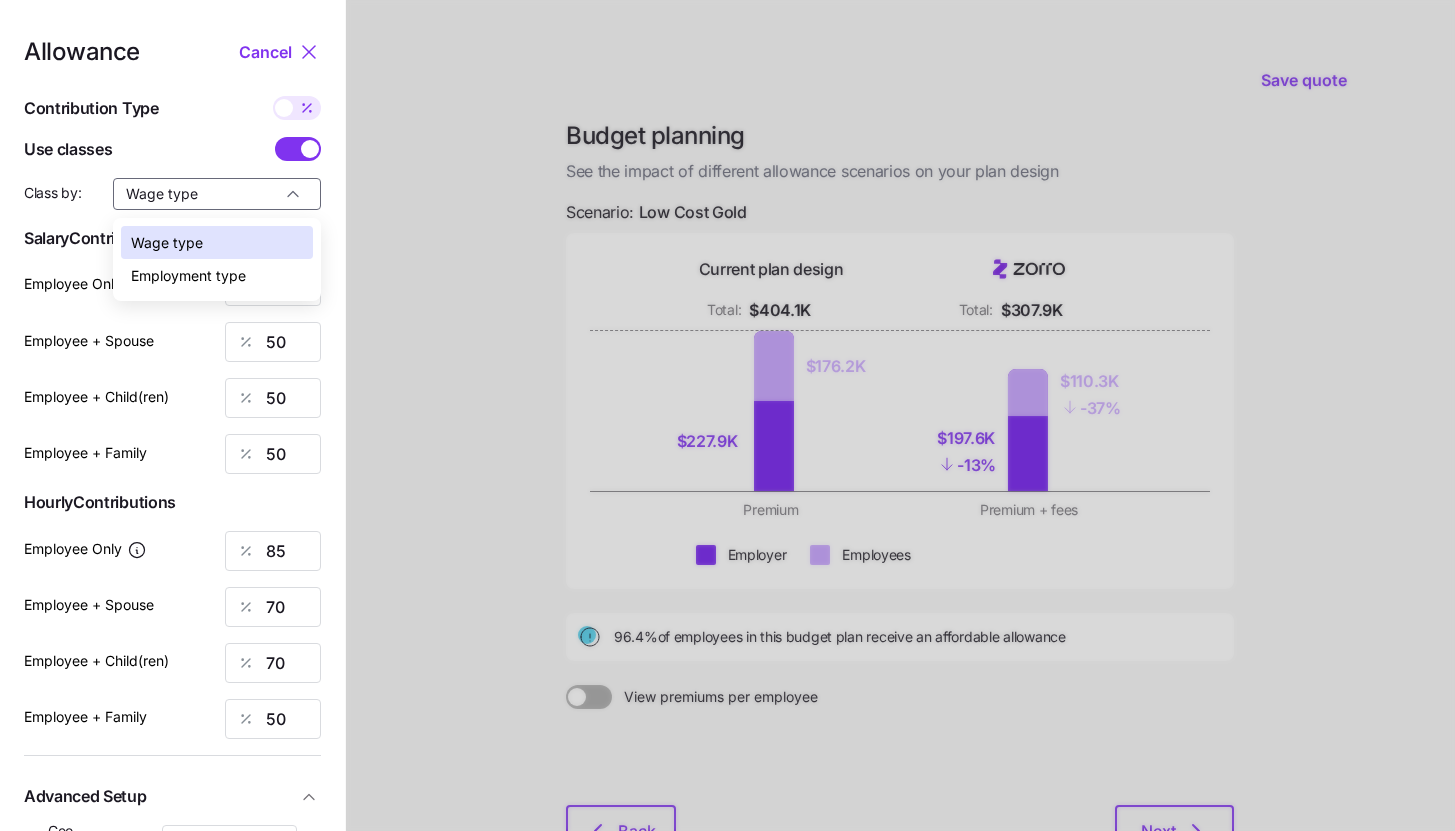 click on "Employment type" at bounding box center [188, 276] 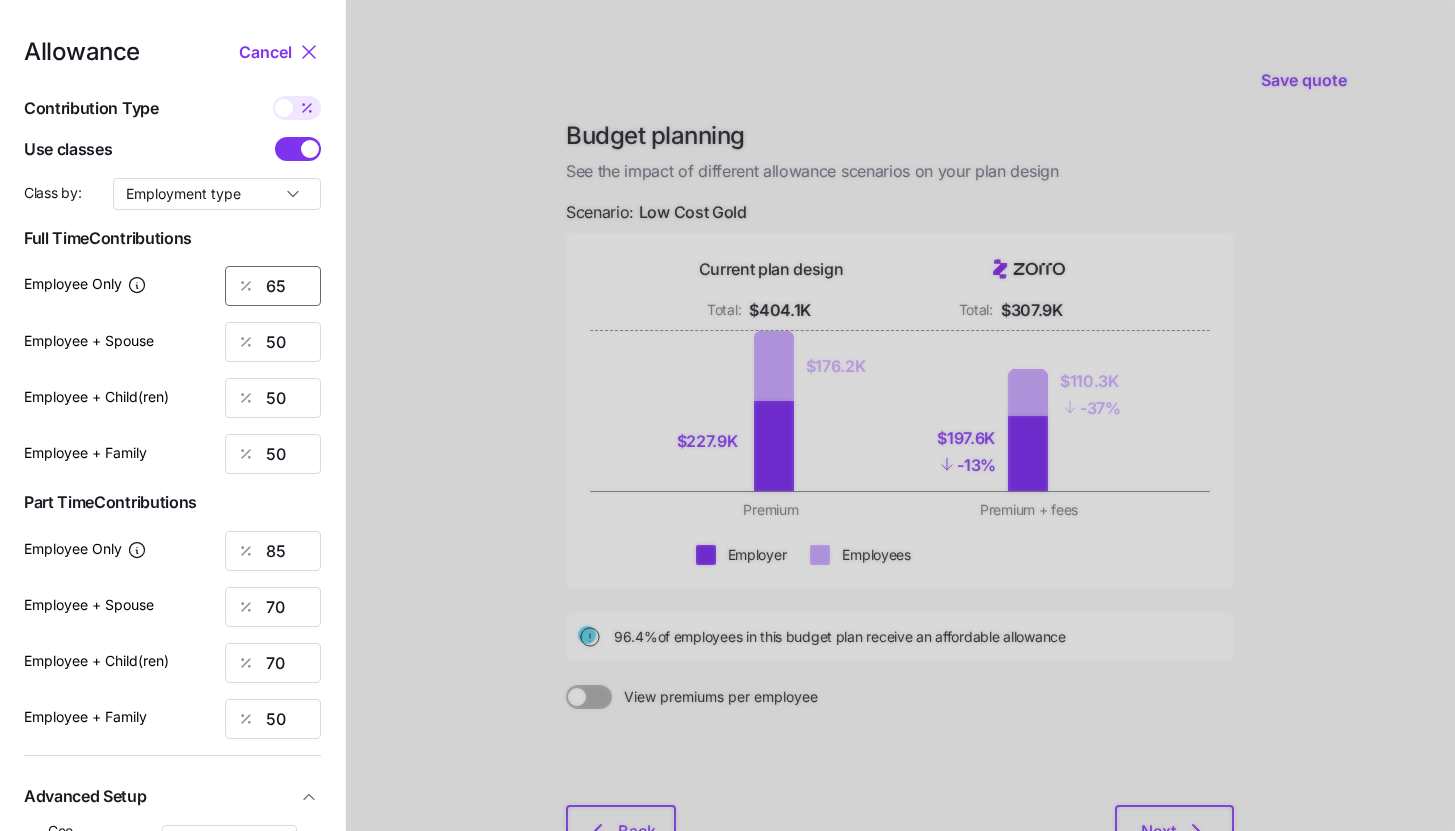 drag, startPoint x: 298, startPoint y: 283, endPoint x: 266, endPoint y: 281, distance: 32.06244 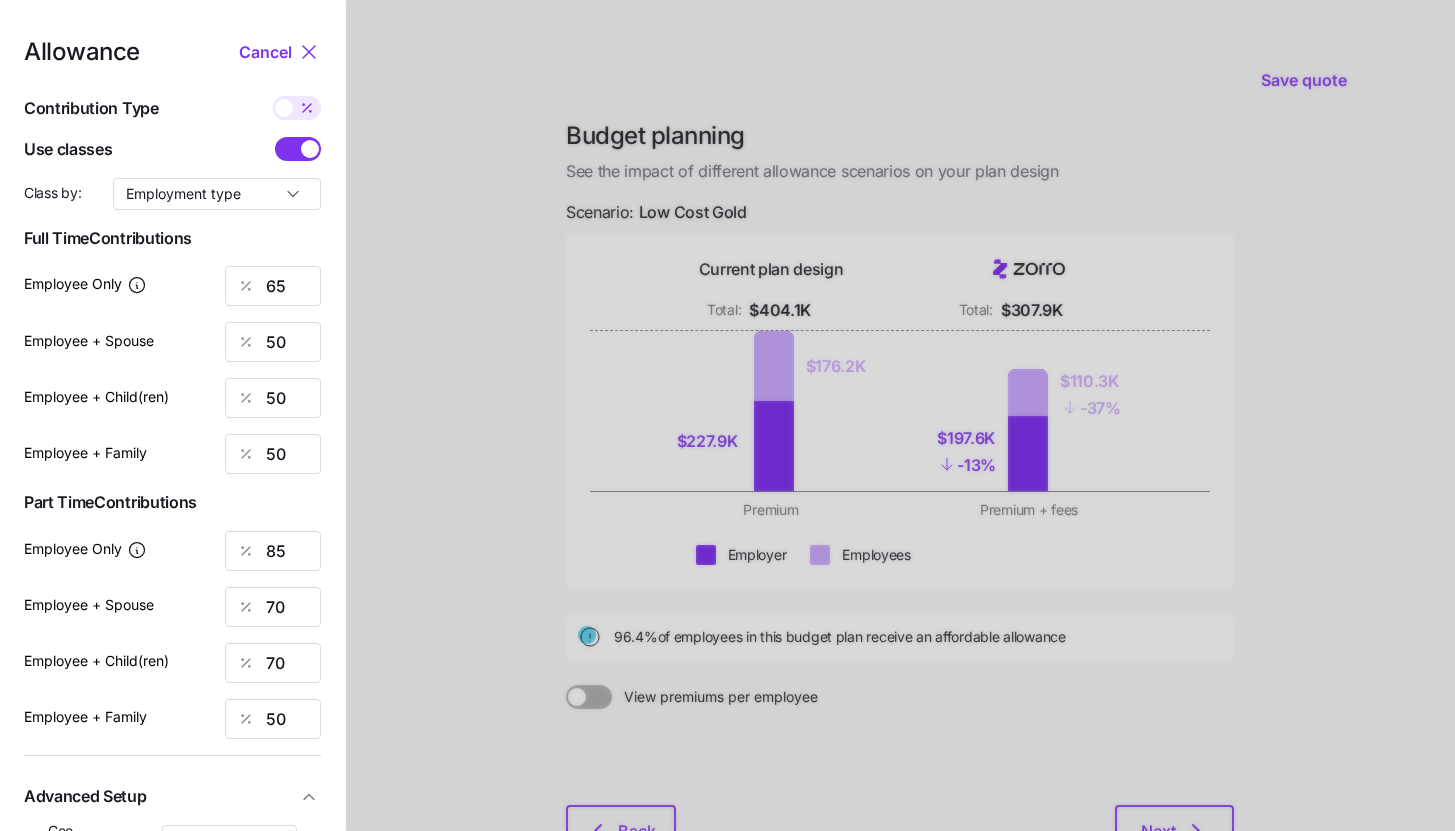 click at bounding box center [900, 491] 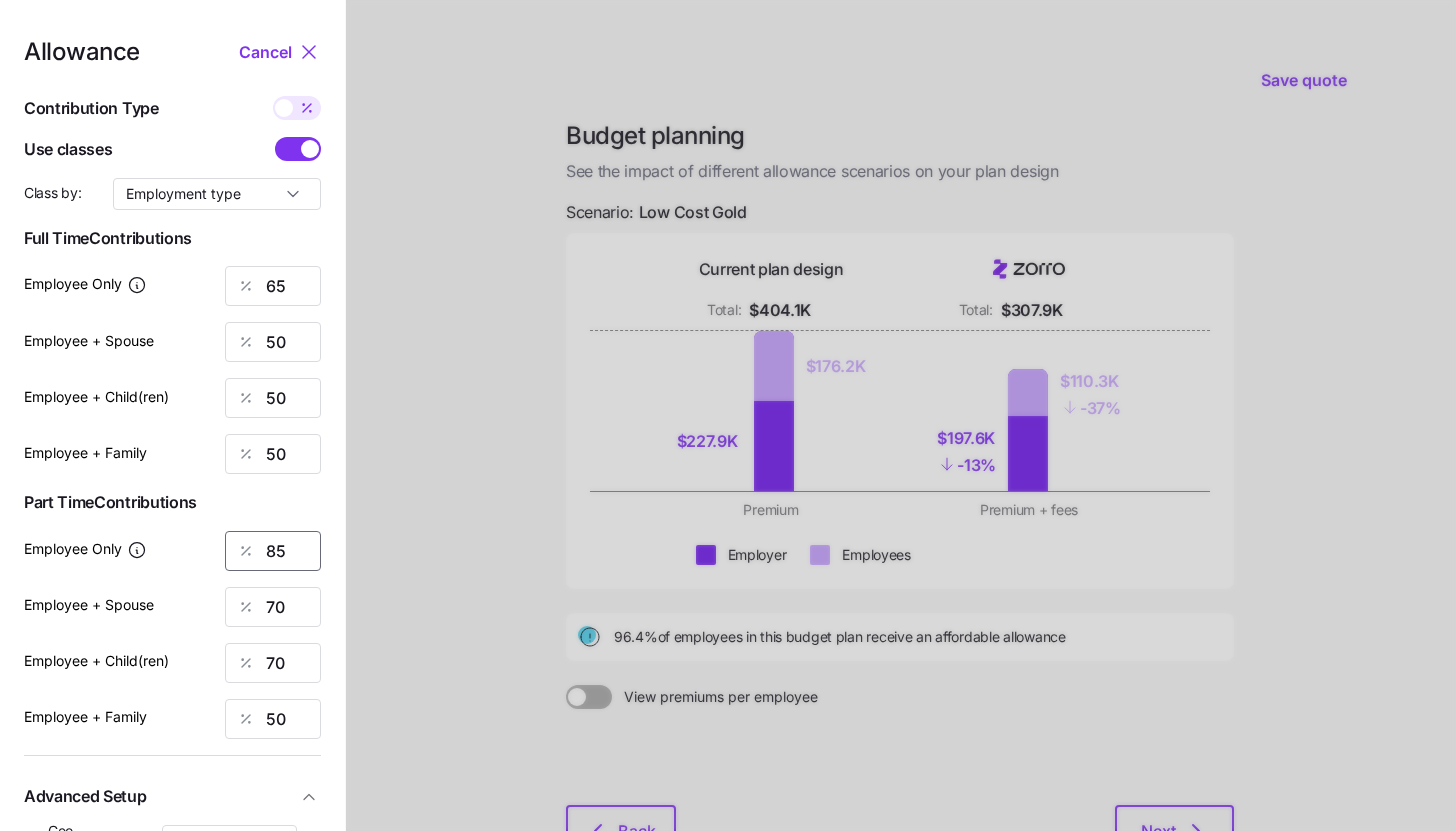 drag, startPoint x: 306, startPoint y: 551, endPoint x: 273, endPoint y: 551, distance: 33 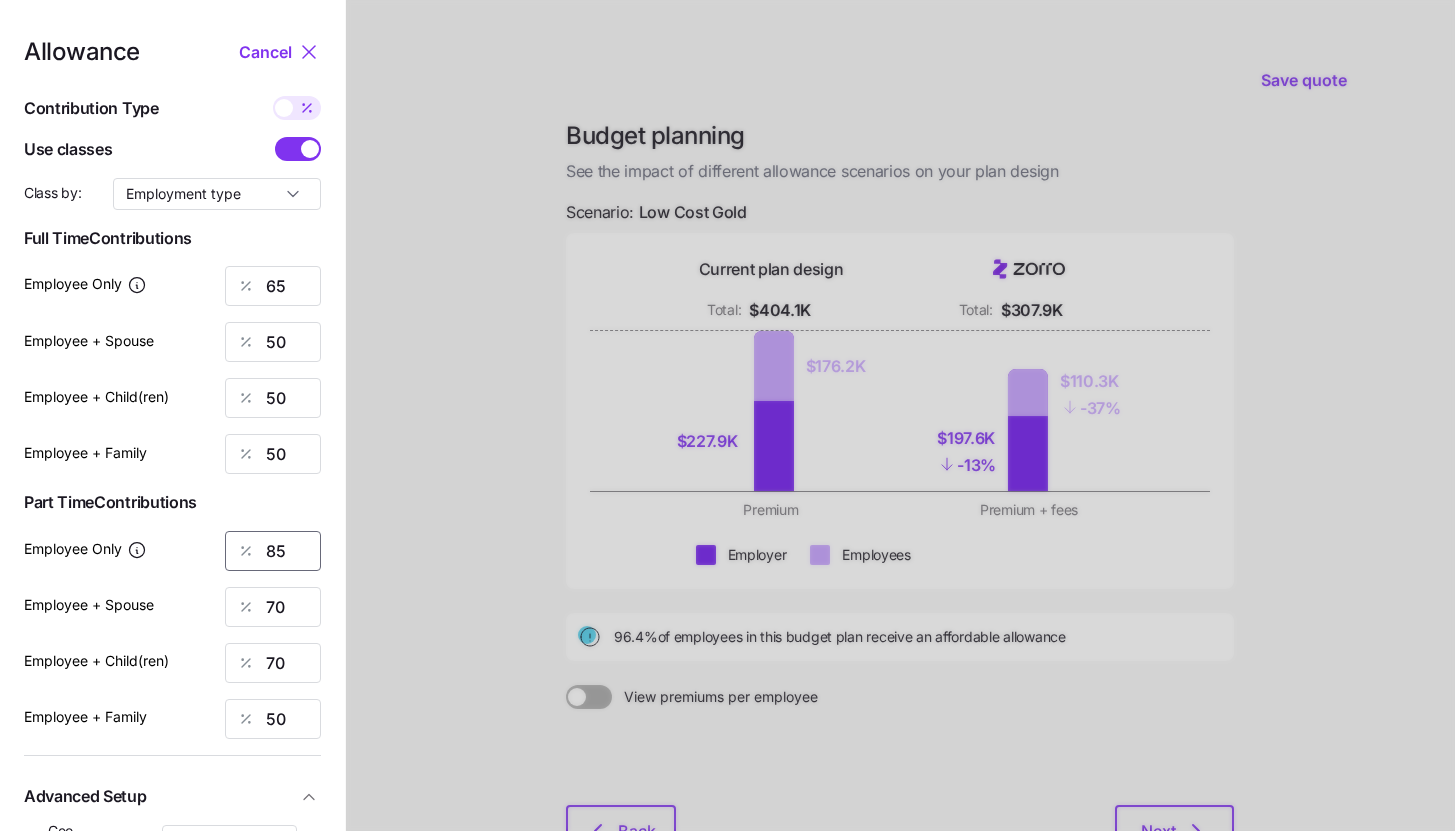 type on "8" 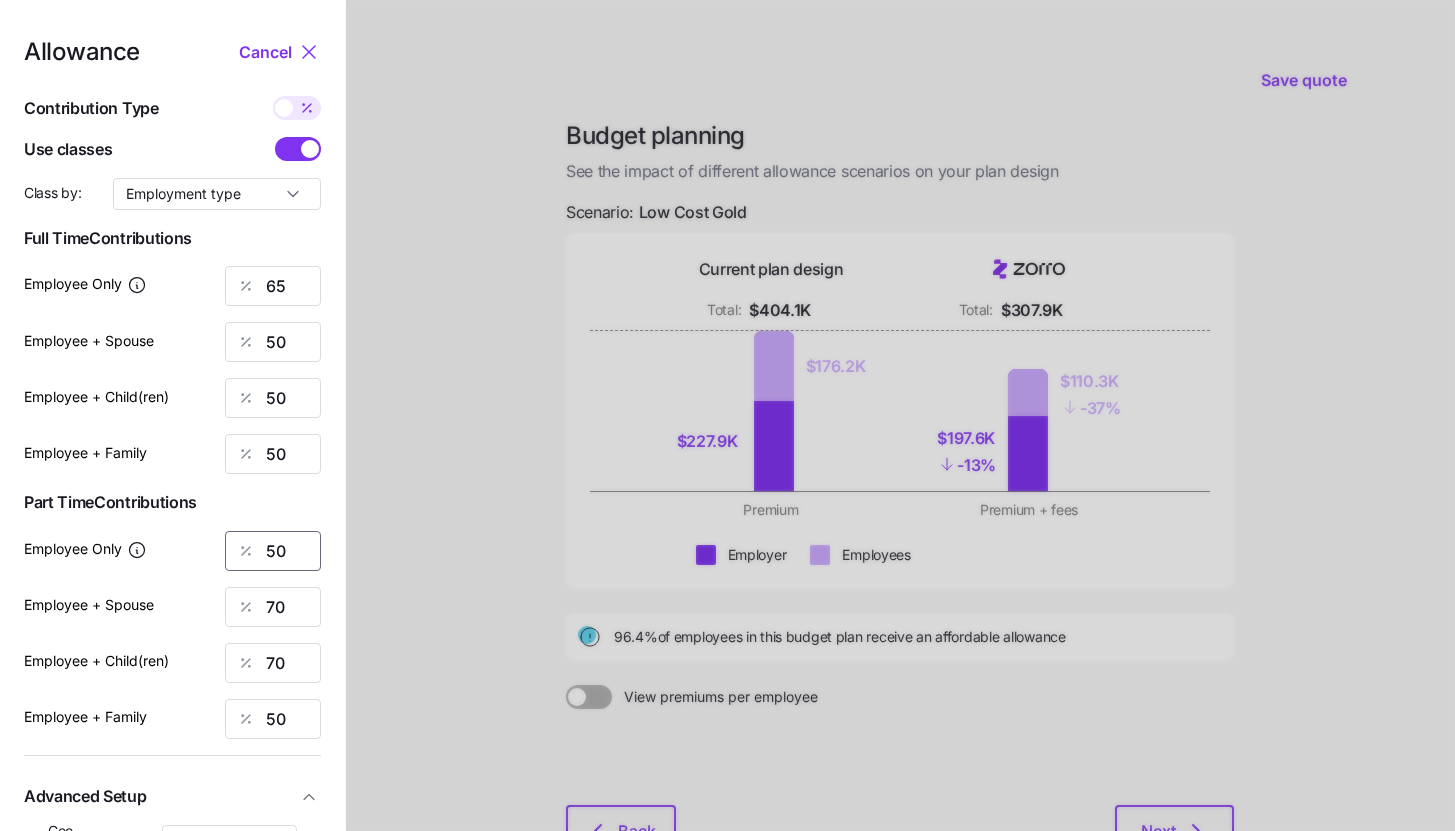 type on "50" 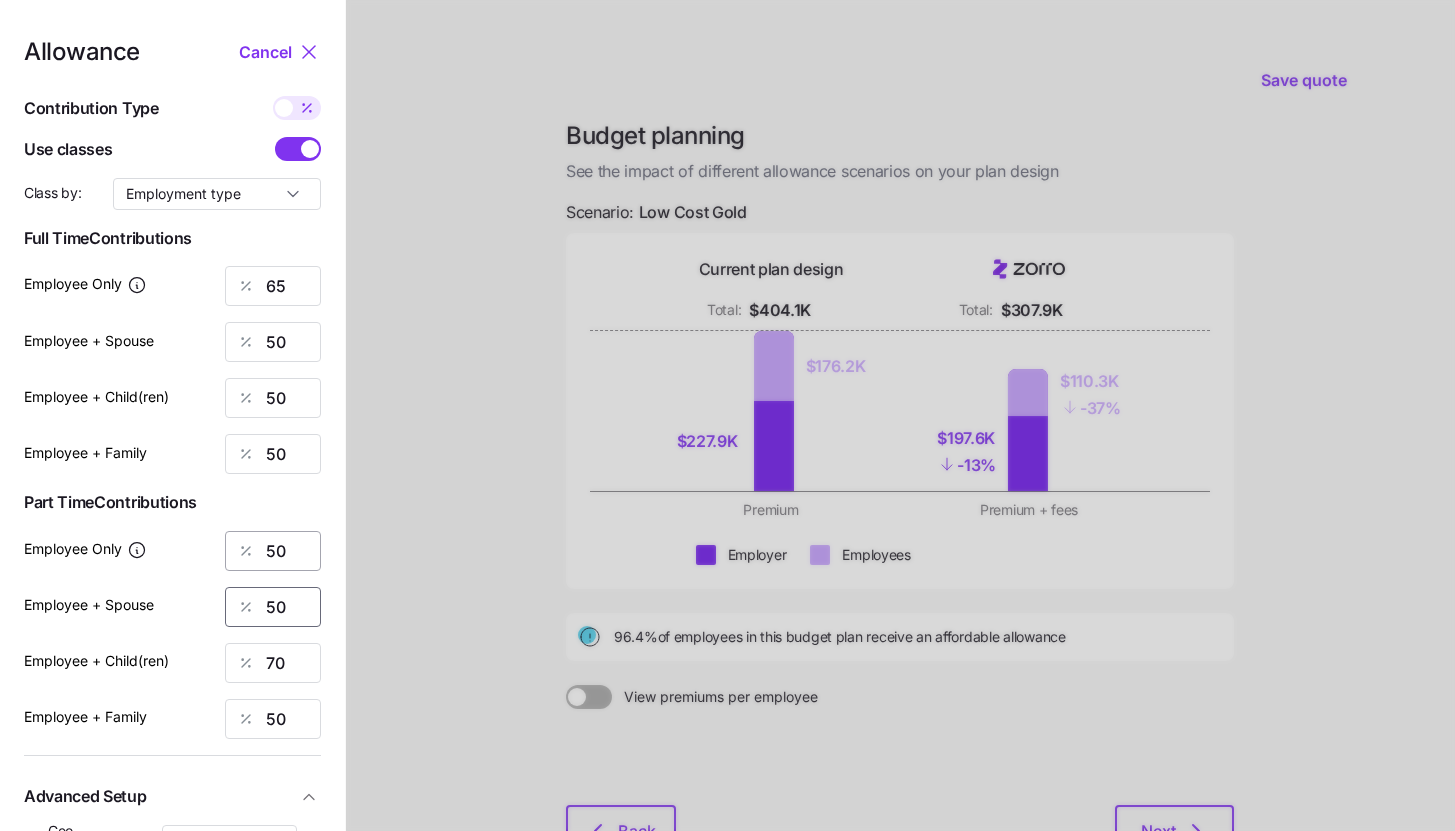 type on "50" 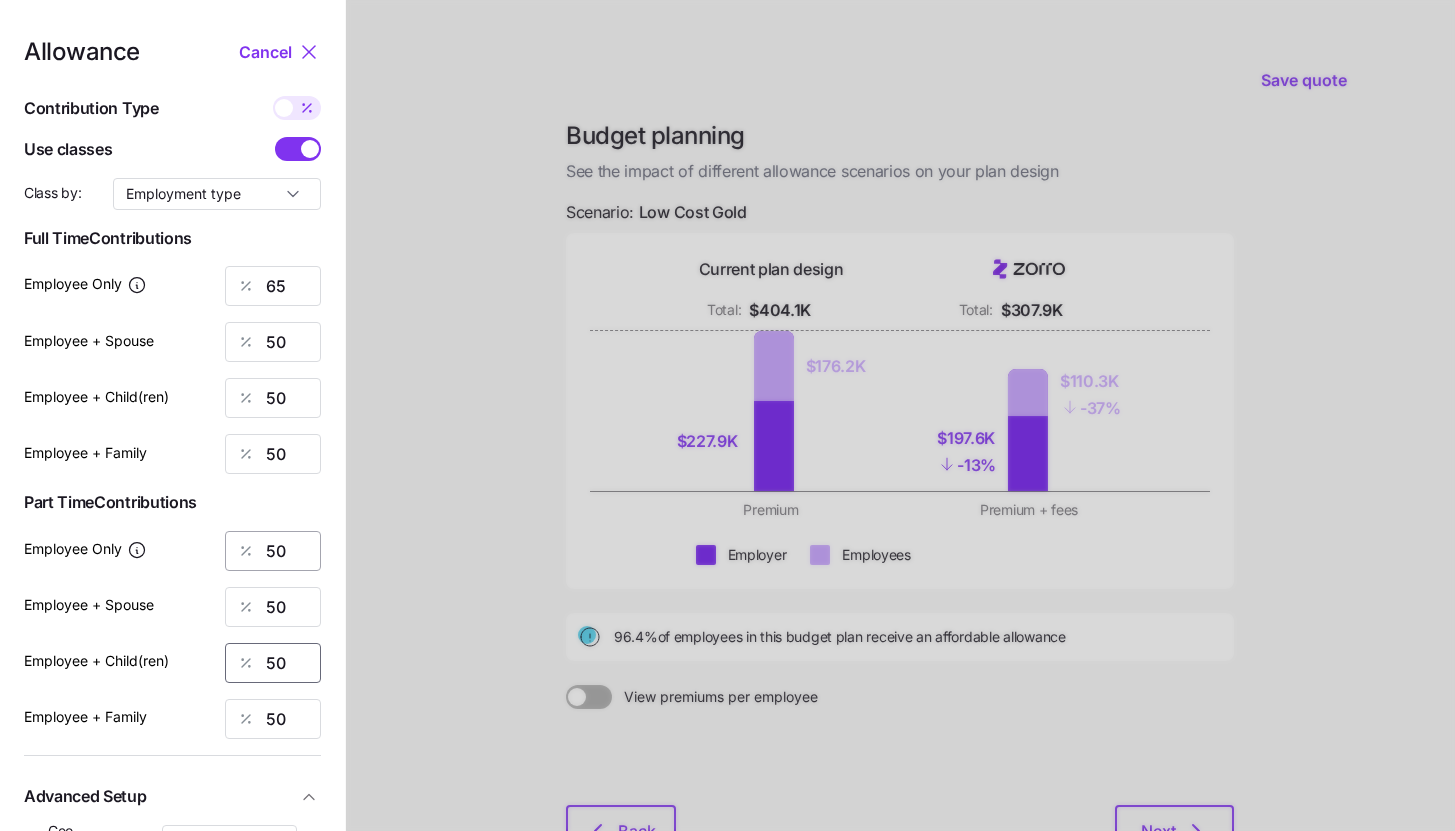 type on "50" 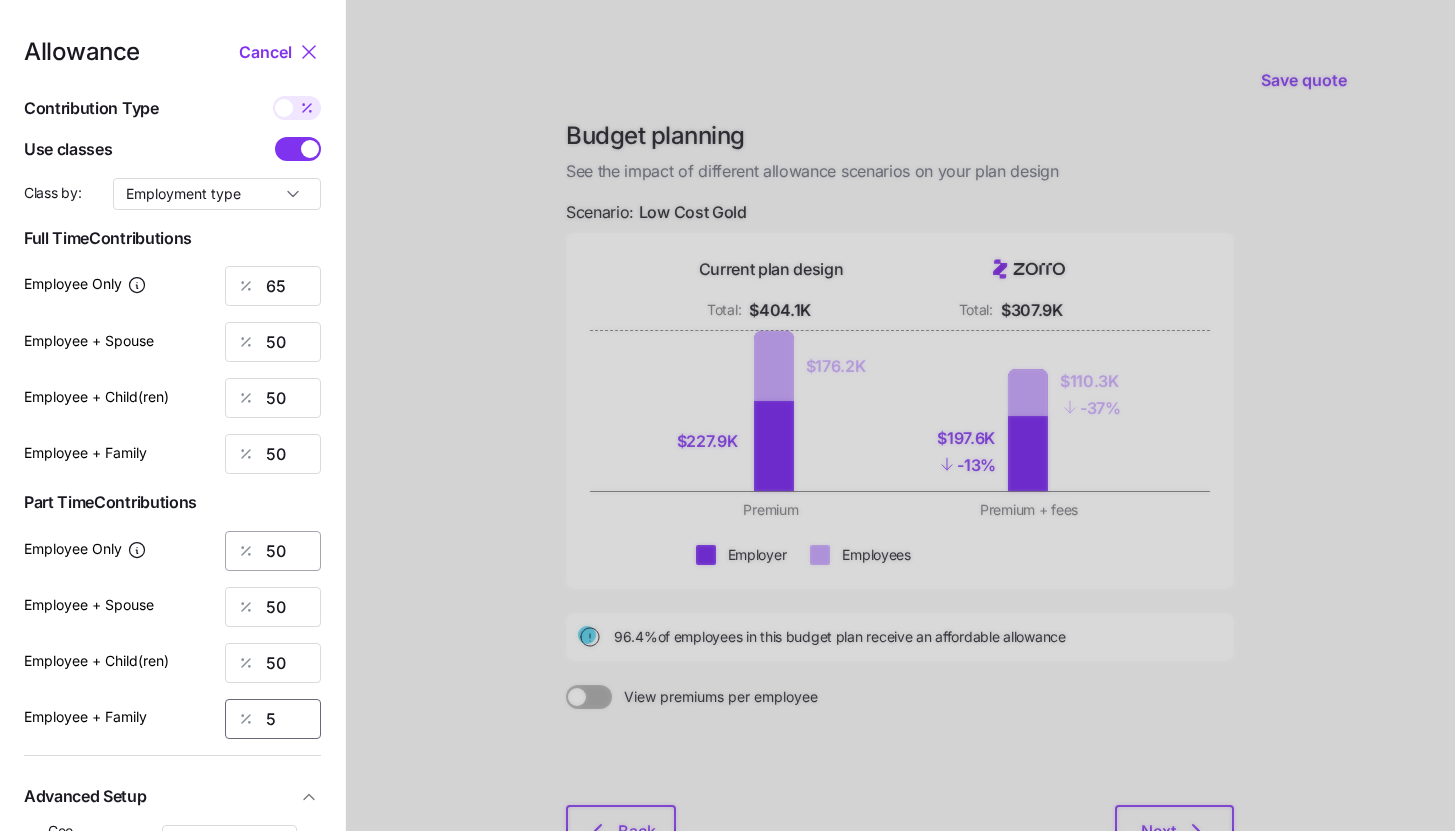 type on "50" 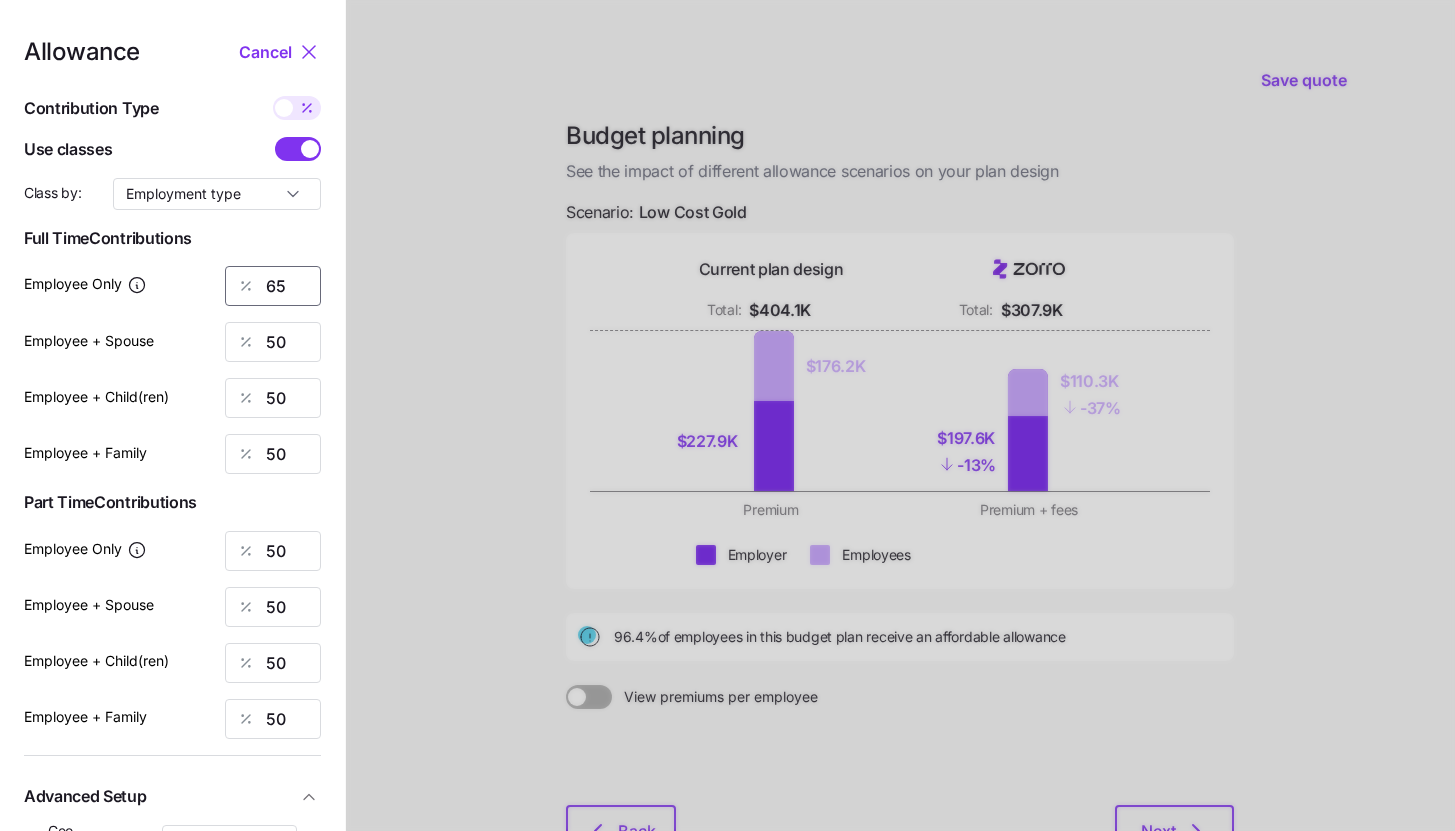 drag, startPoint x: 294, startPoint y: 291, endPoint x: 246, endPoint y: 291, distance: 48 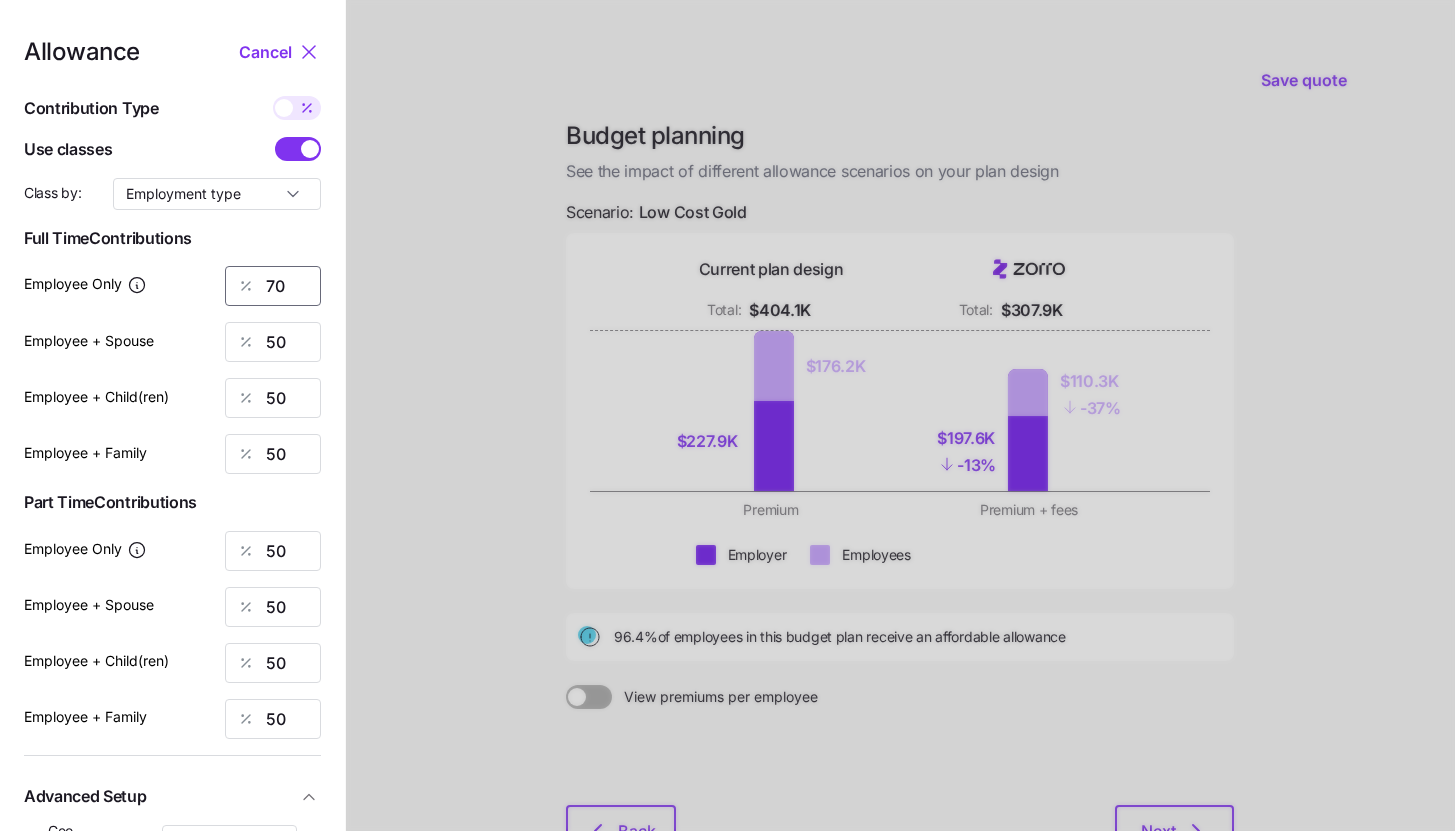 type on "70" 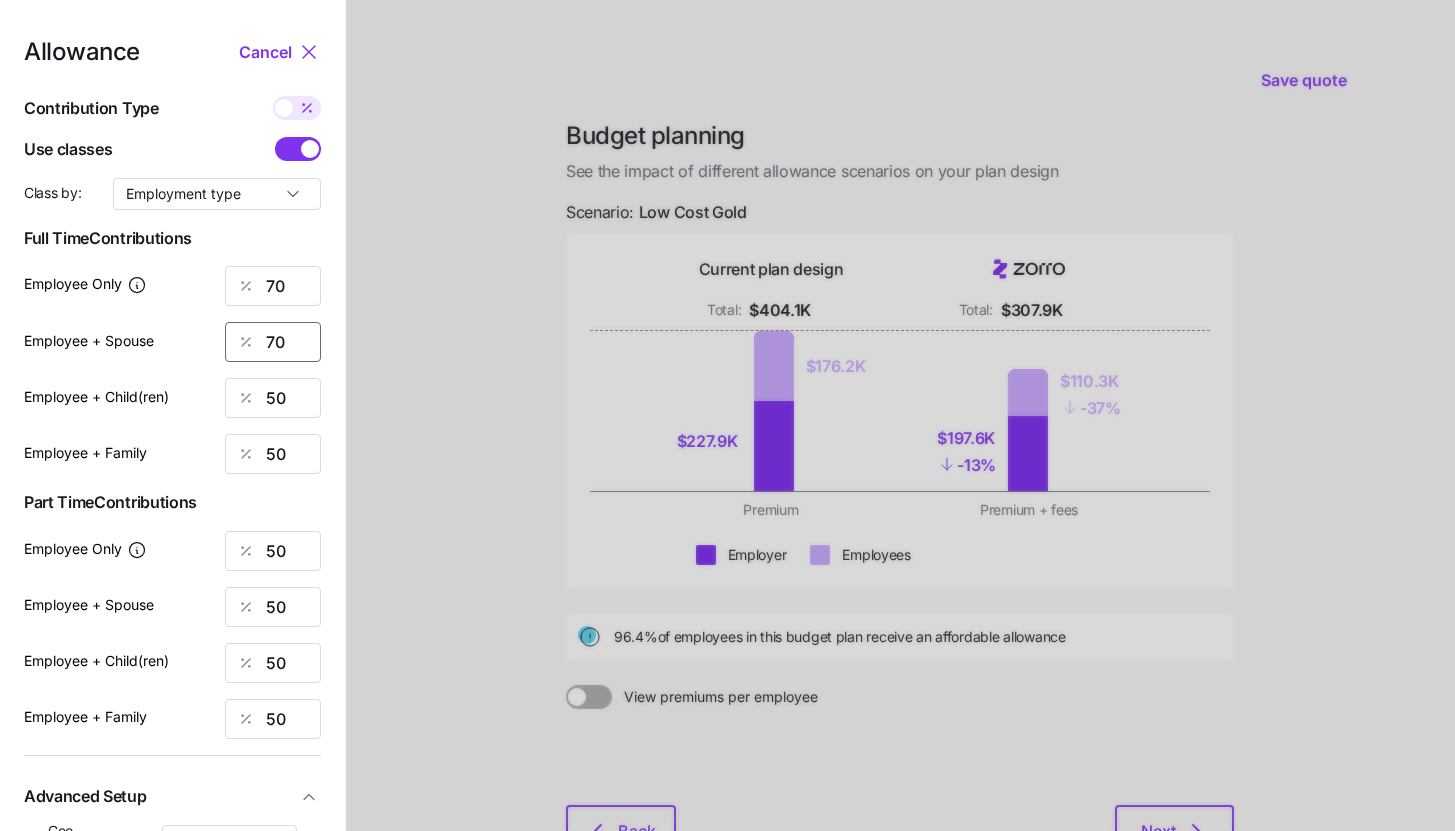 type on "70" 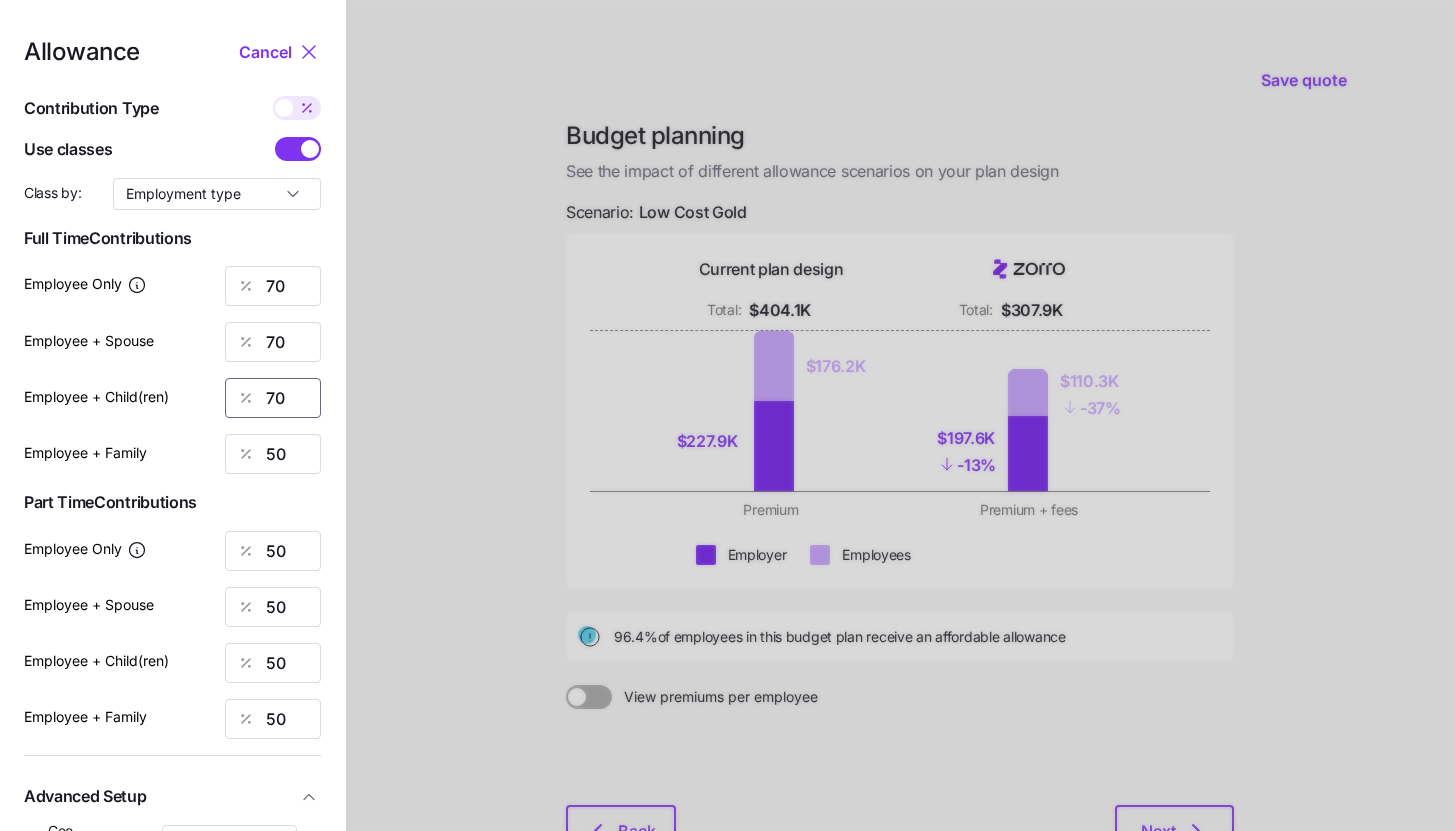 type on "70" 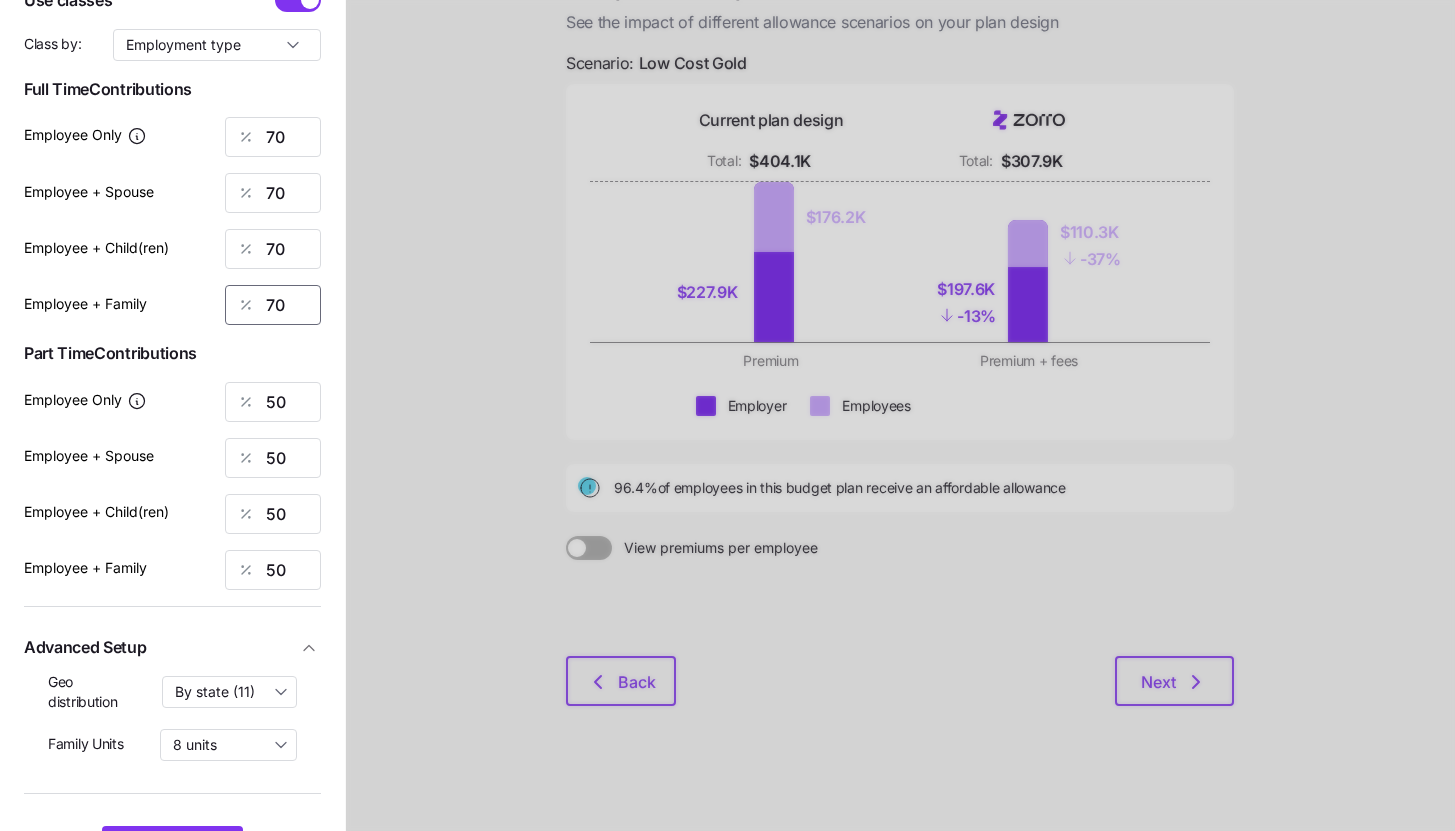 scroll, scrollTop: 193, scrollLeft: 0, axis: vertical 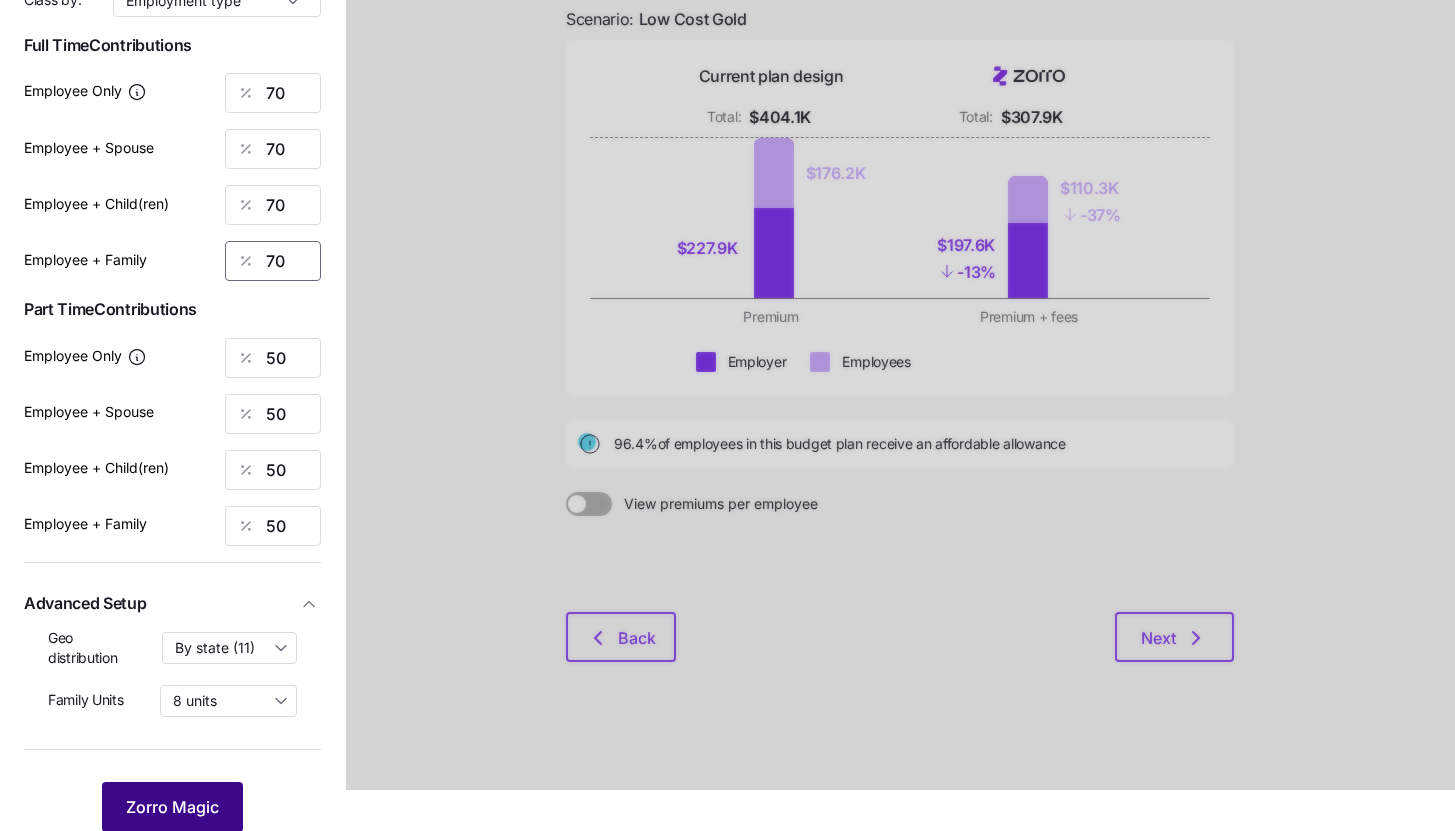 type on "70" 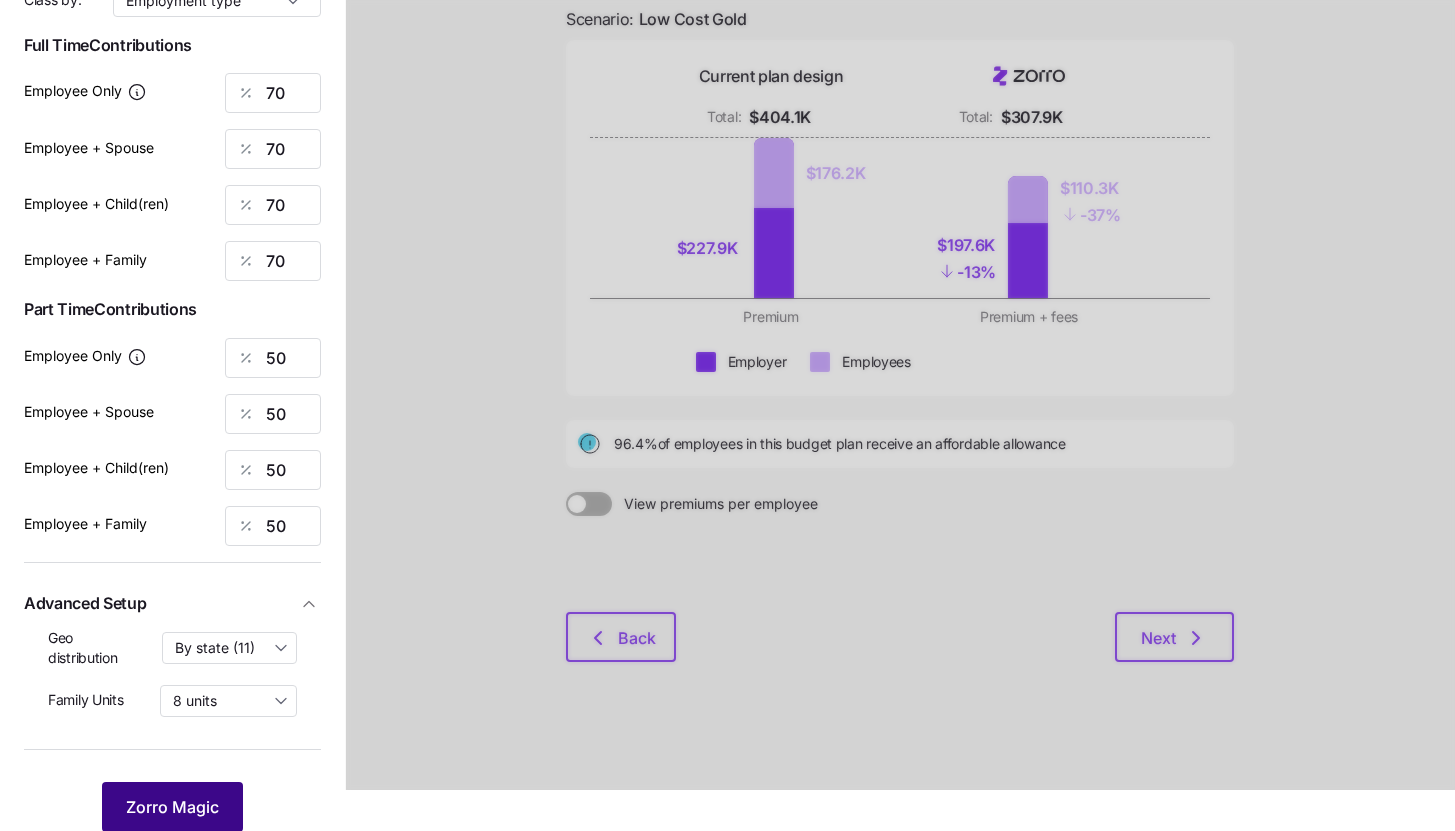 click on "Zorro Magic" at bounding box center (172, 807) 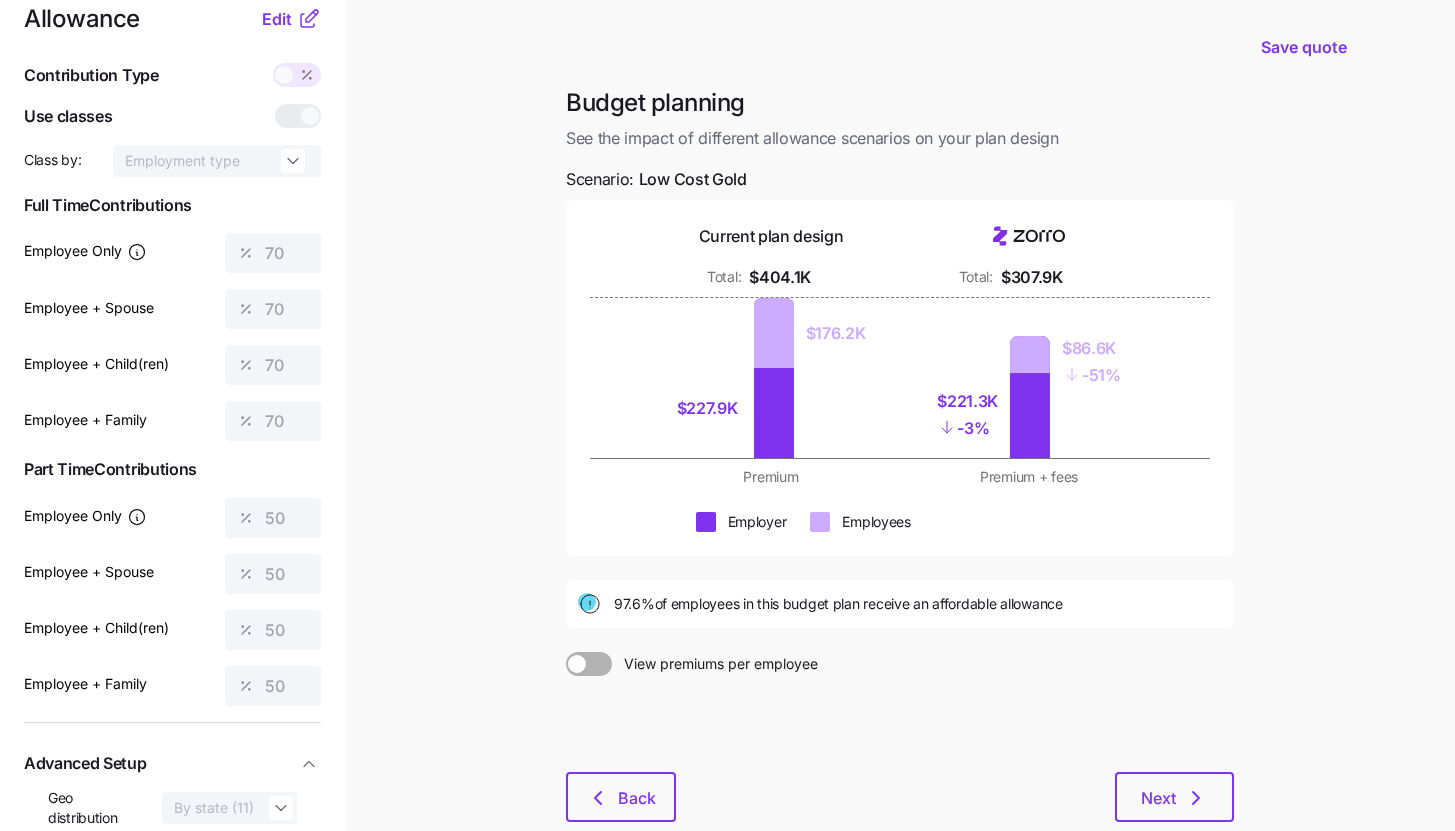 scroll, scrollTop: 0, scrollLeft: 0, axis: both 